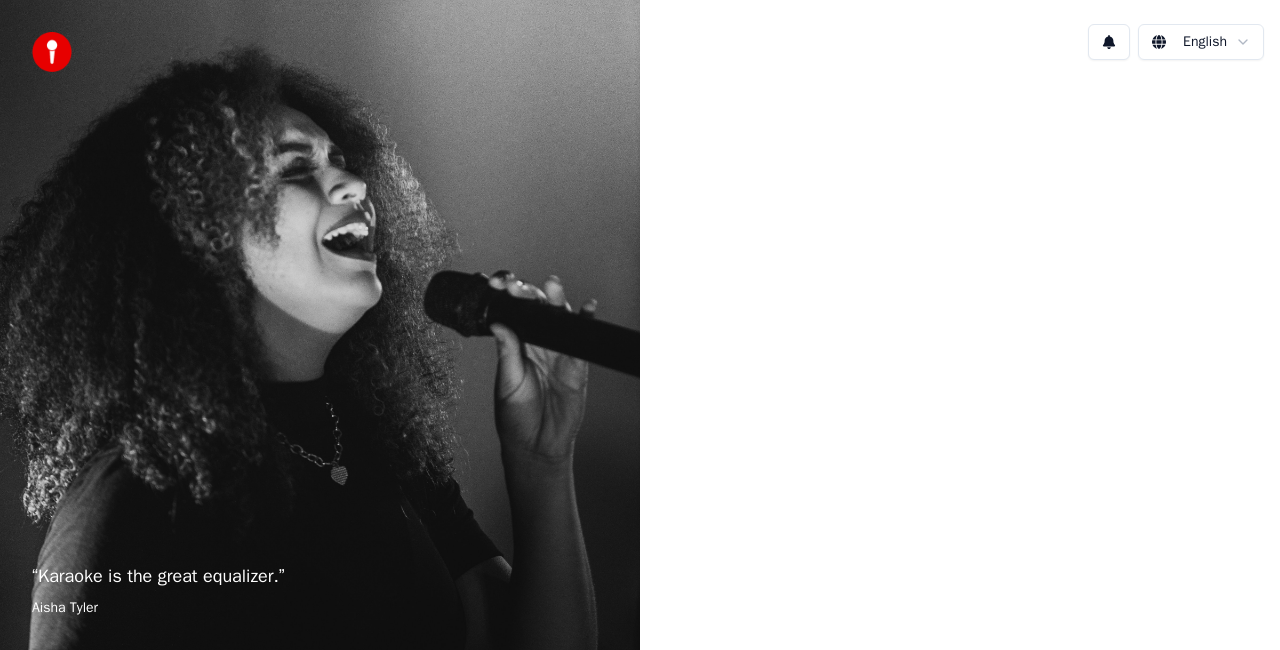 scroll, scrollTop: 0, scrollLeft: 0, axis: both 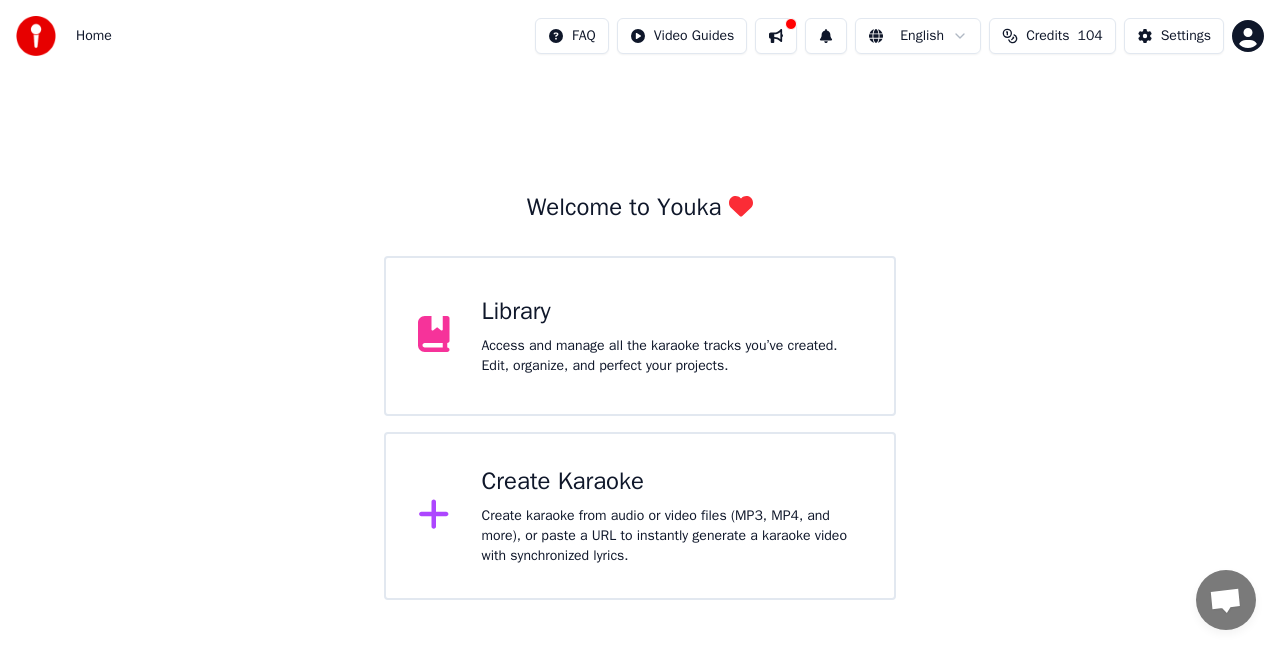 click on "Create Karaoke" at bounding box center [672, 482] 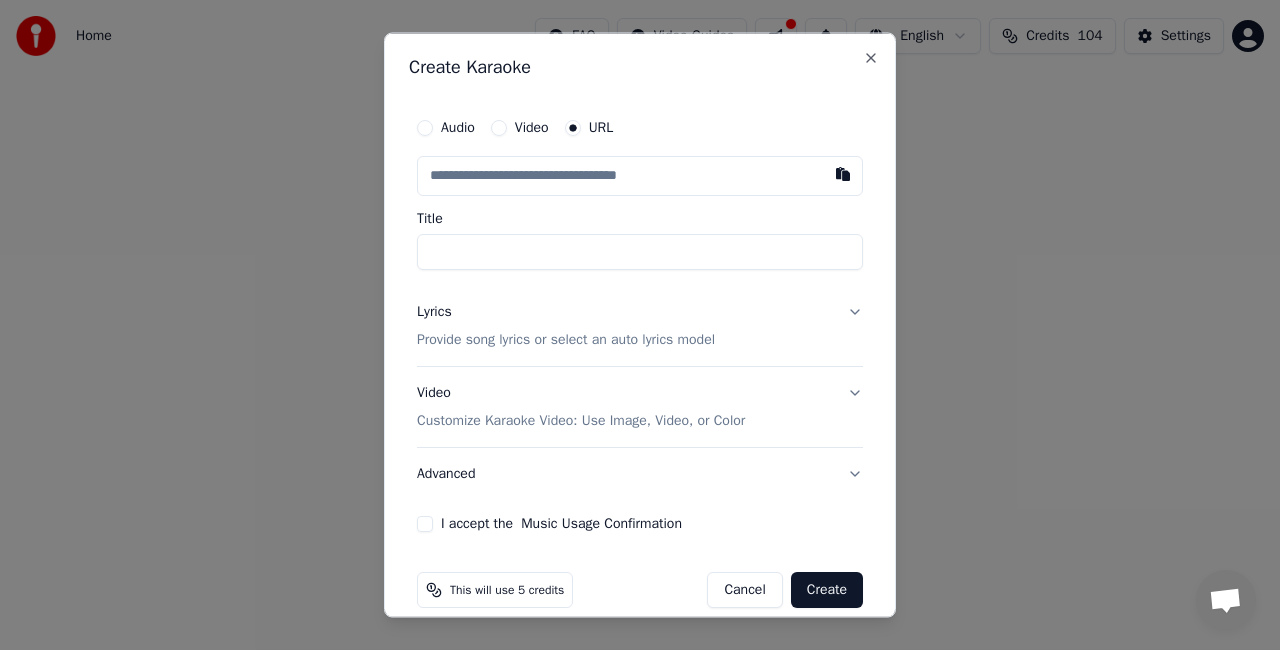 paste on "**********" 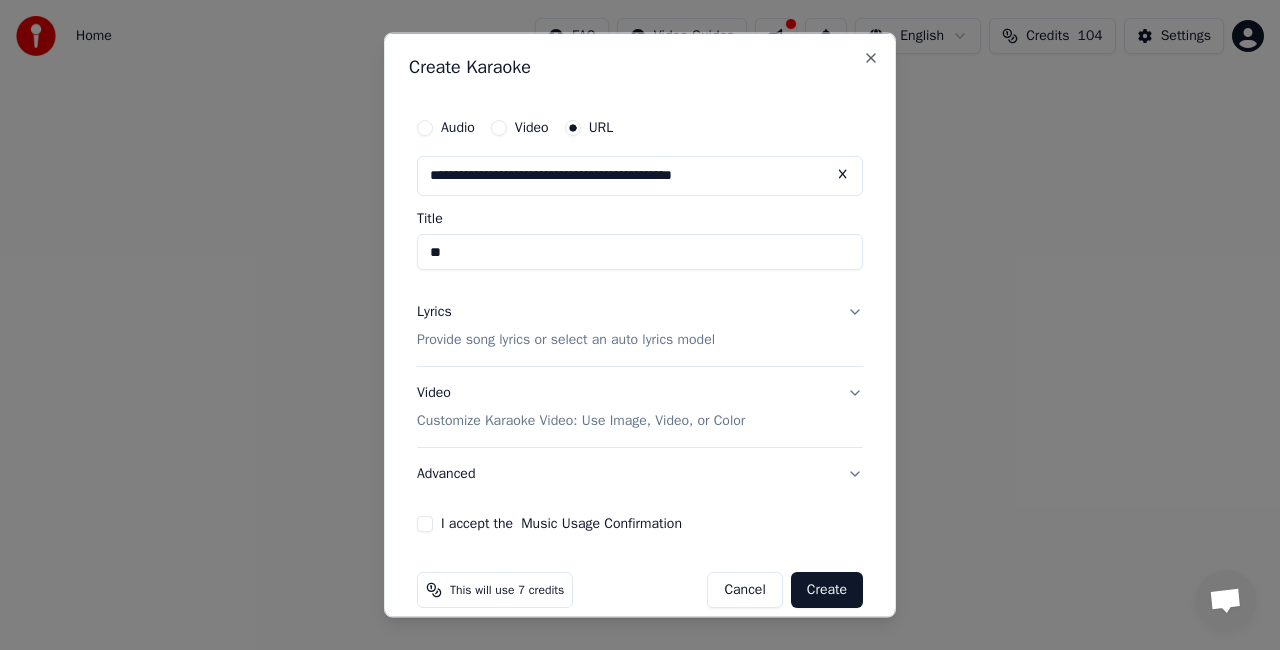 type on "**" 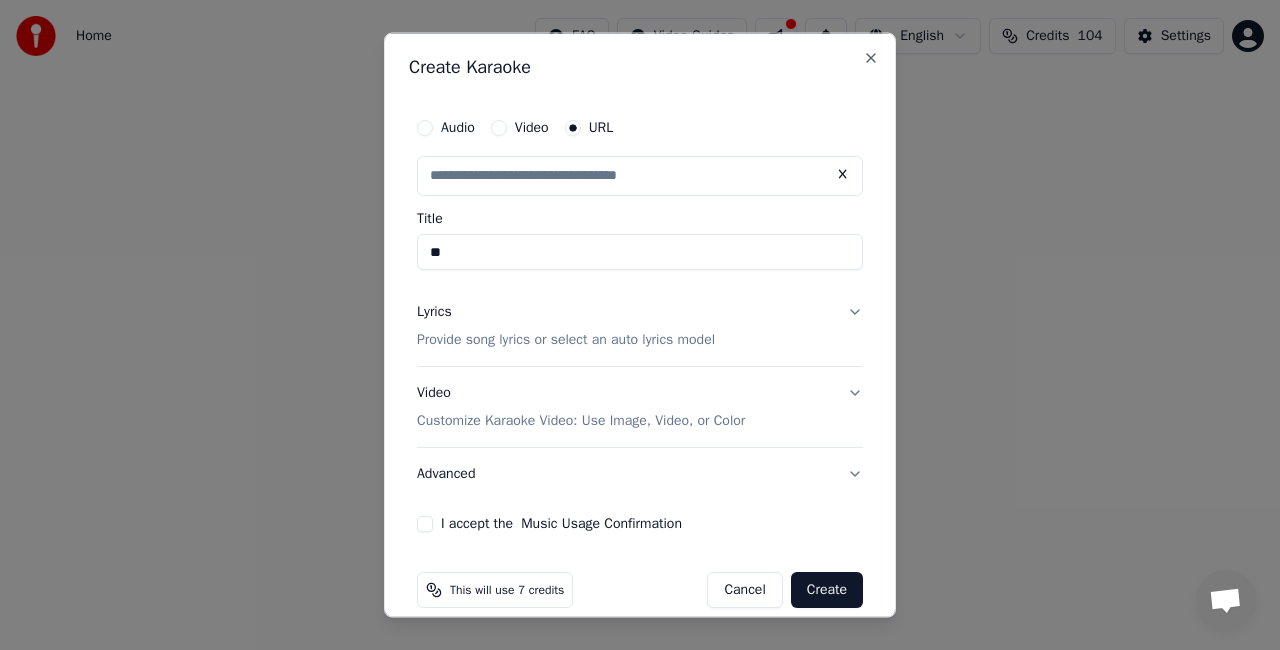 click on "Audio Video URL Title ** Lyrics Provide song lyrics or select an auto lyrics model Video Customize Karaoke Video: Use Image, Video, or Color Advanced I accept the   Music Usage Confirmation" at bounding box center (640, 320) 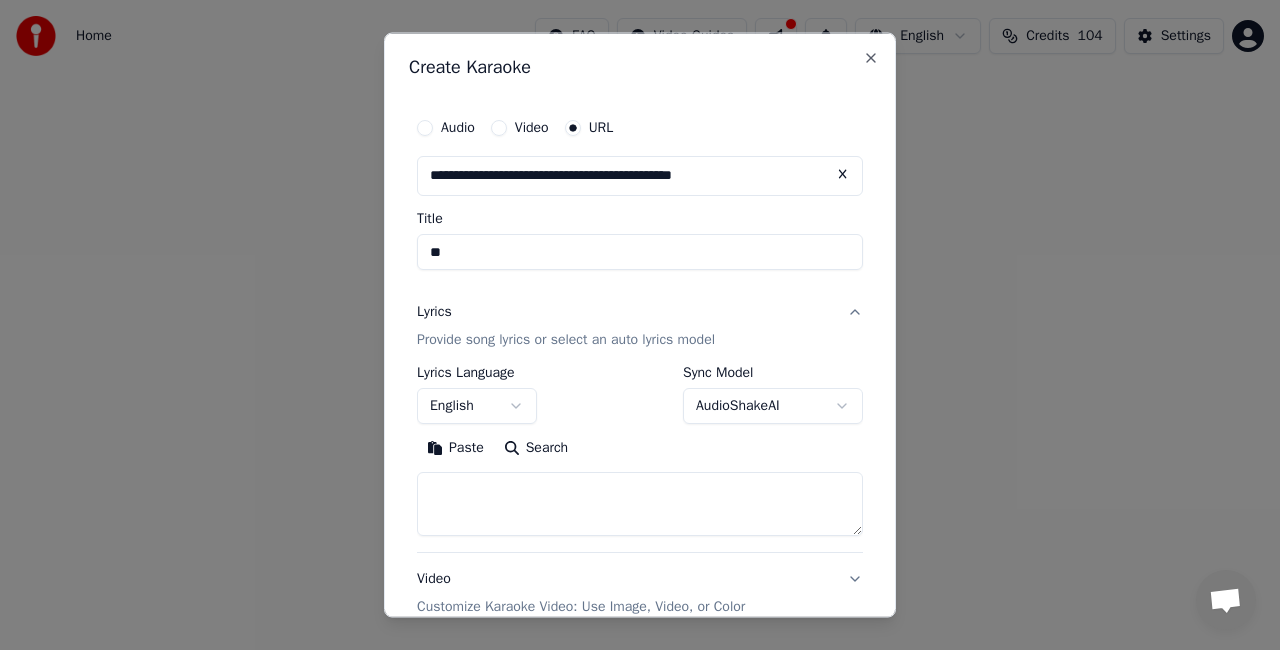 click on "Search" at bounding box center [536, 447] 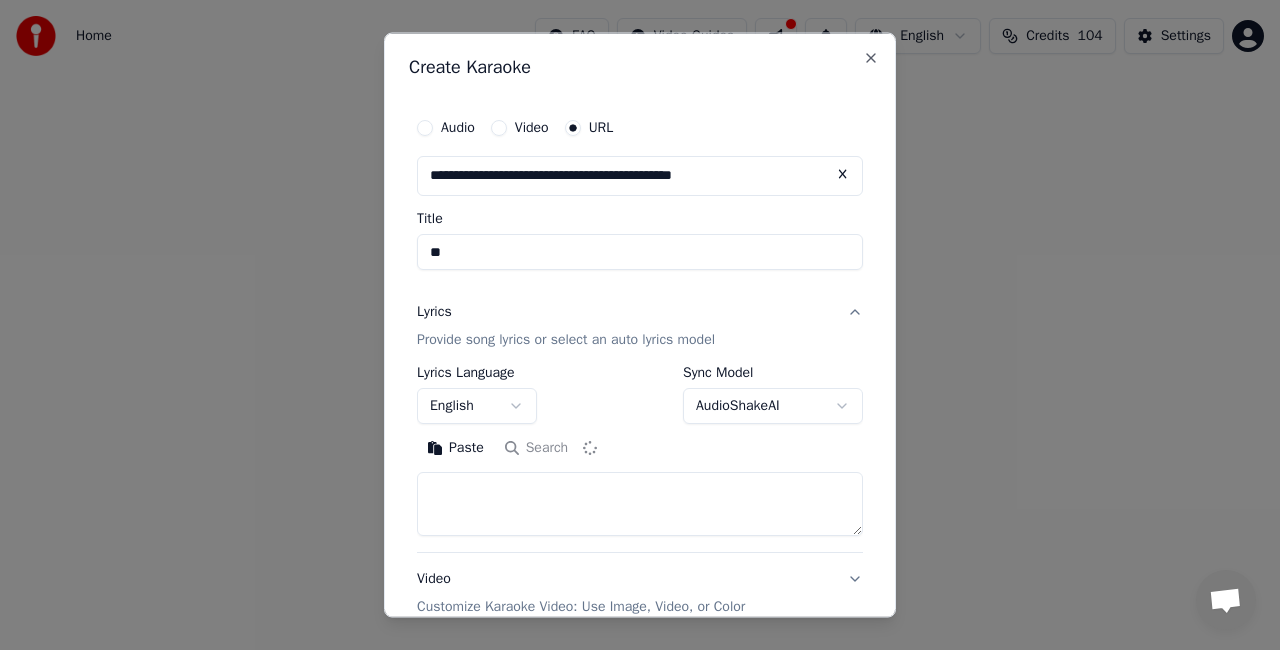 type on "**********" 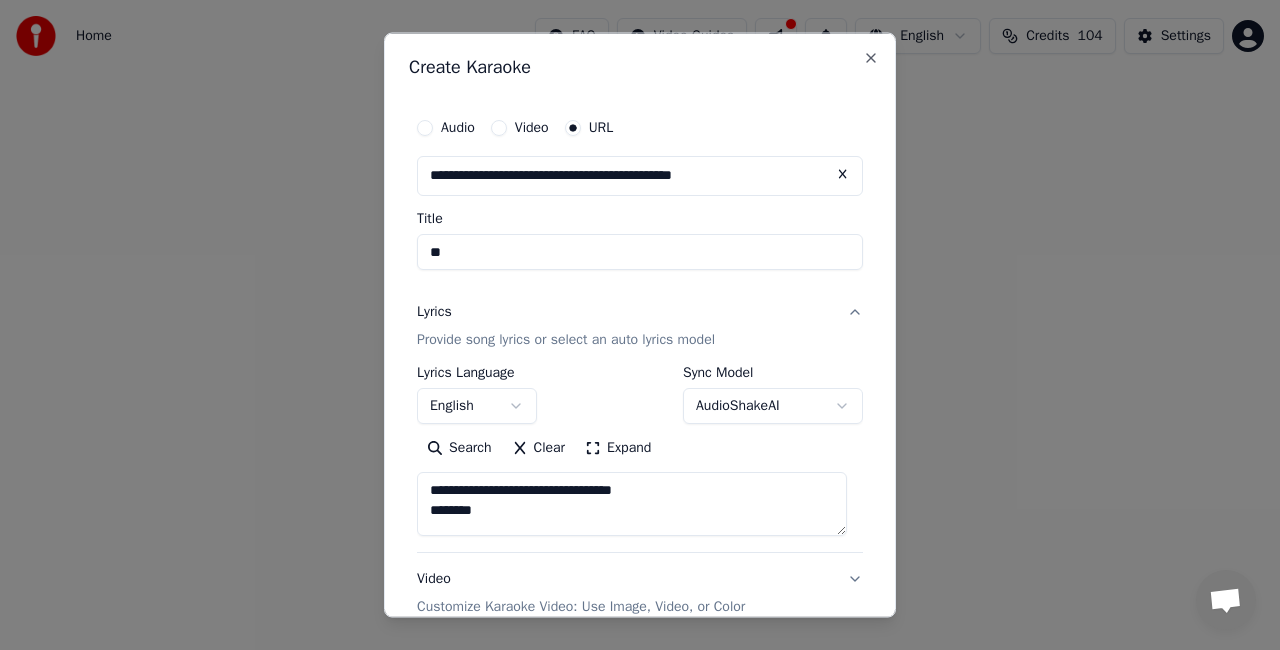 scroll, scrollTop: 118, scrollLeft: 0, axis: vertical 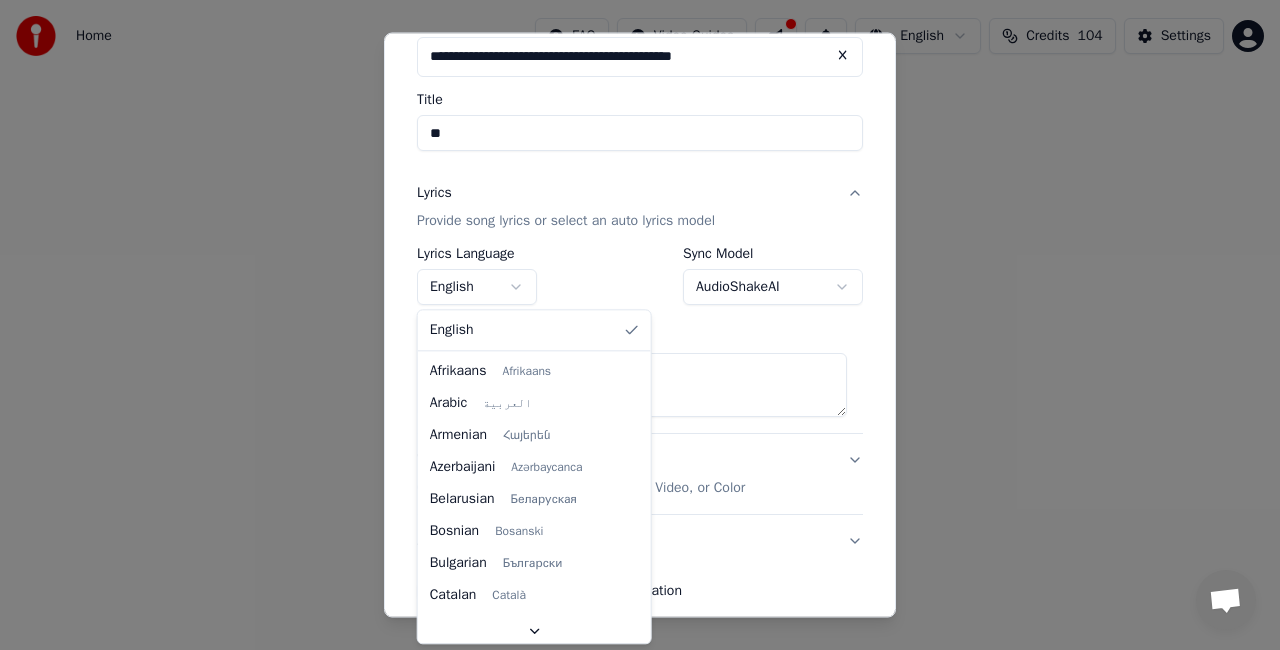 click on "**********" at bounding box center [640, 300] 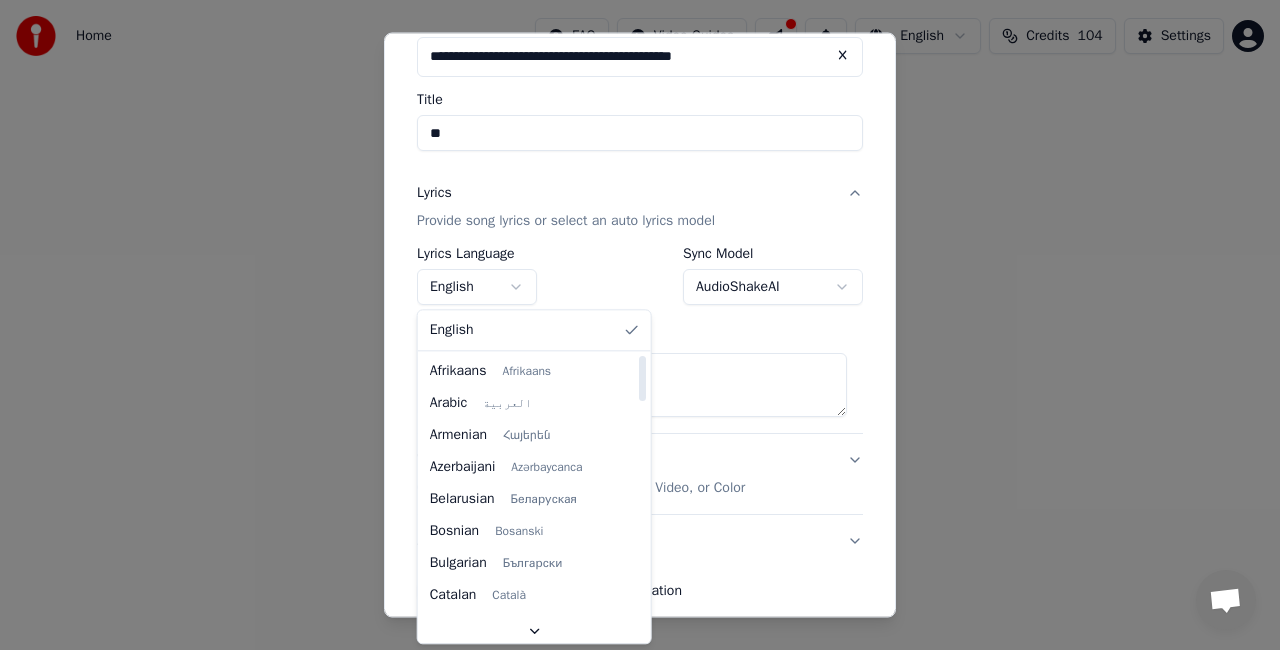 scroll, scrollTop: 320, scrollLeft: 0, axis: vertical 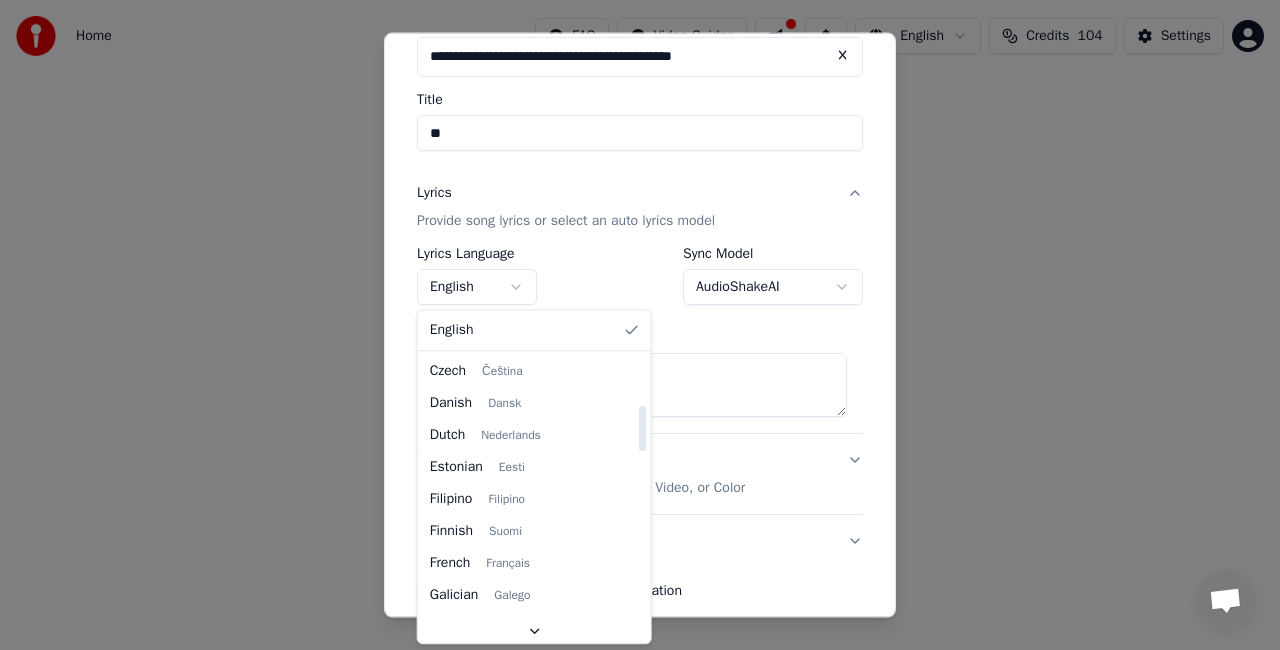 select on "**" 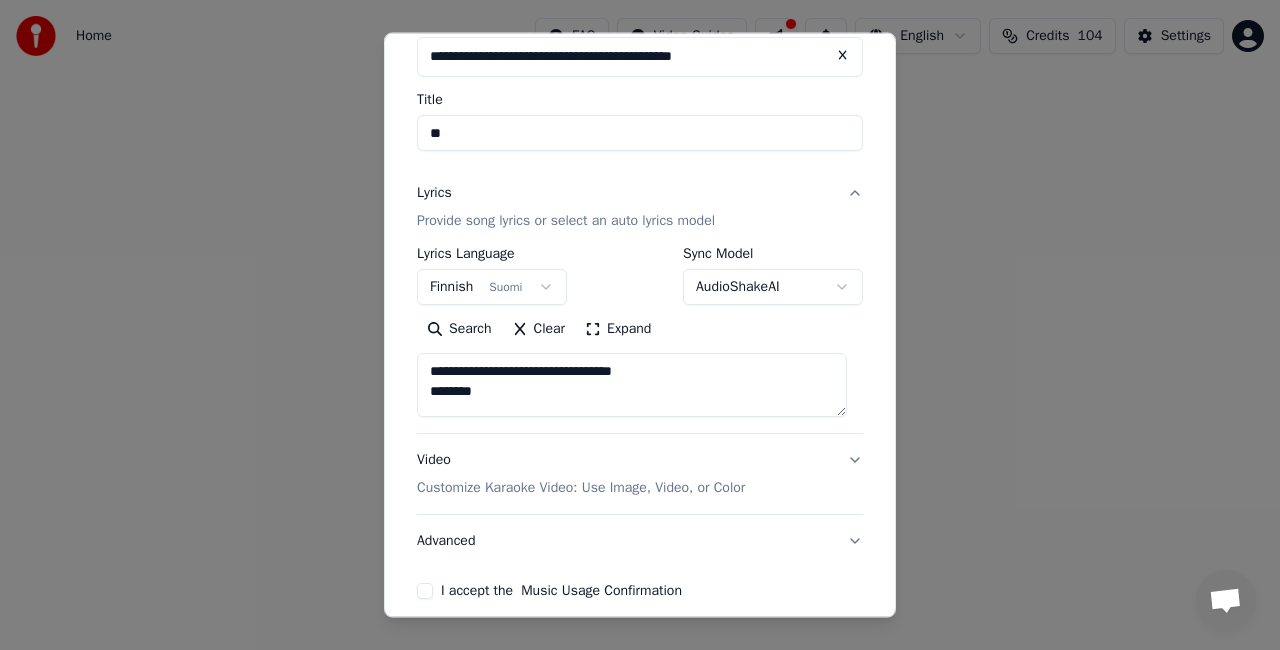 type 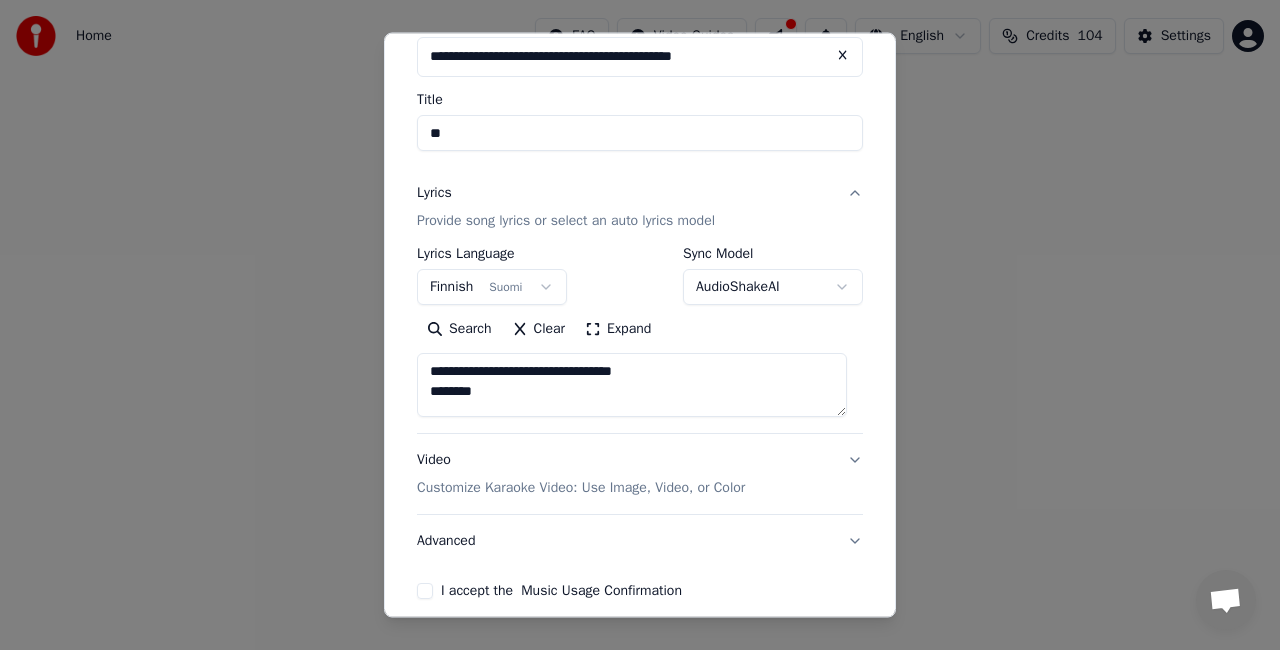 click on "Search" at bounding box center (459, 329) 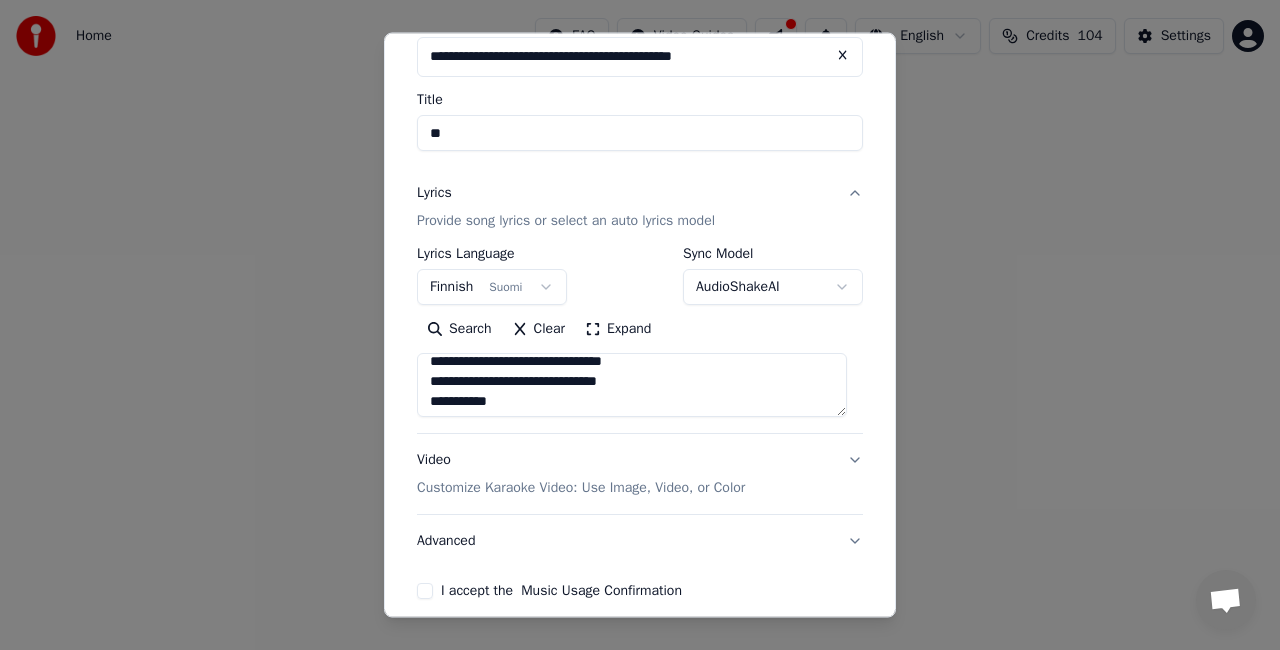 scroll, scrollTop: 133, scrollLeft: 0, axis: vertical 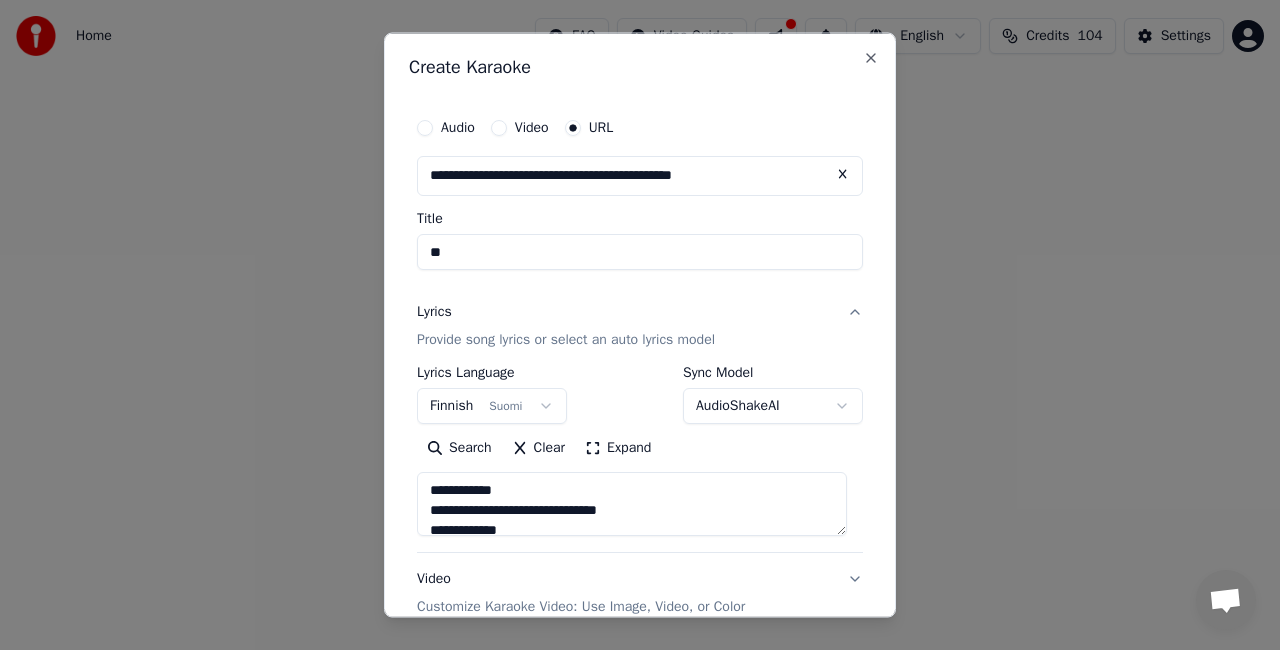 type on "**********" 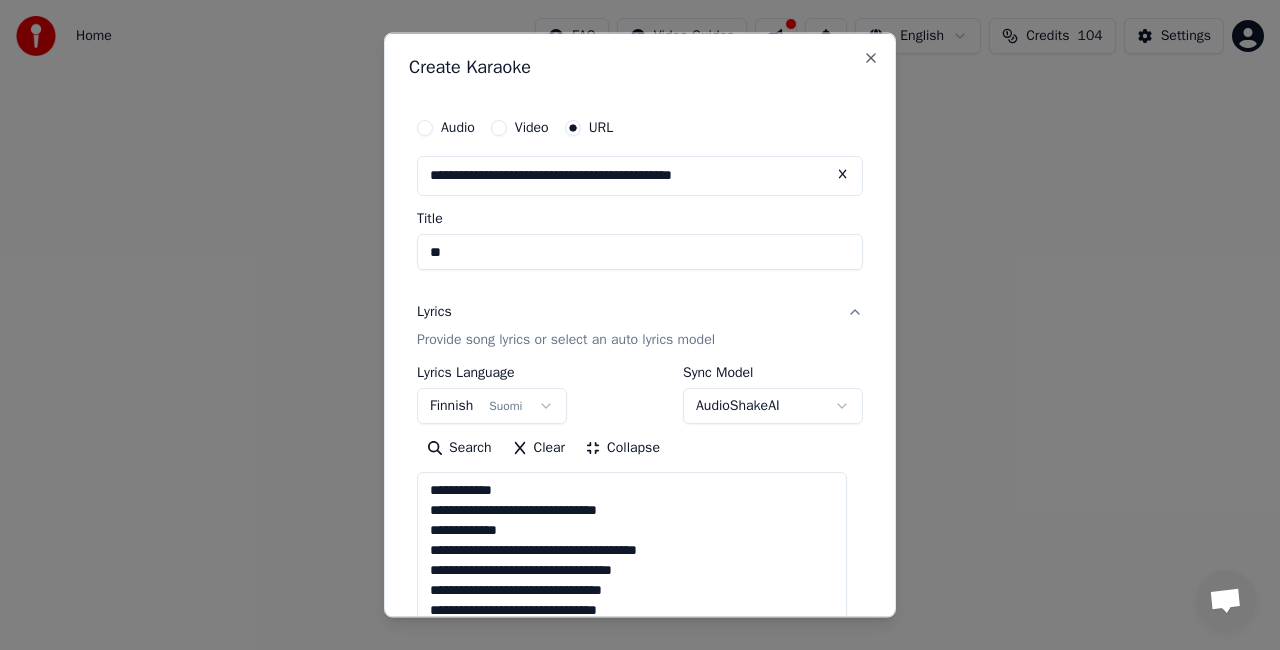 scroll, scrollTop: 1, scrollLeft: 0, axis: vertical 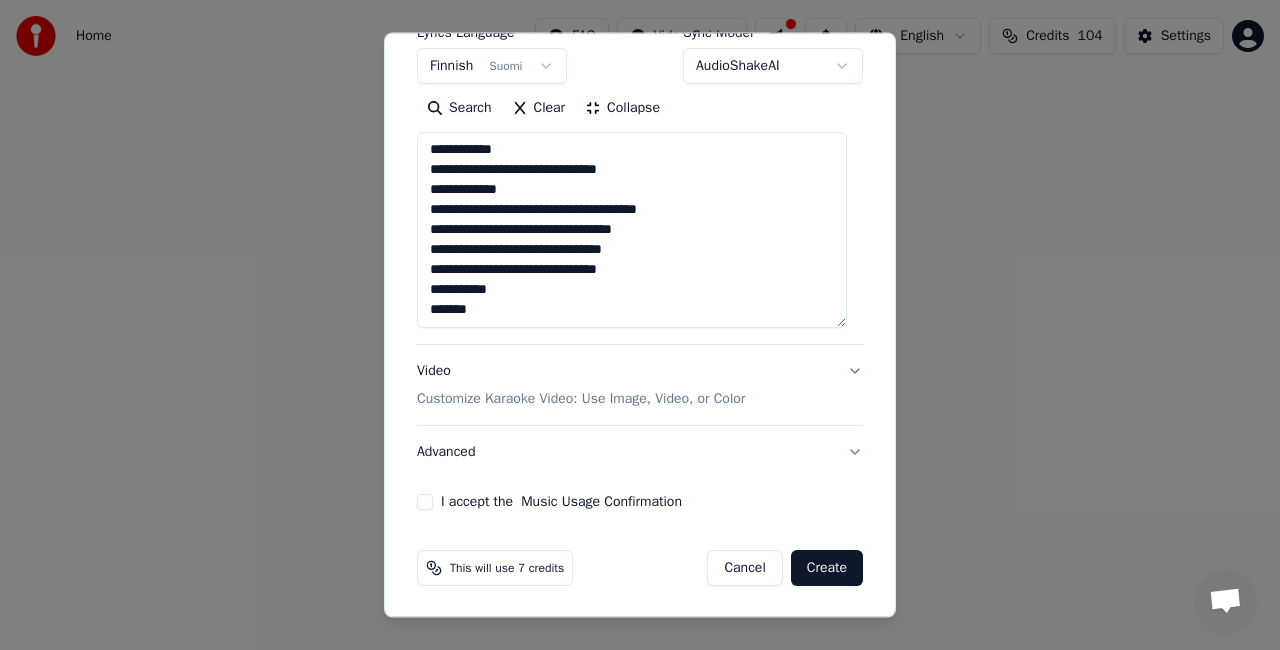 type 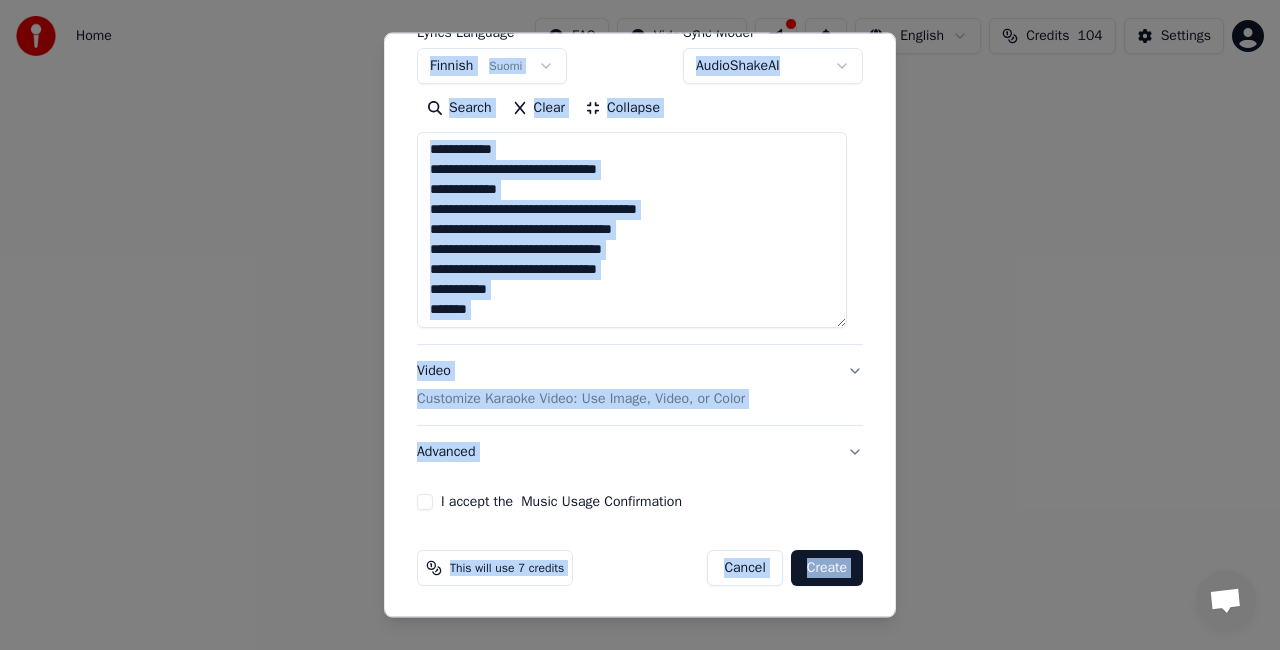 click on "**********" at bounding box center (632, 230) 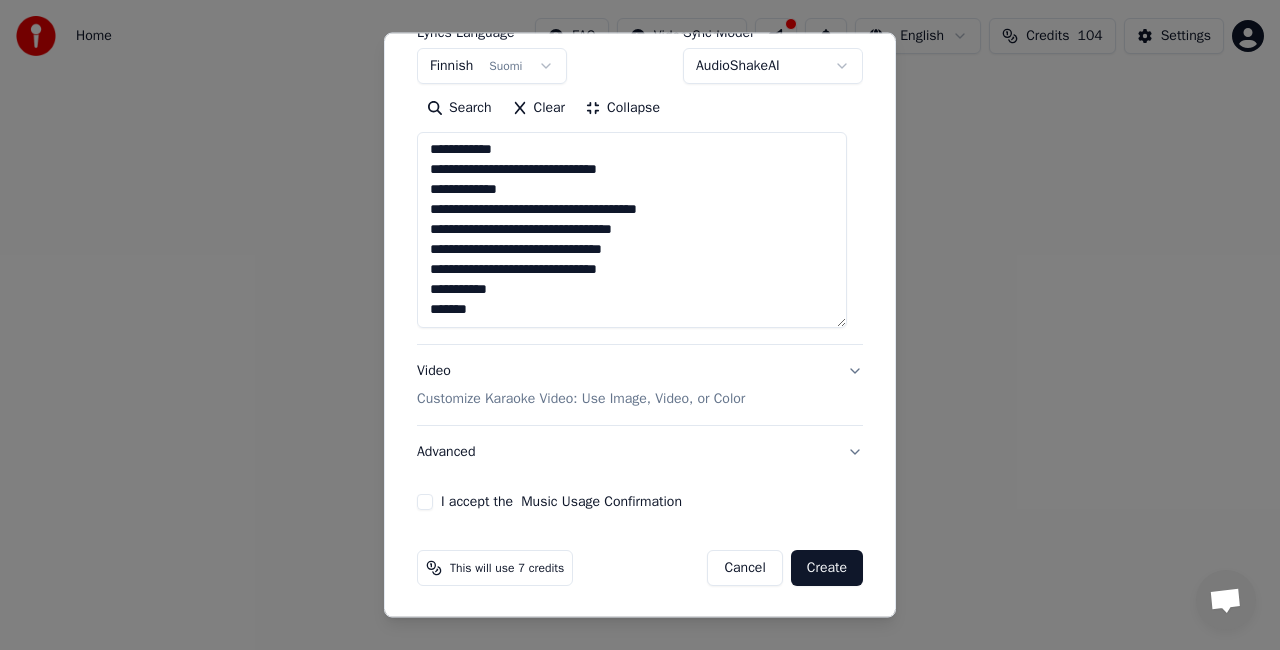 click on "**********" at bounding box center (632, 230) 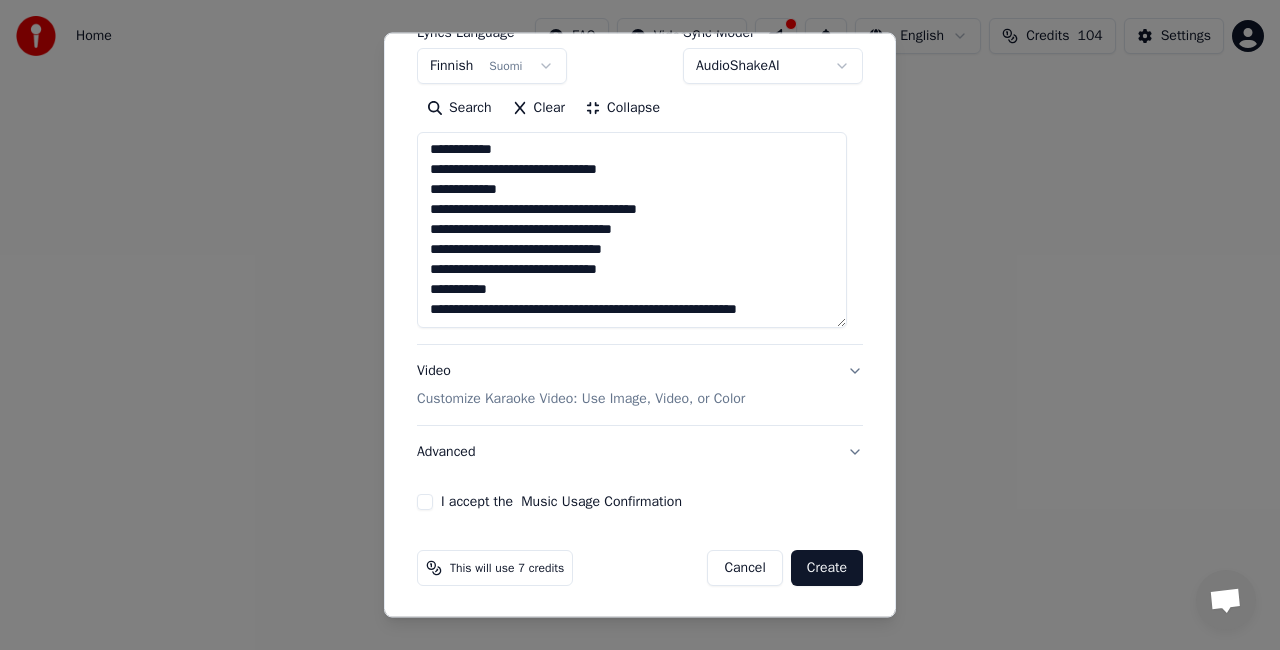 paste on "**********" 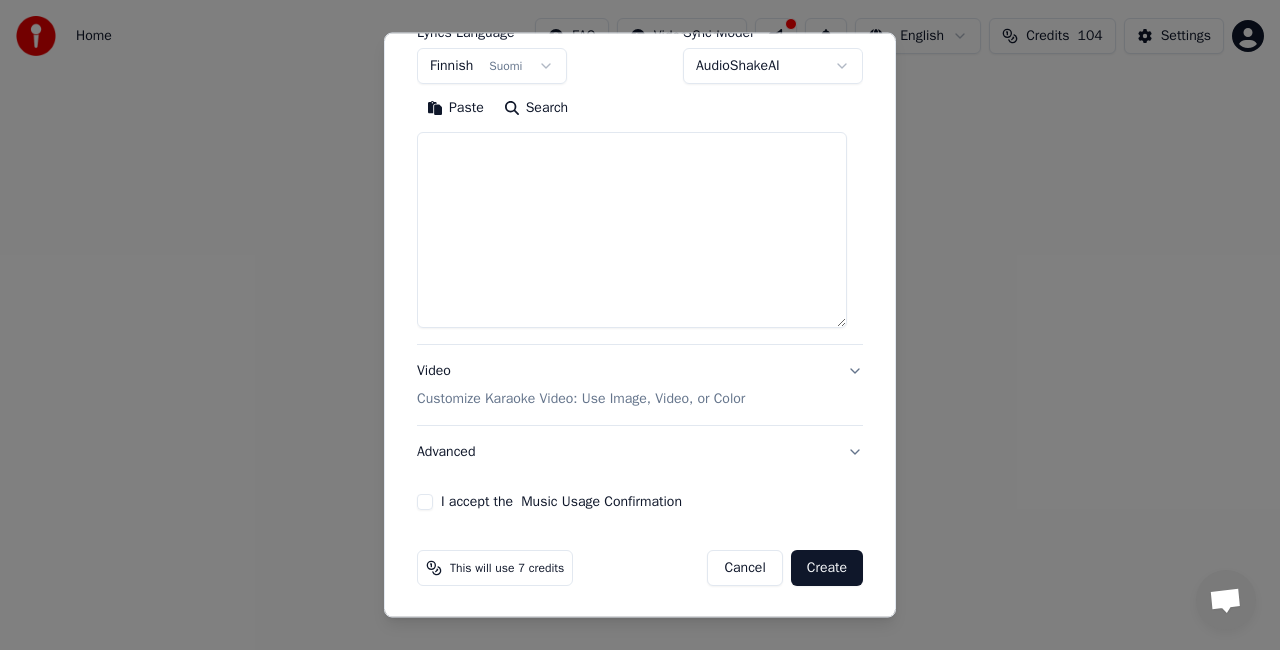 scroll, scrollTop: 0, scrollLeft: 0, axis: both 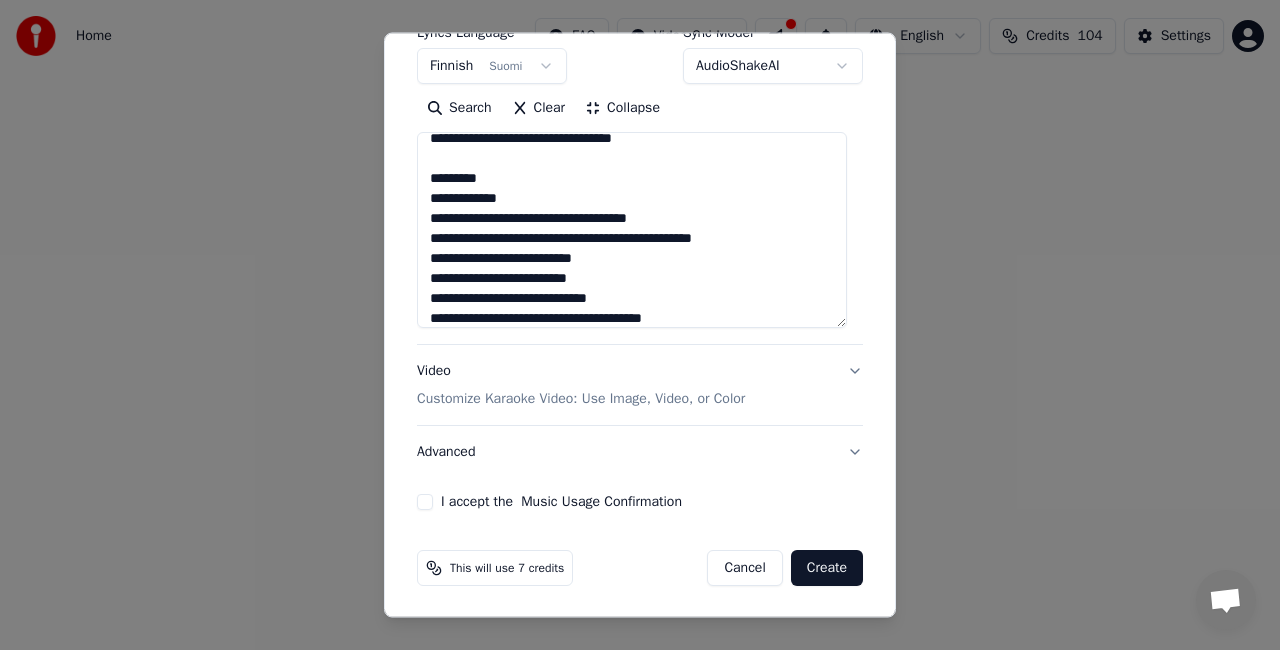 drag, startPoint x: 534, startPoint y: 182, endPoint x: 397, endPoint y: 187, distance: 137.09122 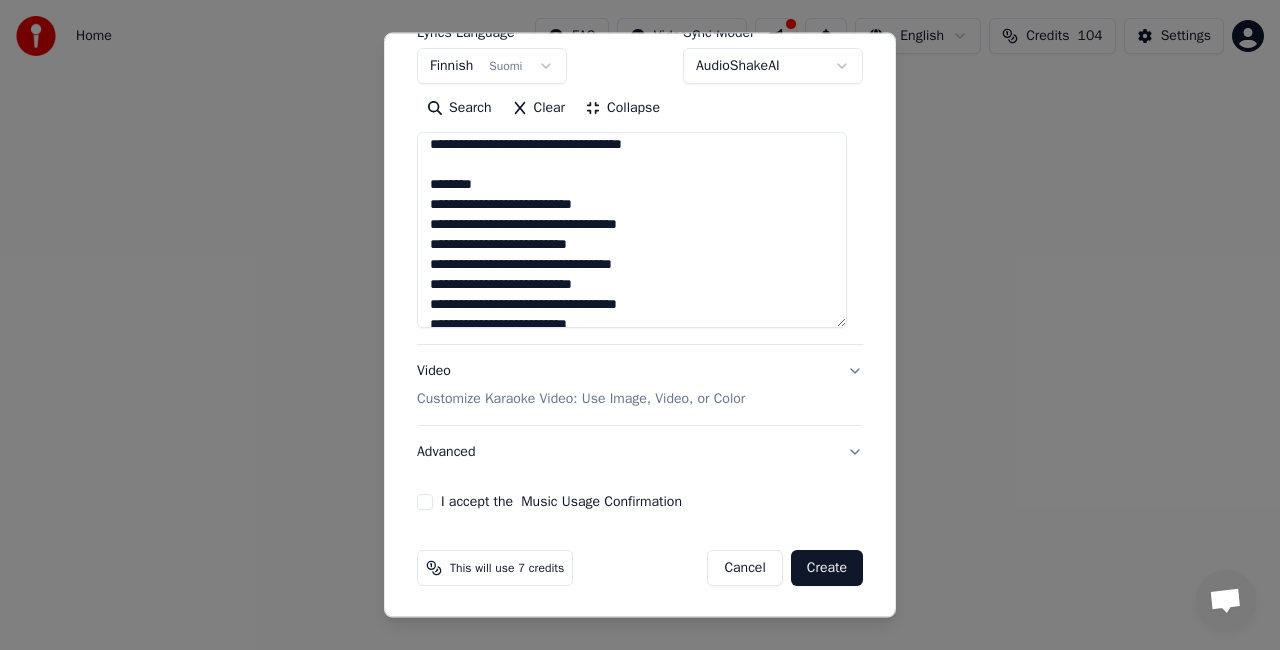 scroll, scrollTop: 107, scrollLeft: 0, axis: vertical 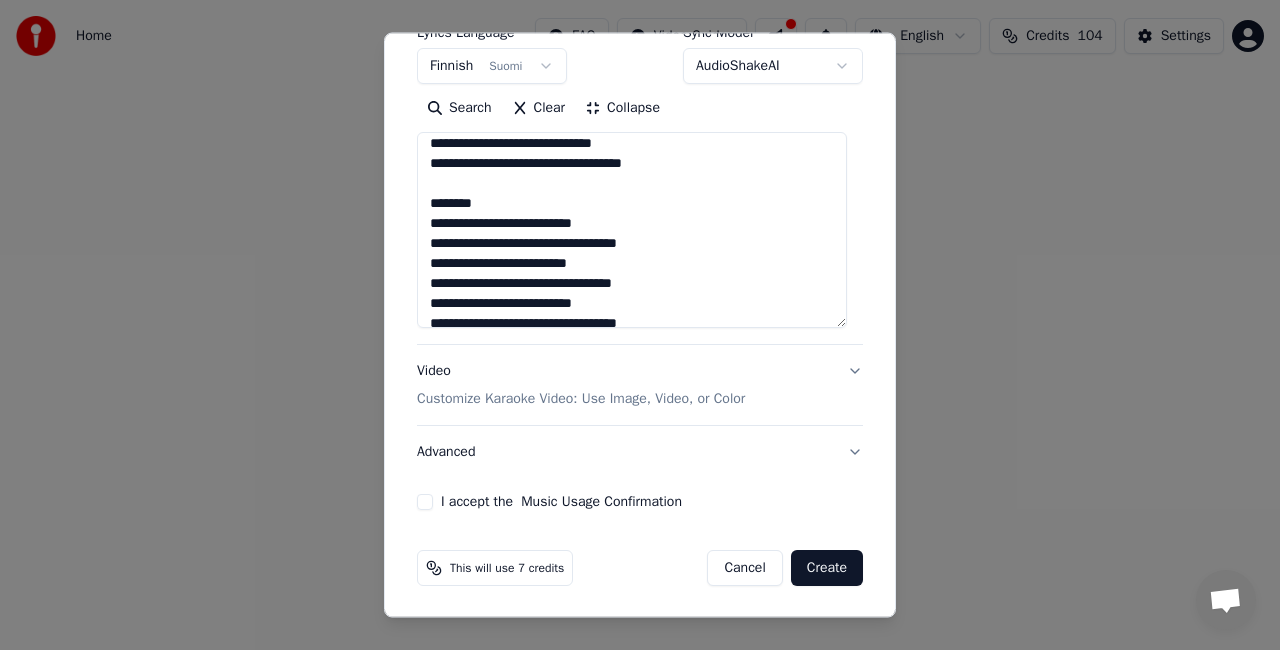 drag, startPoint x: 526, startPoint y: 210, endPoint x: 302, endPoint y: 248, distance: 227.20035 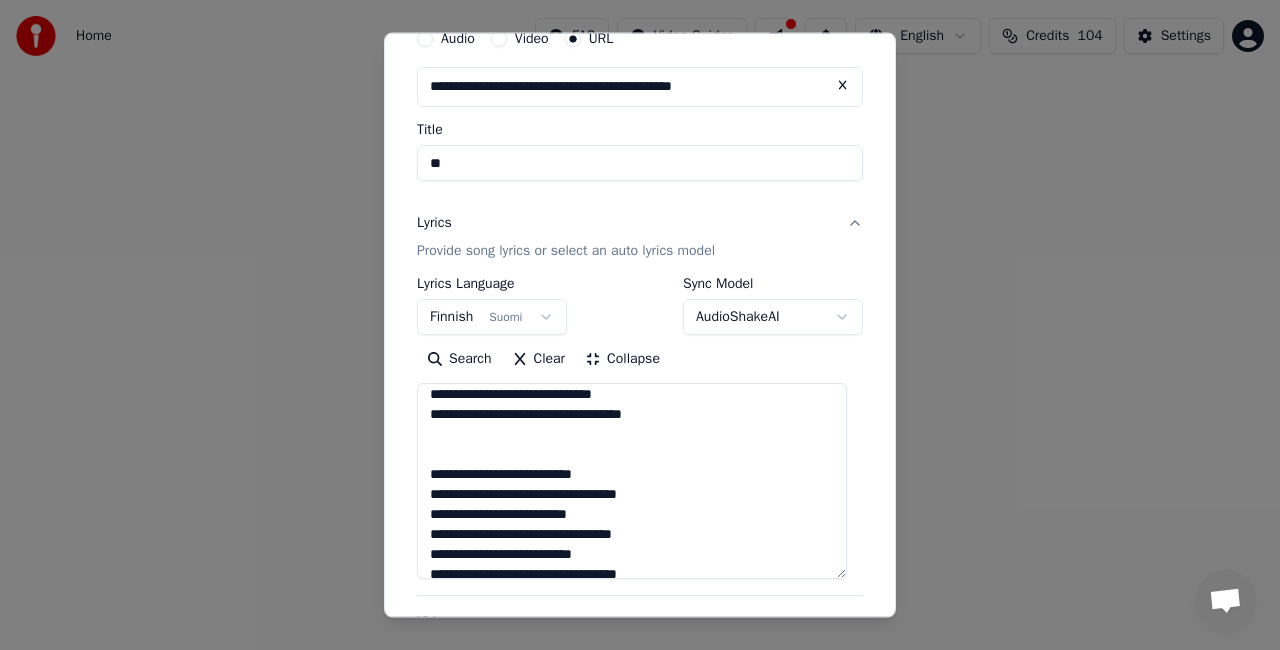 scroll, scrollTop: 87, scrollLeft: 0, axis: vertical 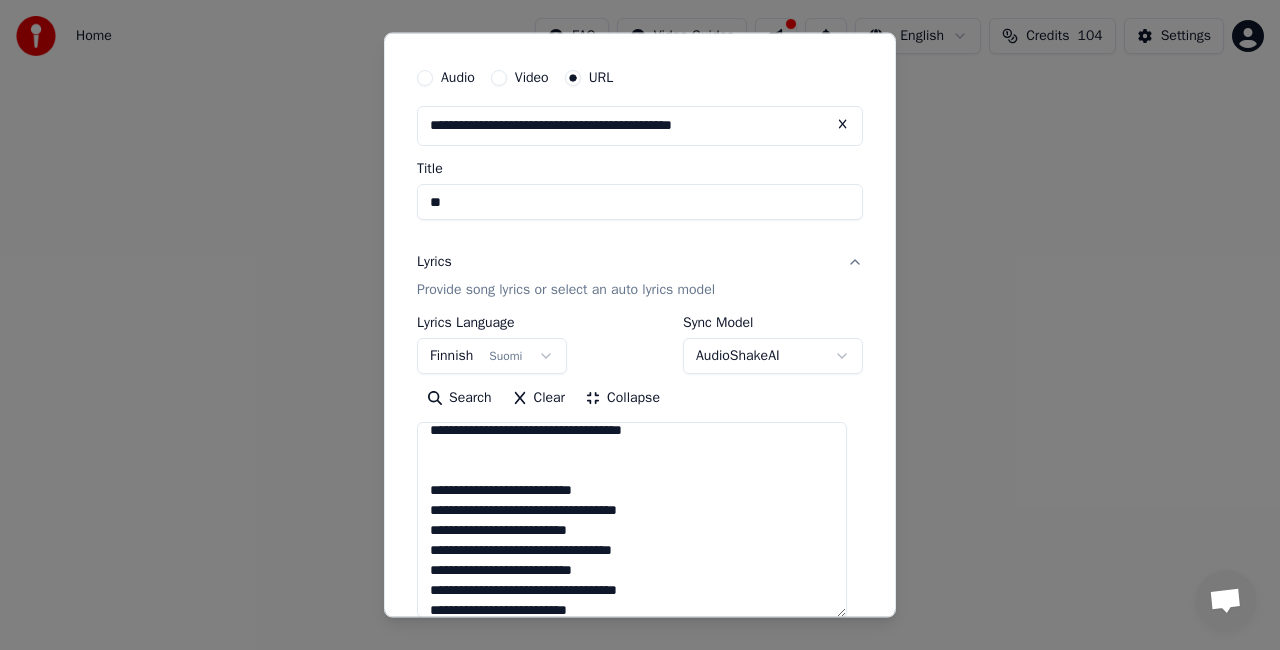 drag, startPoint x: 677, startPoint y: 550, endPoint x: 412, endPoint y: 480, distance: 274.08942 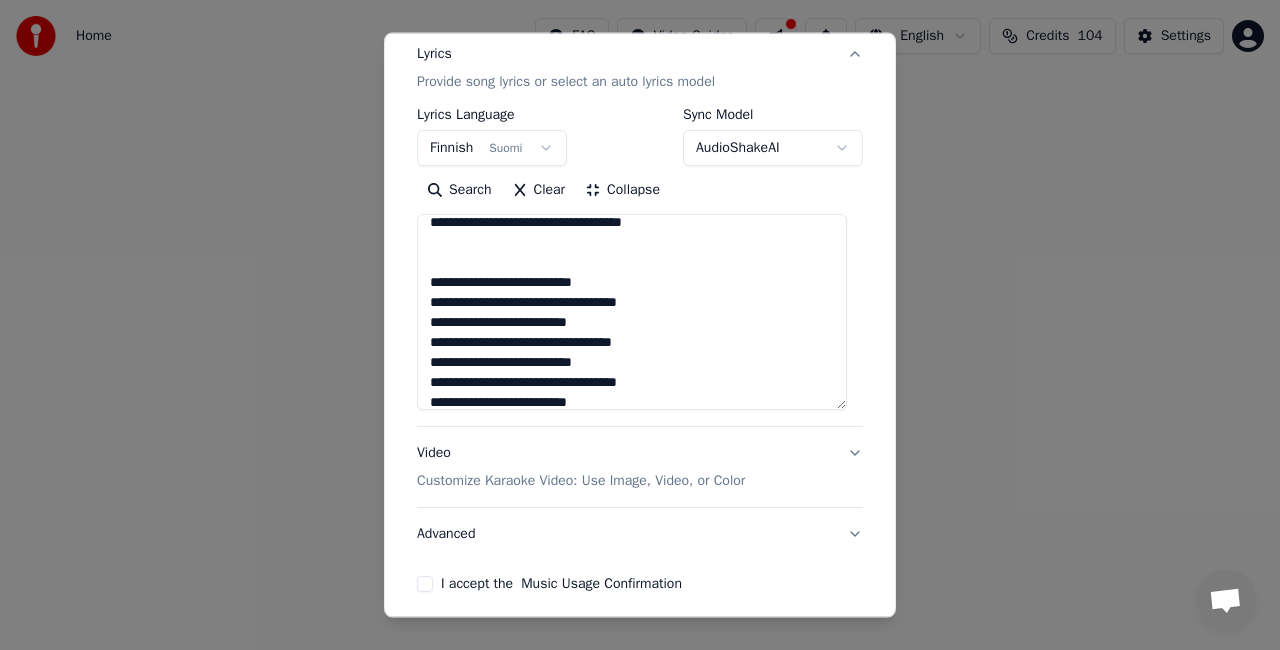 scroll, scrollTop: 258, scrollLeft: 0, axis: vertical 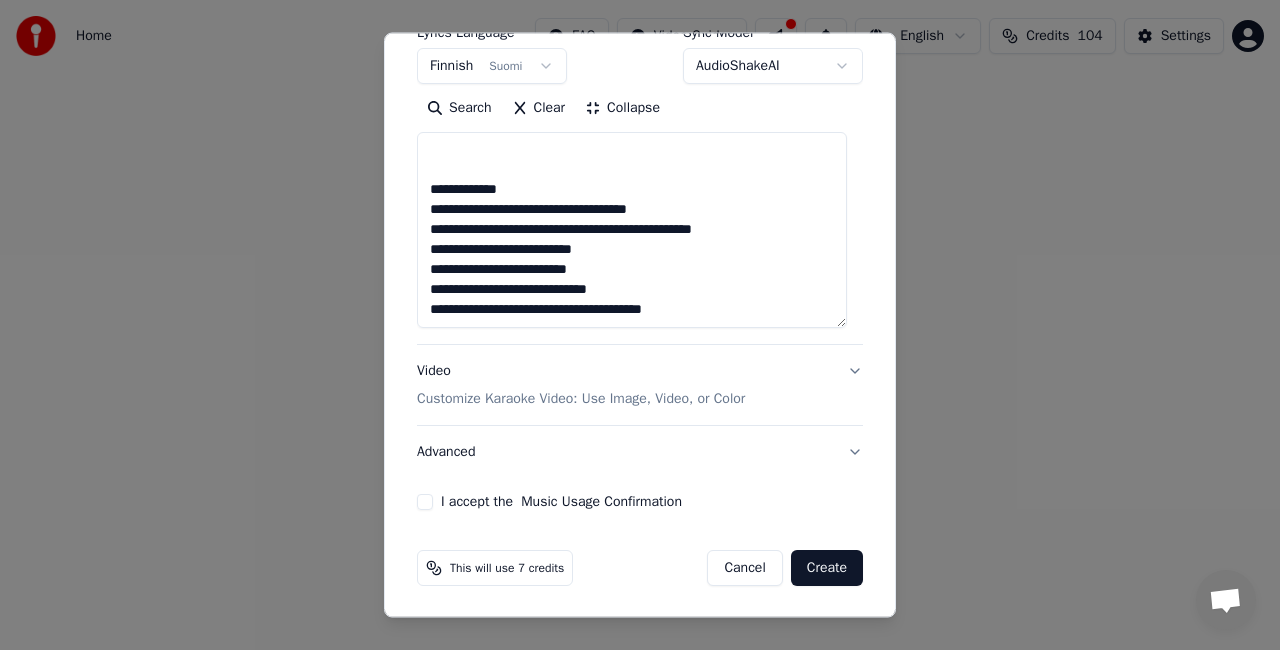 click on "**********" at bounding box center (632, 230) 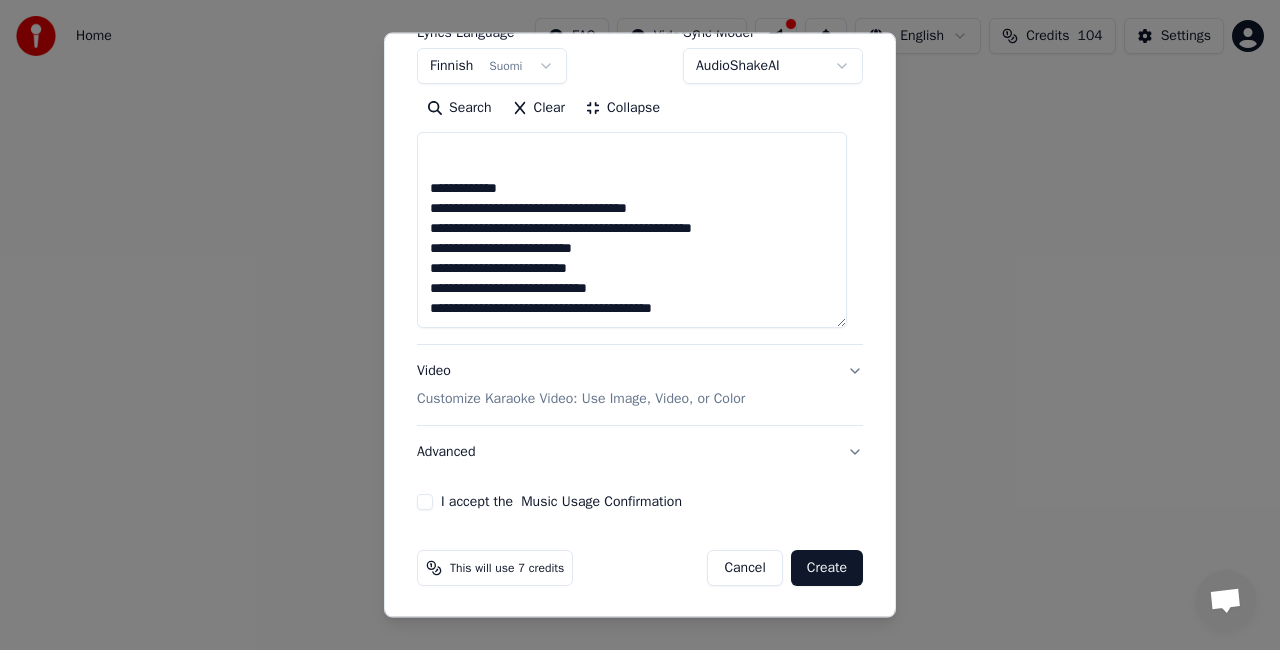 scroll, scrollTop: 372, scrollLeft: 0, axis: vertical 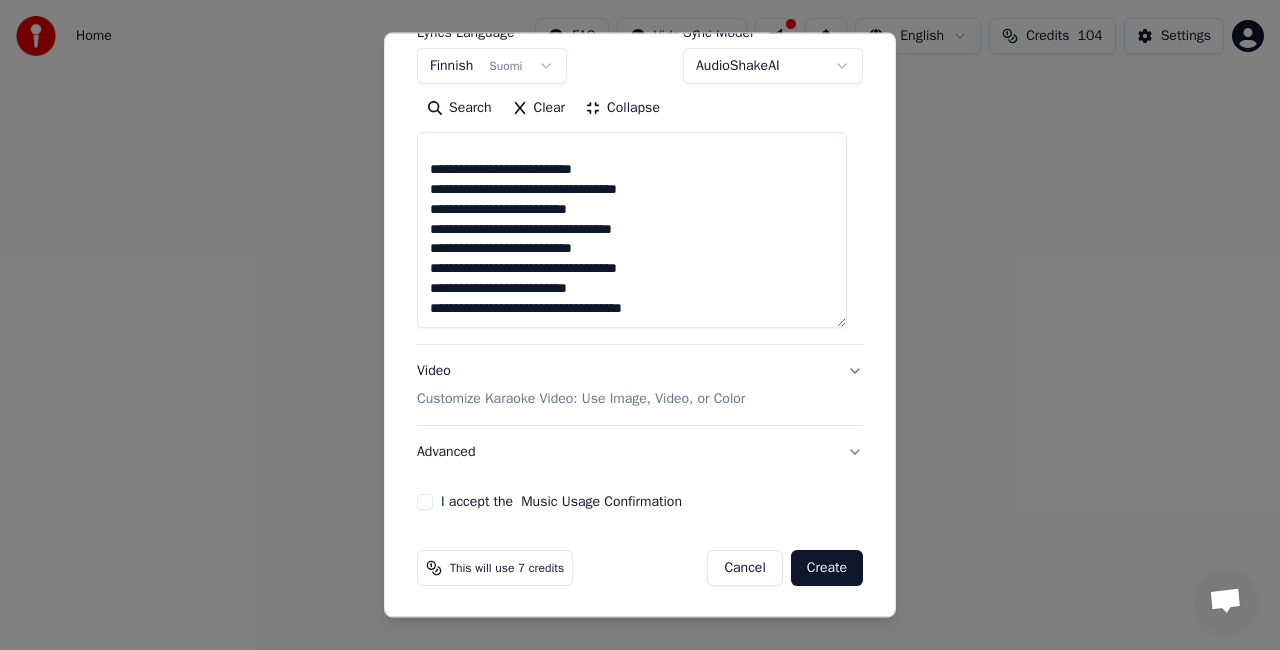 paste on "**********" 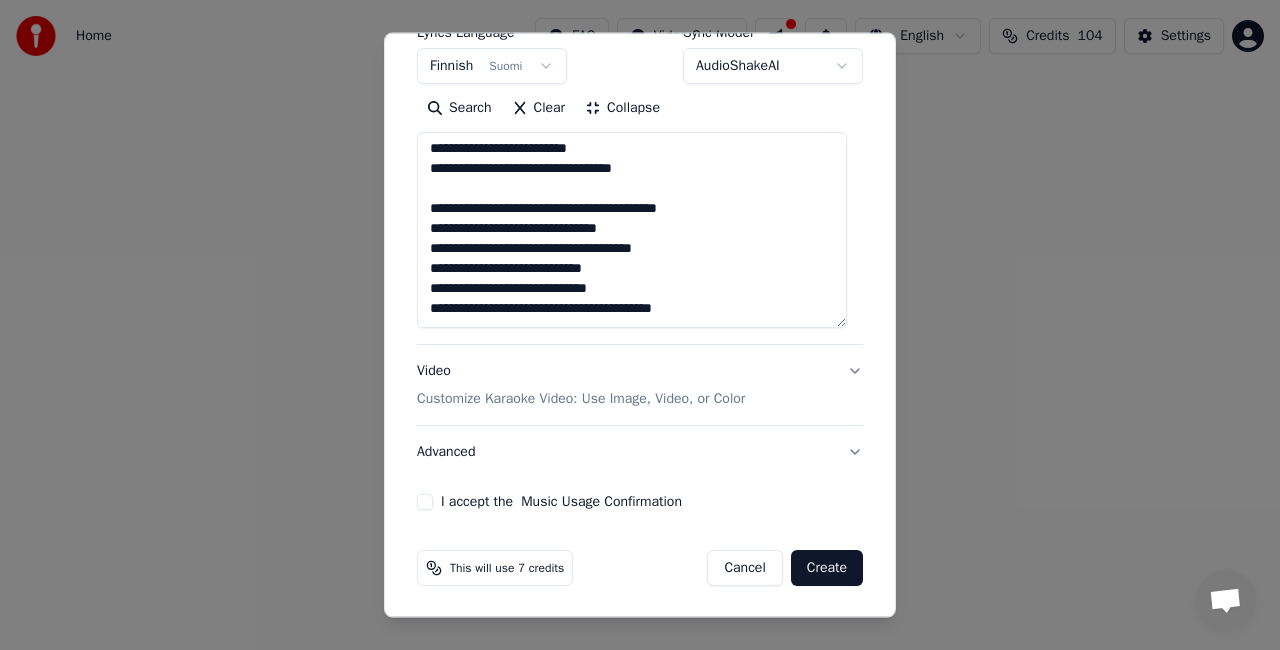 scroll, scrollTop: 692, scrollLeft: 0, axis: vertical 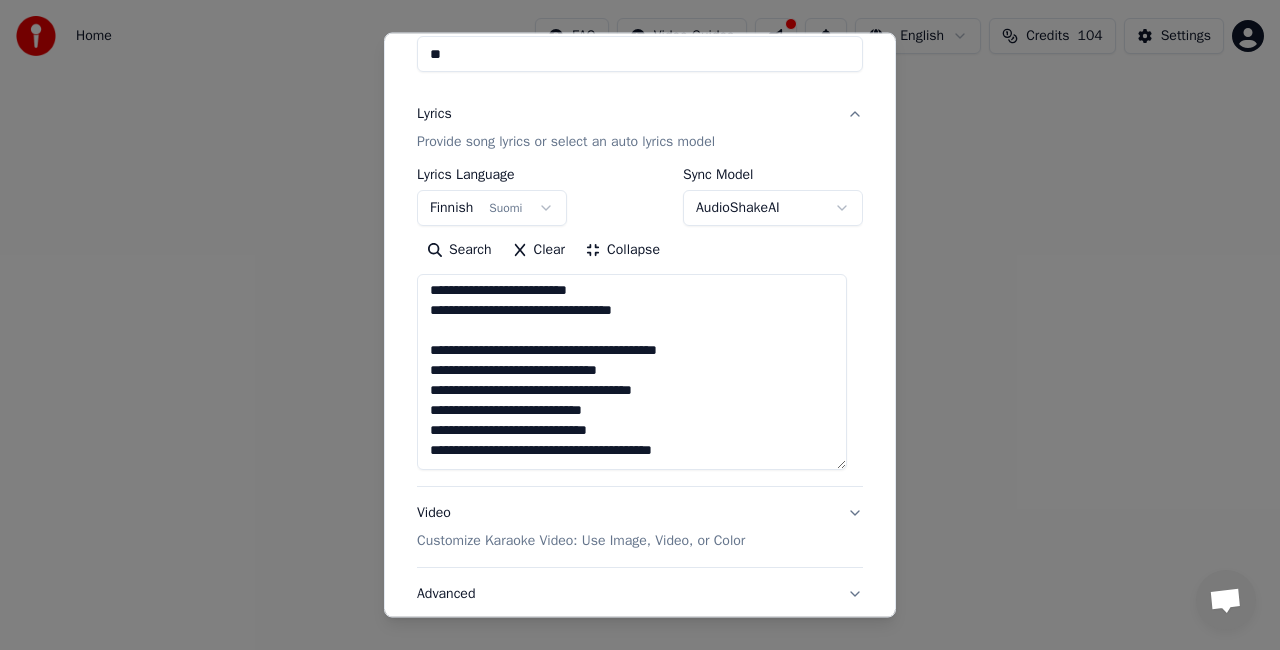 drag, startPoint x: 424, startPoint y: 309, endPoint x: 710, endPoint y: 300, distance: 286.14157 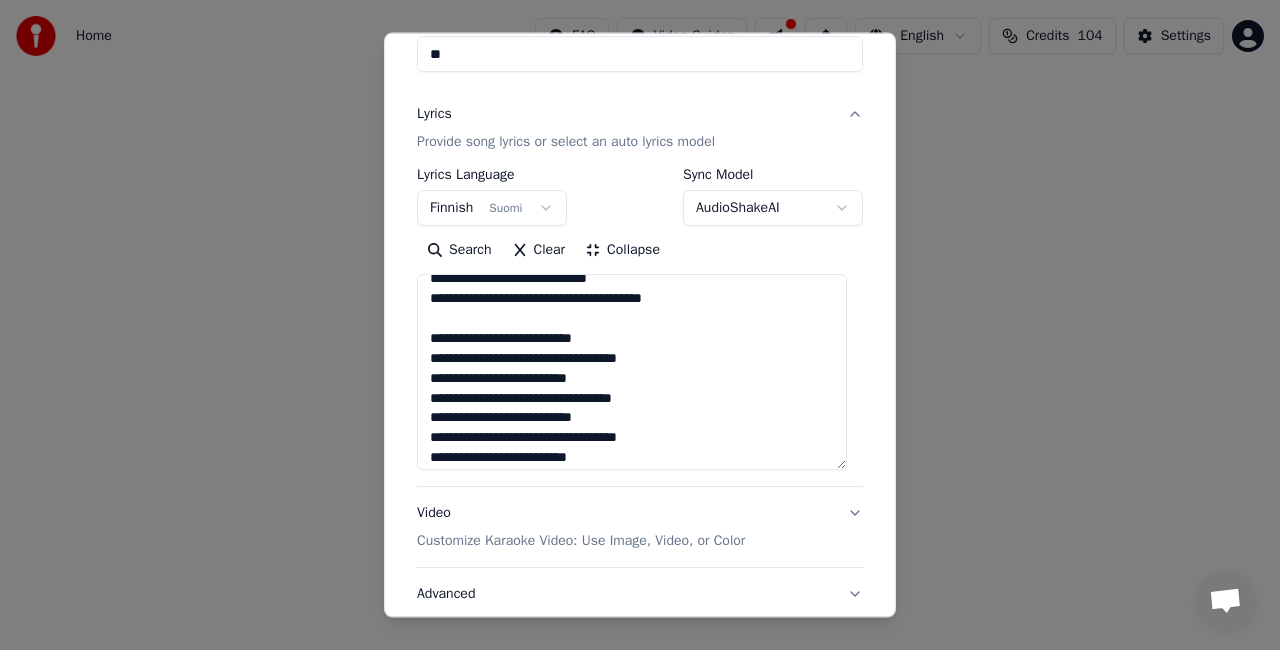 scroll, scrollTop: 700, scrollLeft: 0, axis: vertical 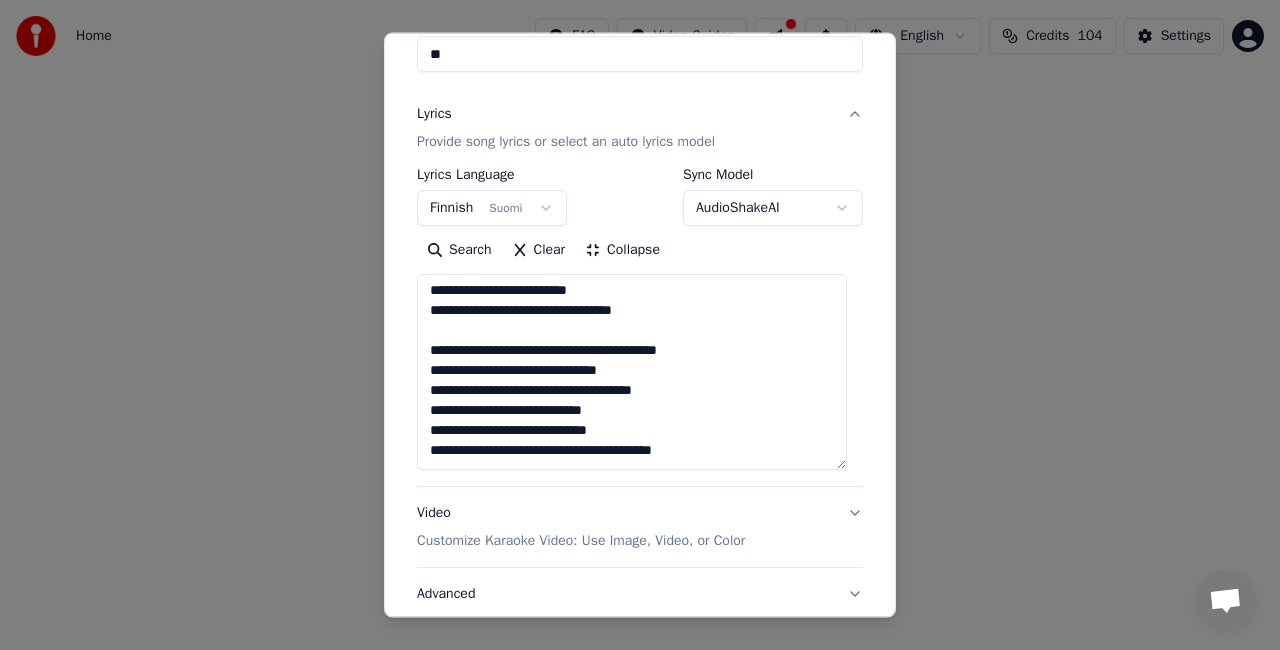 click at bounding box center (632, 372) 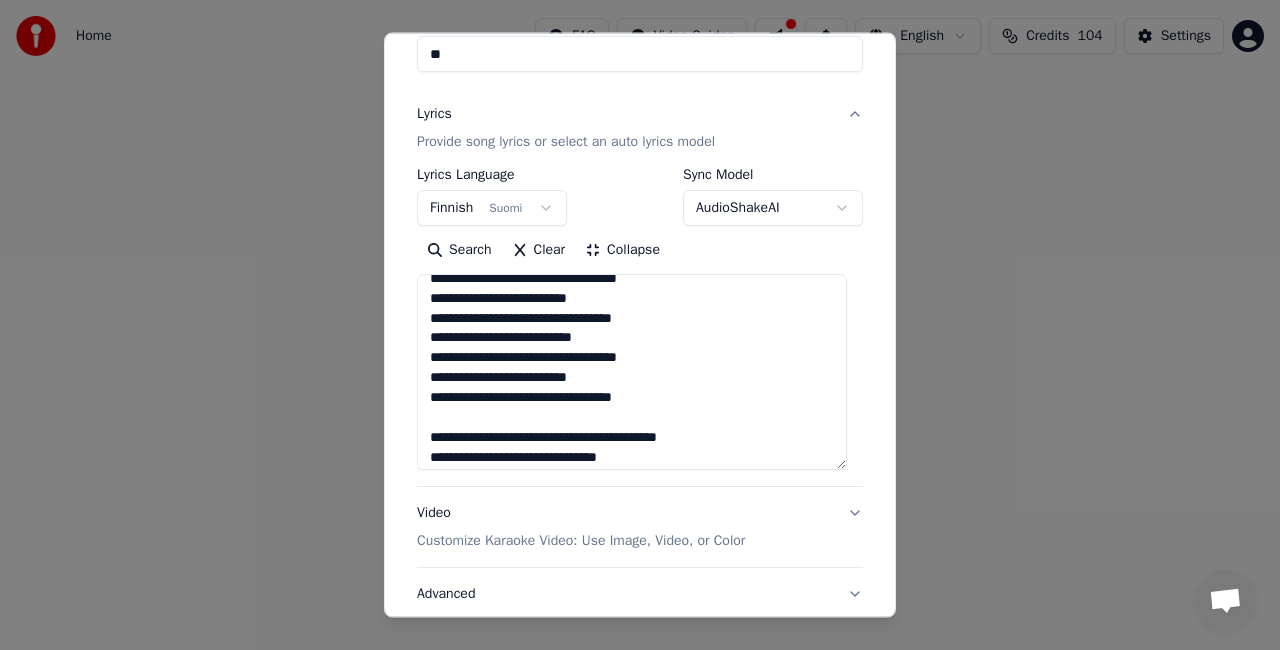scroll, scrollTop: 860, scrollLeft: 0, axis: vertical 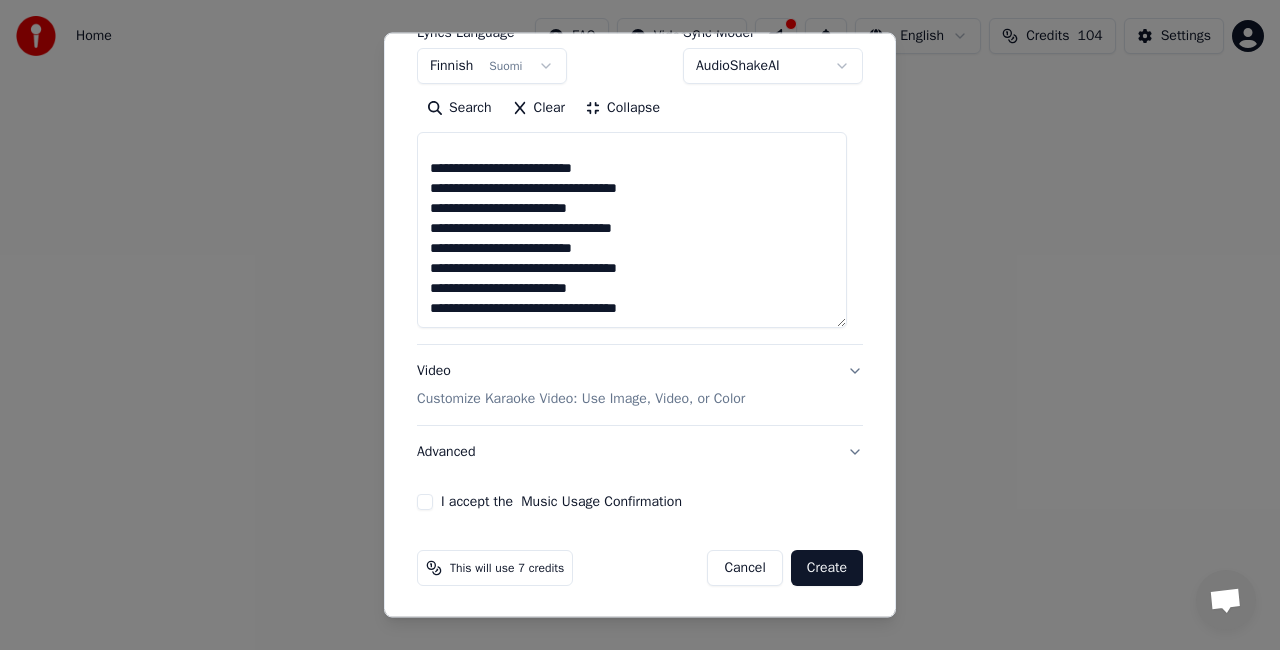 type on "**********" 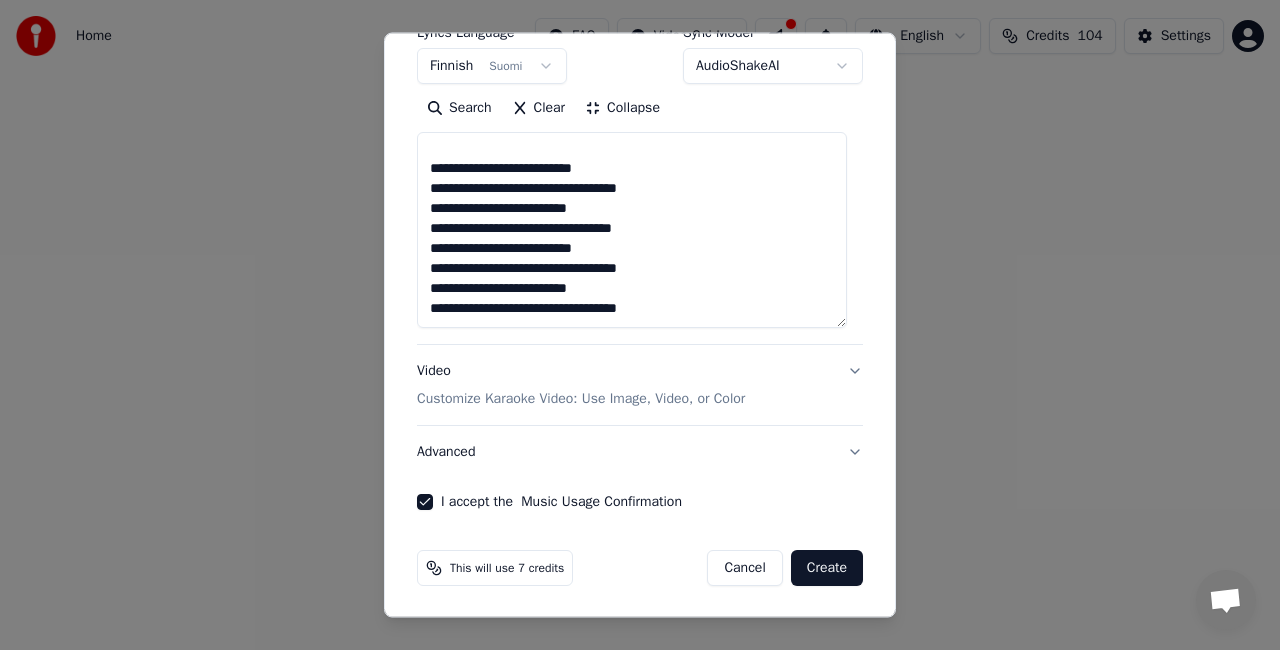 click on "Create" at bounding box center (827, 568) 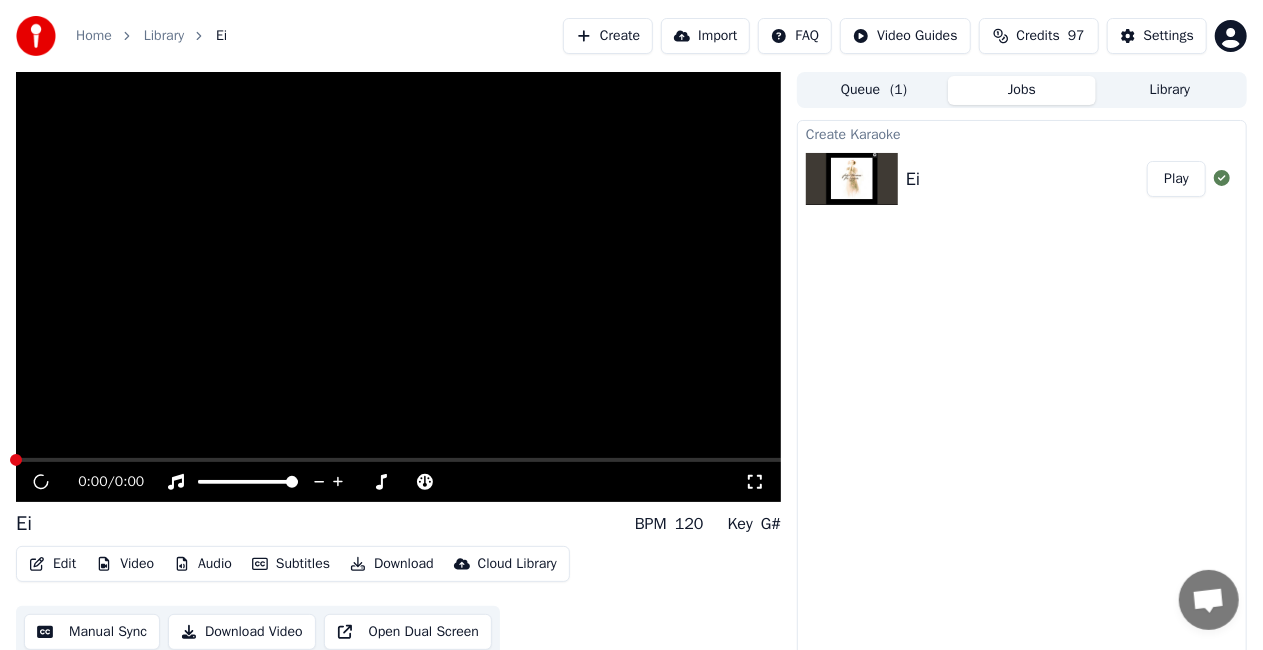 click on "Play" at bounding box center (1176, 179) 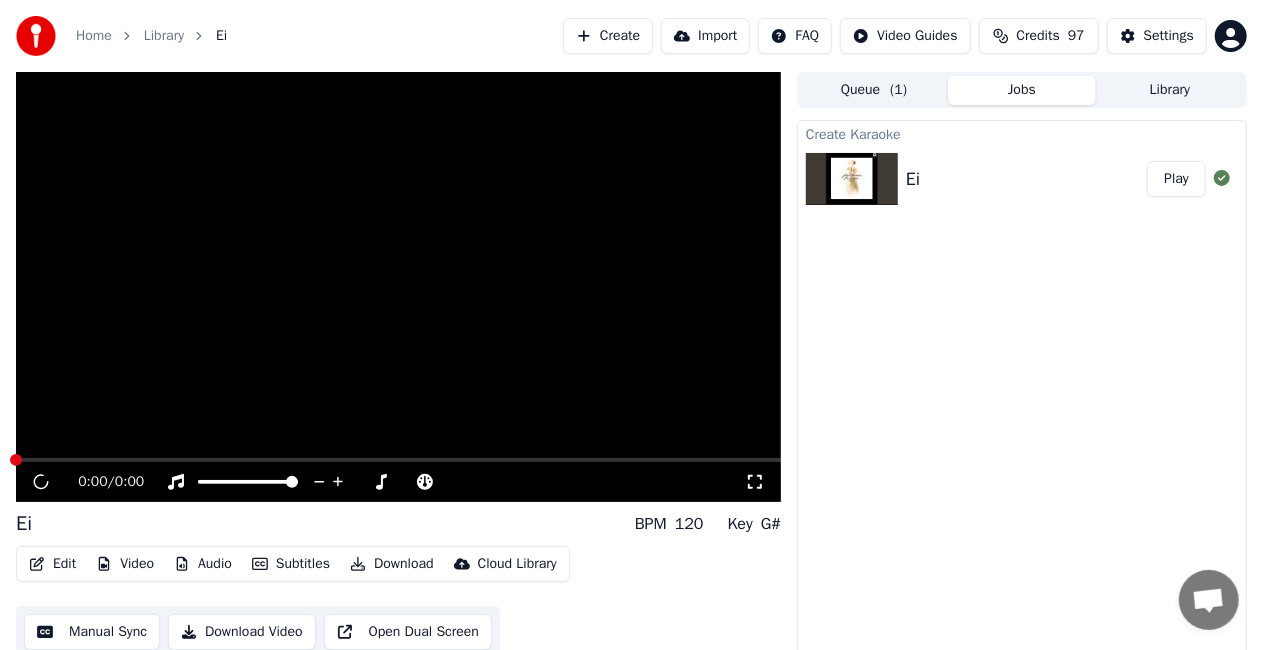 click on "Play" at bounding box center [1176, 179] 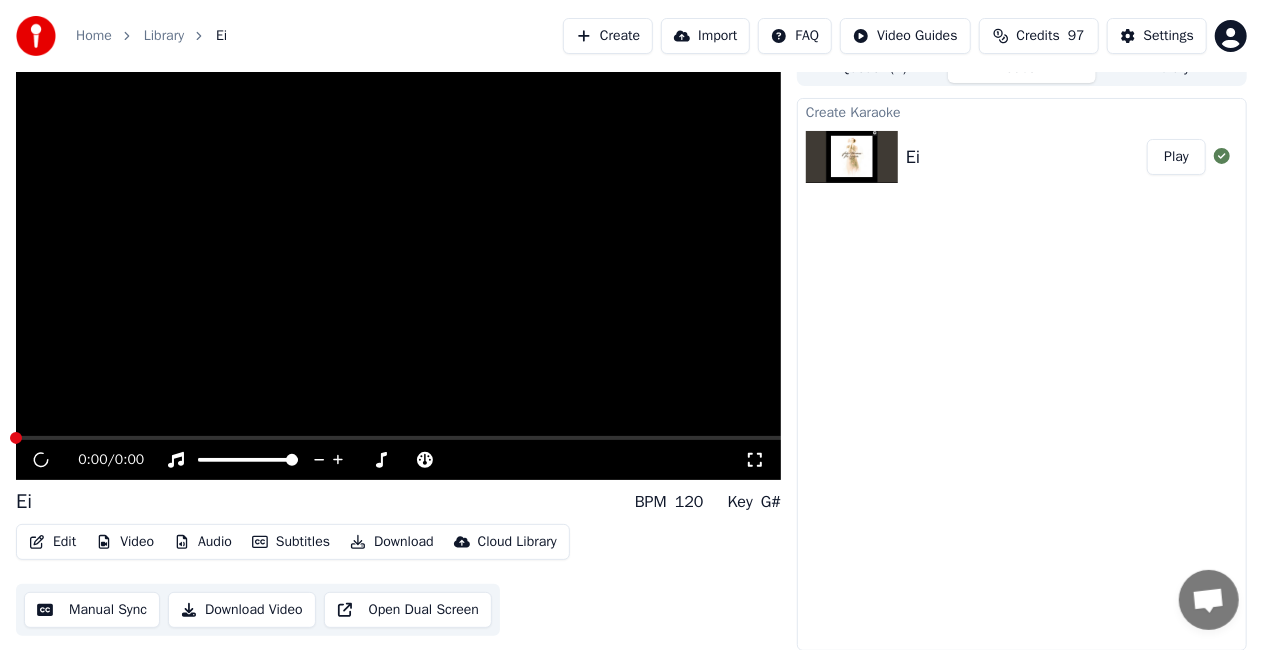 scroll, scrollTop: 0, scrollLeft: 0, axis: both 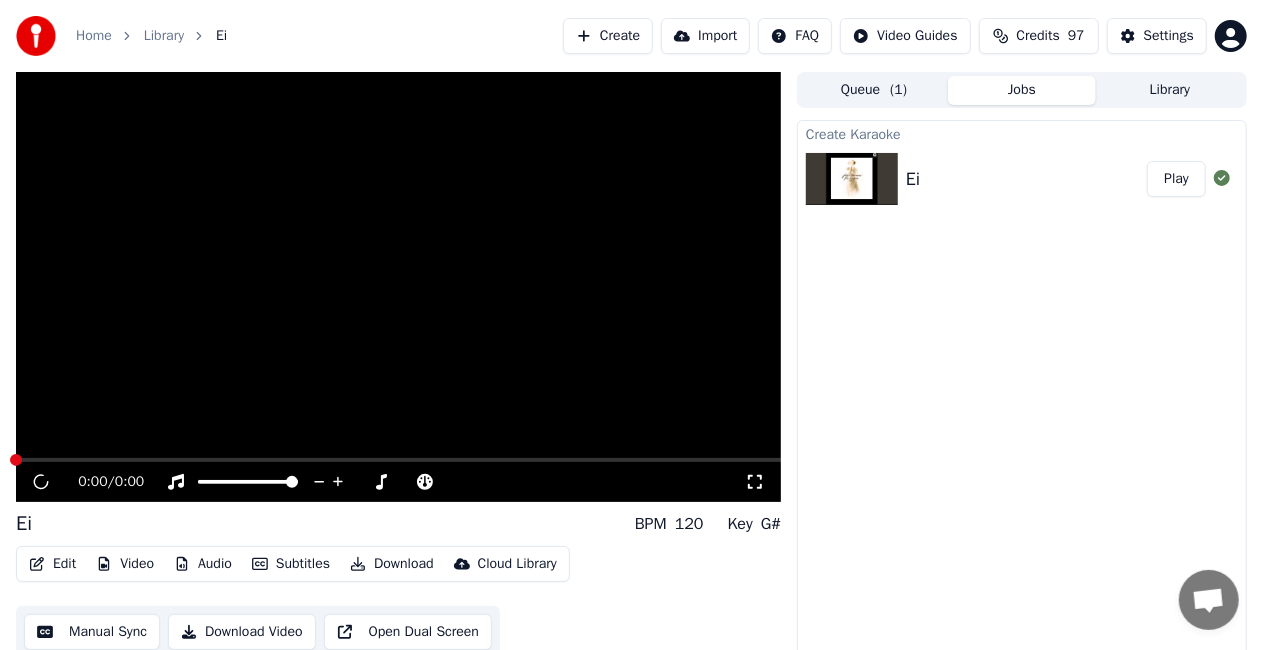click at bounding box center [398, 287] 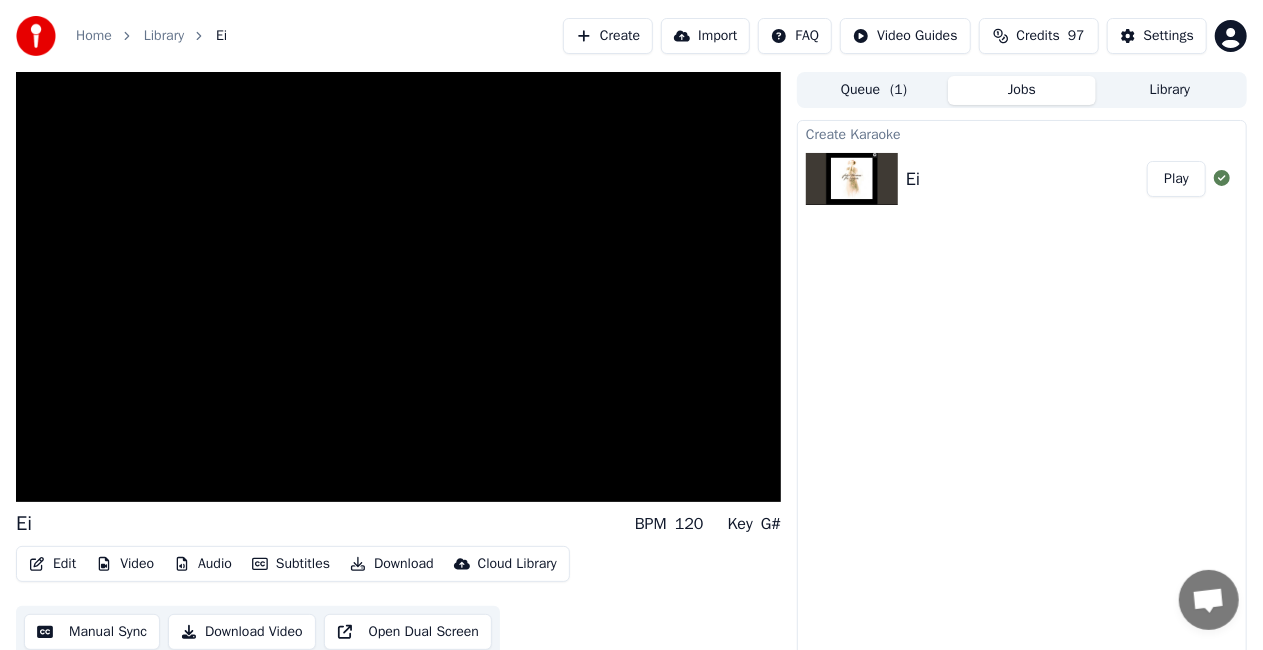 click 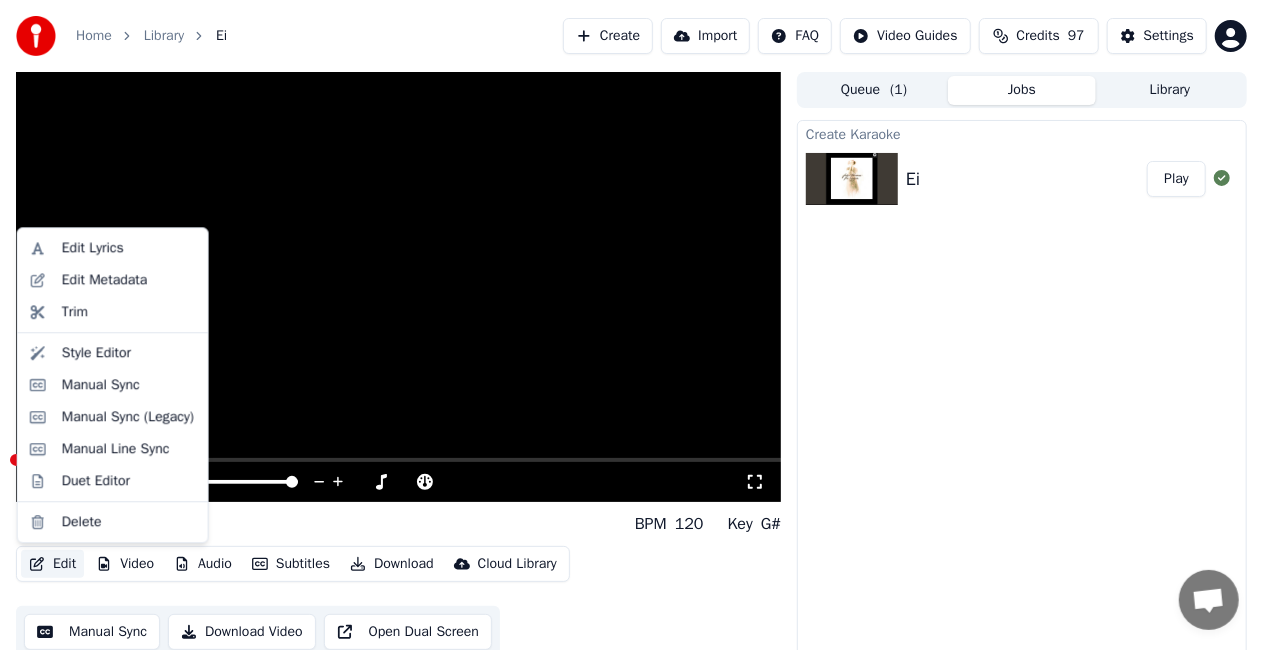 click on "Edit" at bounding box center (52, 564) 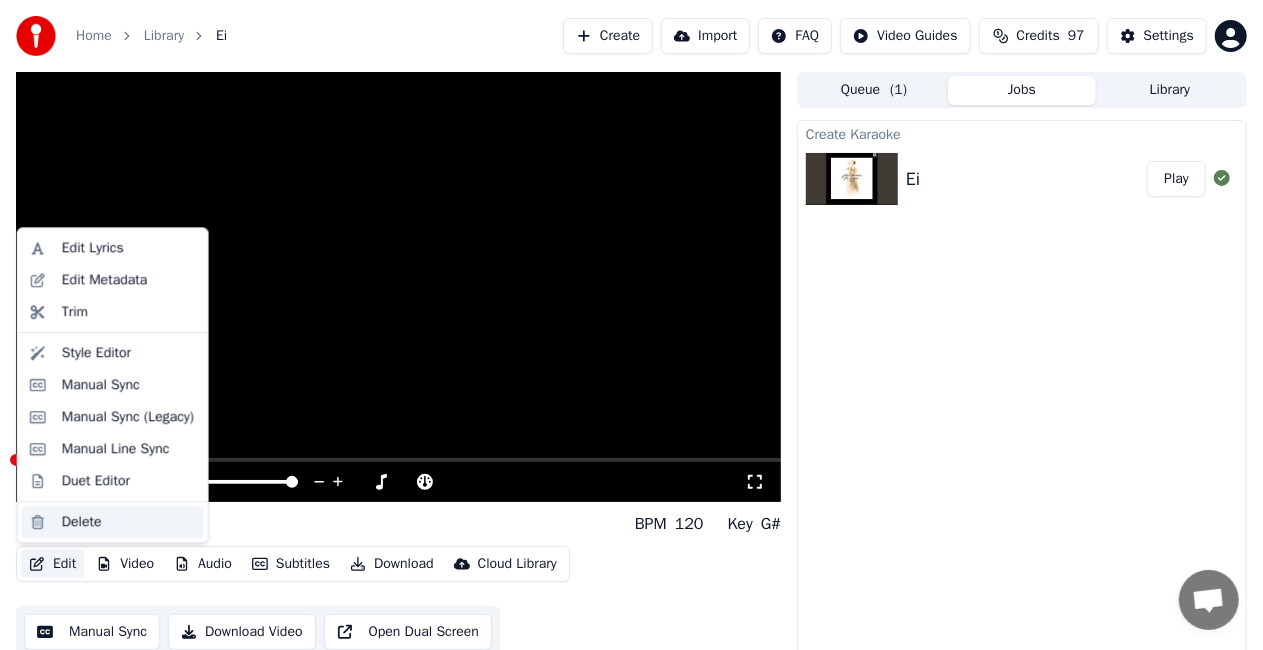 click on "Delete" at bounding box center [129, 522] 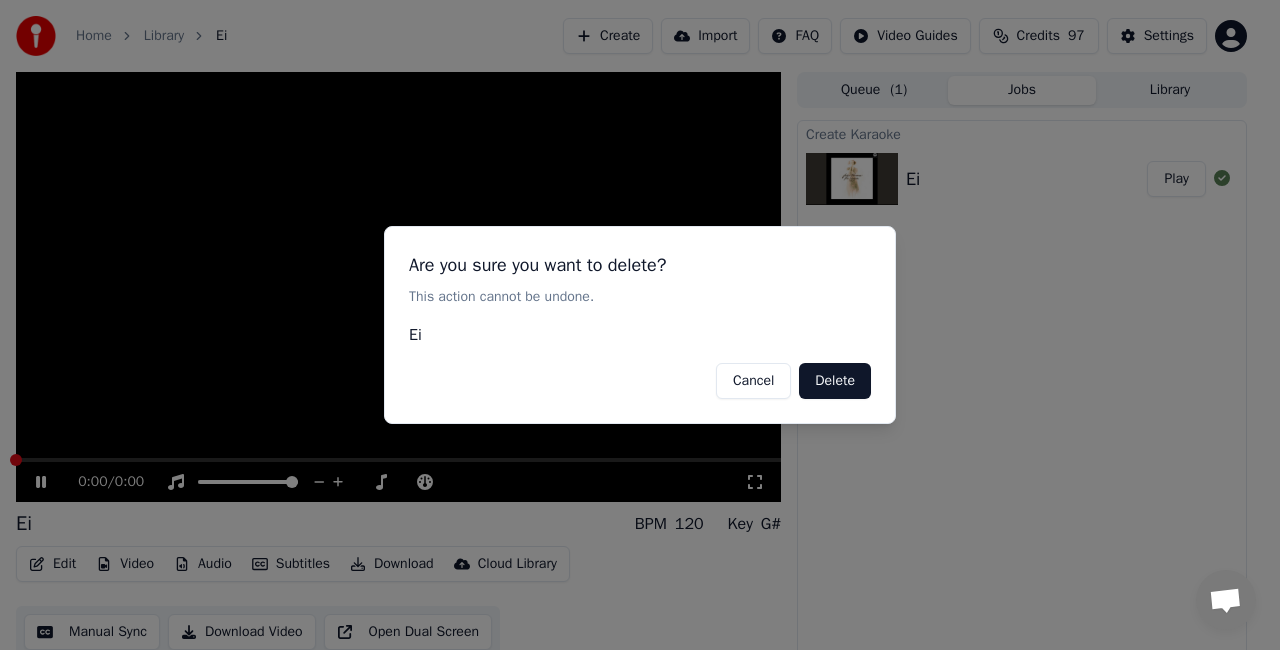 click on "Delete" at bounding box center (835, 381) 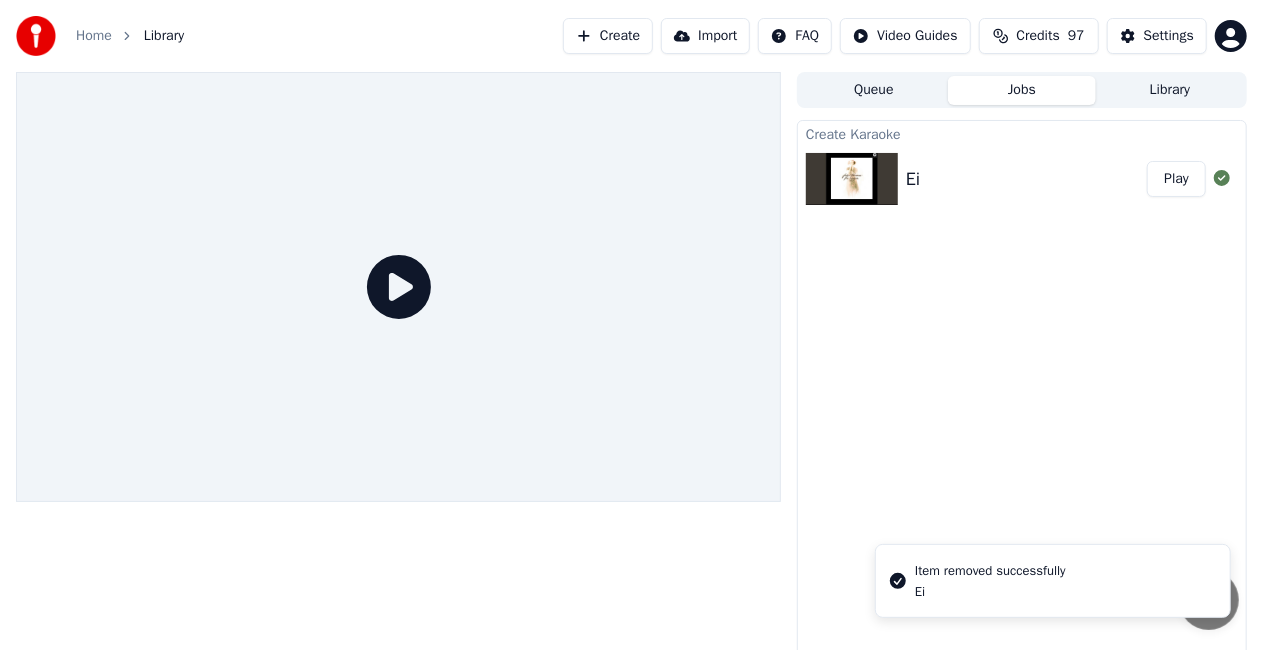 click on "Ei" at bounding box center (1026, 179) 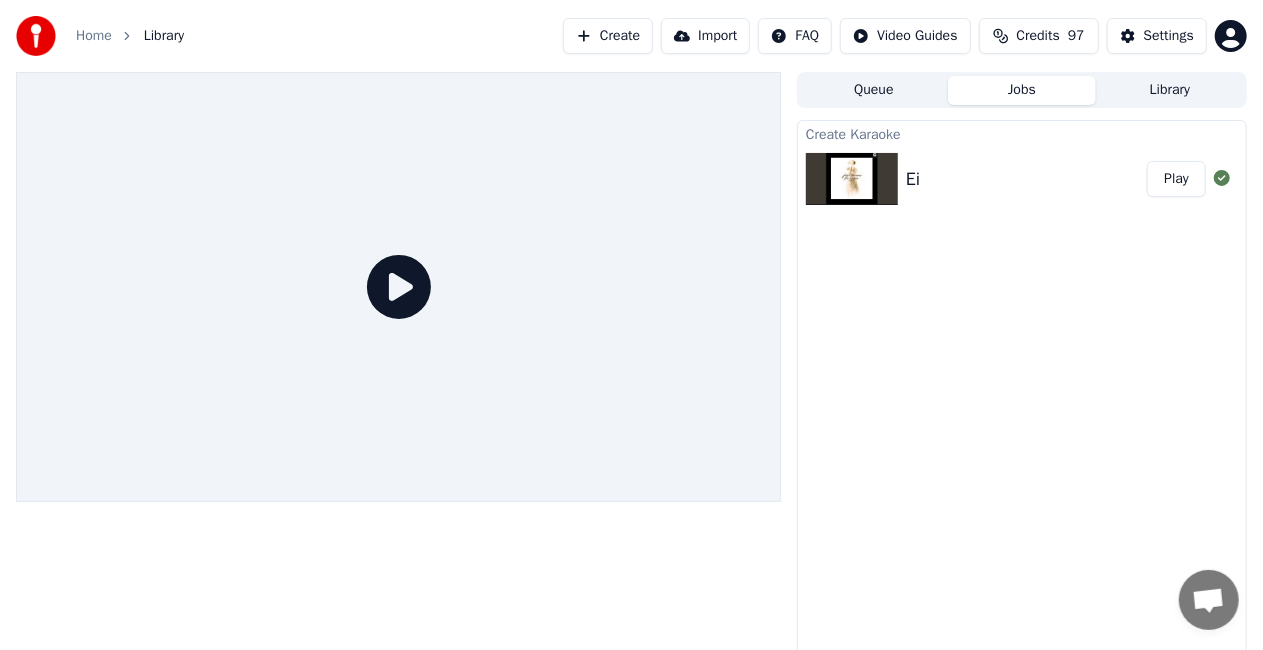 click on "Play" at bounding box center [1176, 179] 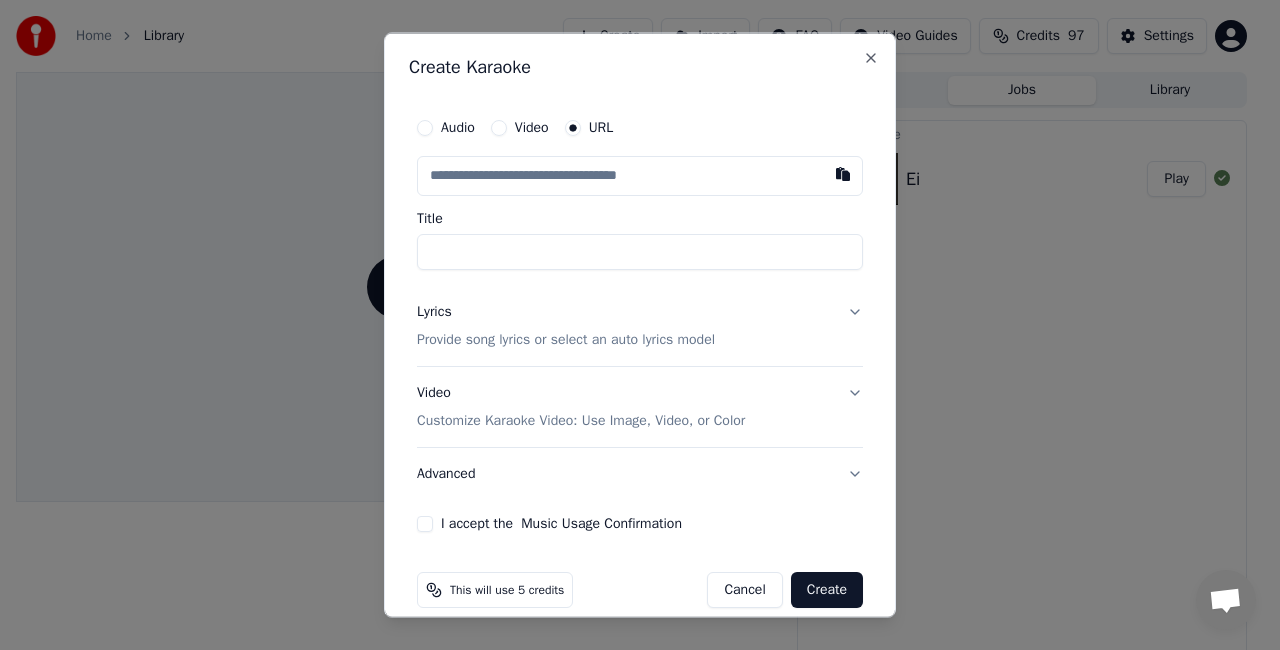 click on "Cancel" at bounding box center (744, 589) 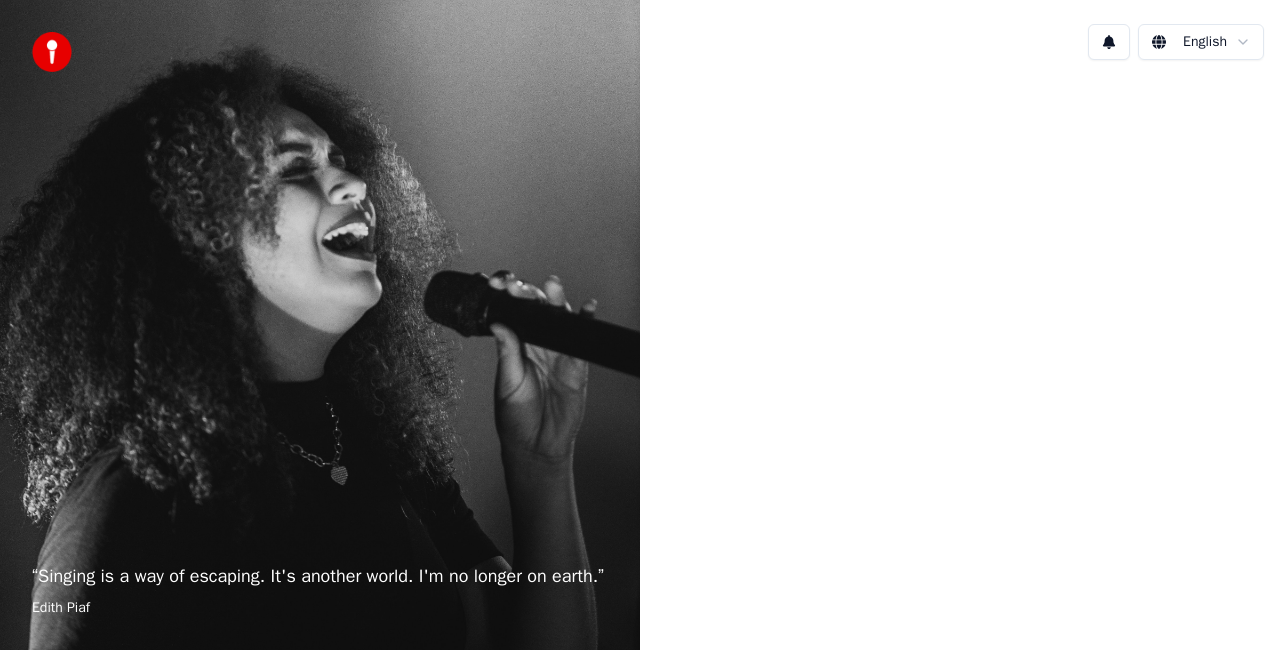 scroll, scrollTop: 0, scrollLeft: 0, axis: both 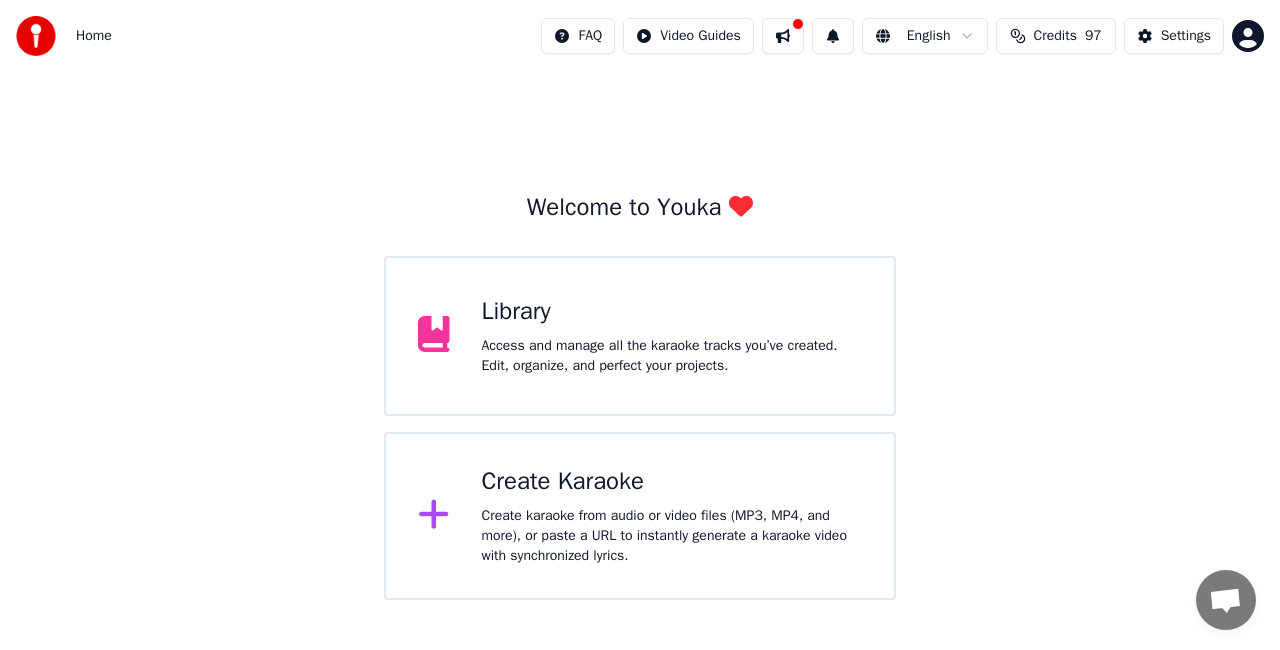 click on "Library Access and manage all the karaoke tracks you’ve created. Edit, organize, and perfect your projects." at bounding box center [672, 336] 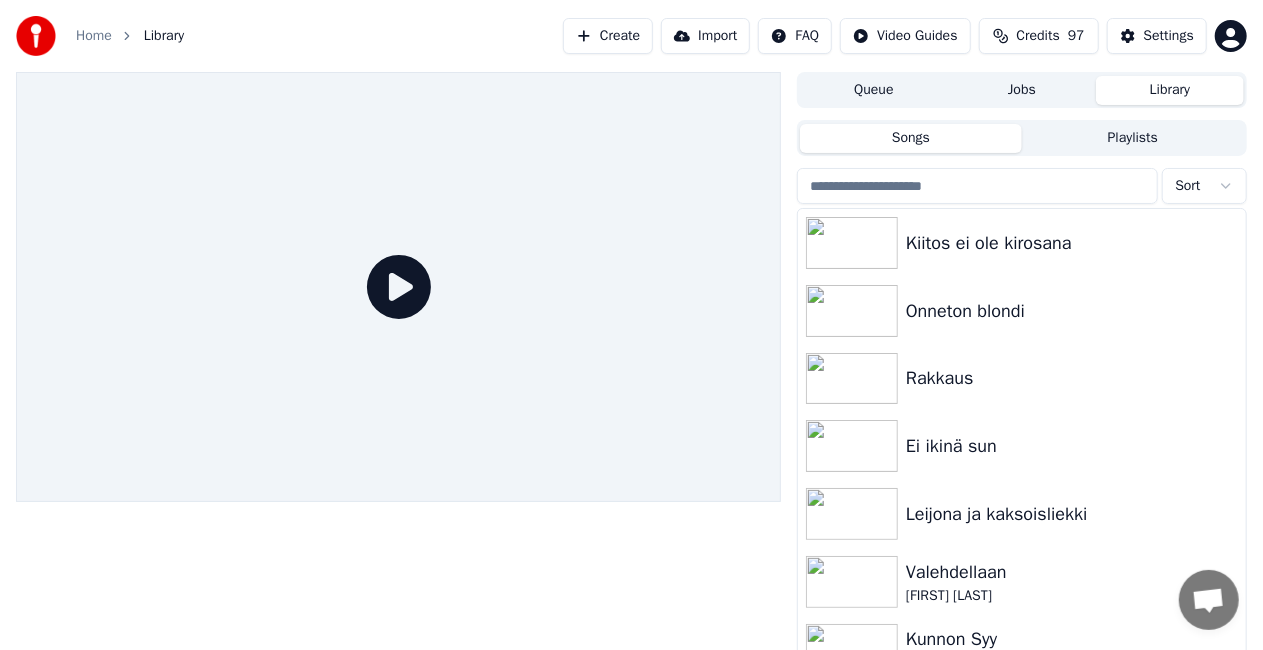 click on "Create" at bounding box center [608, 36] 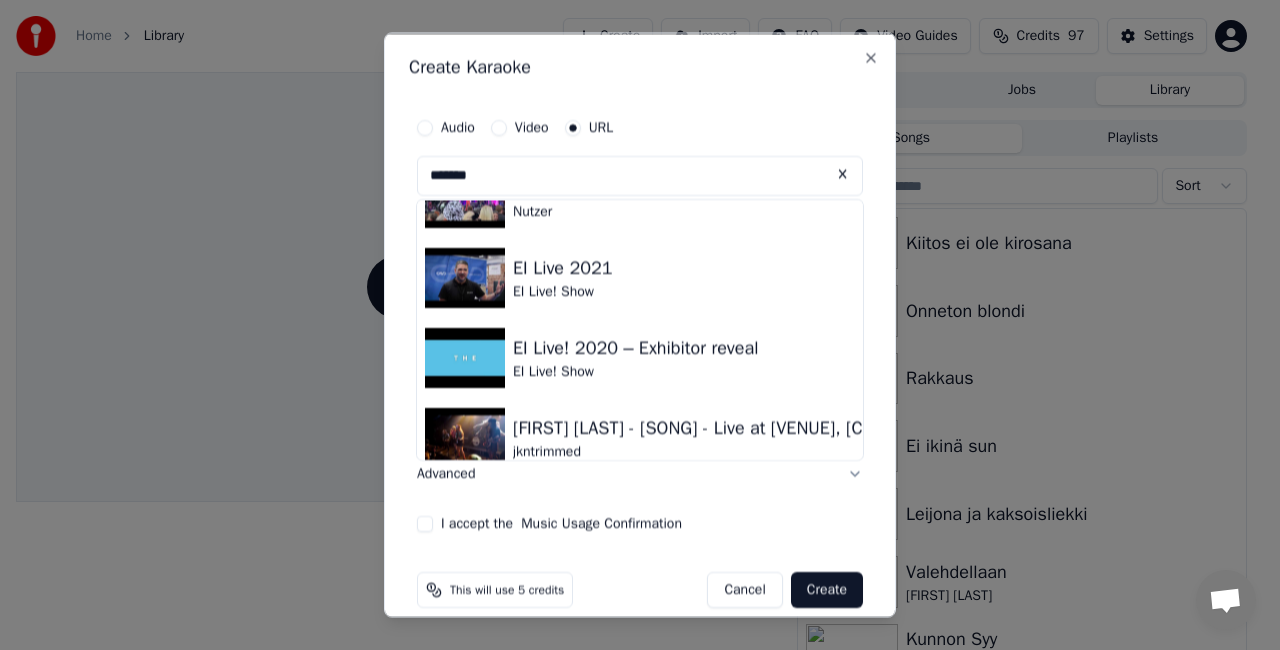 scroll, scrollTop: 1188, scrollLeft: 0, axis: vertical 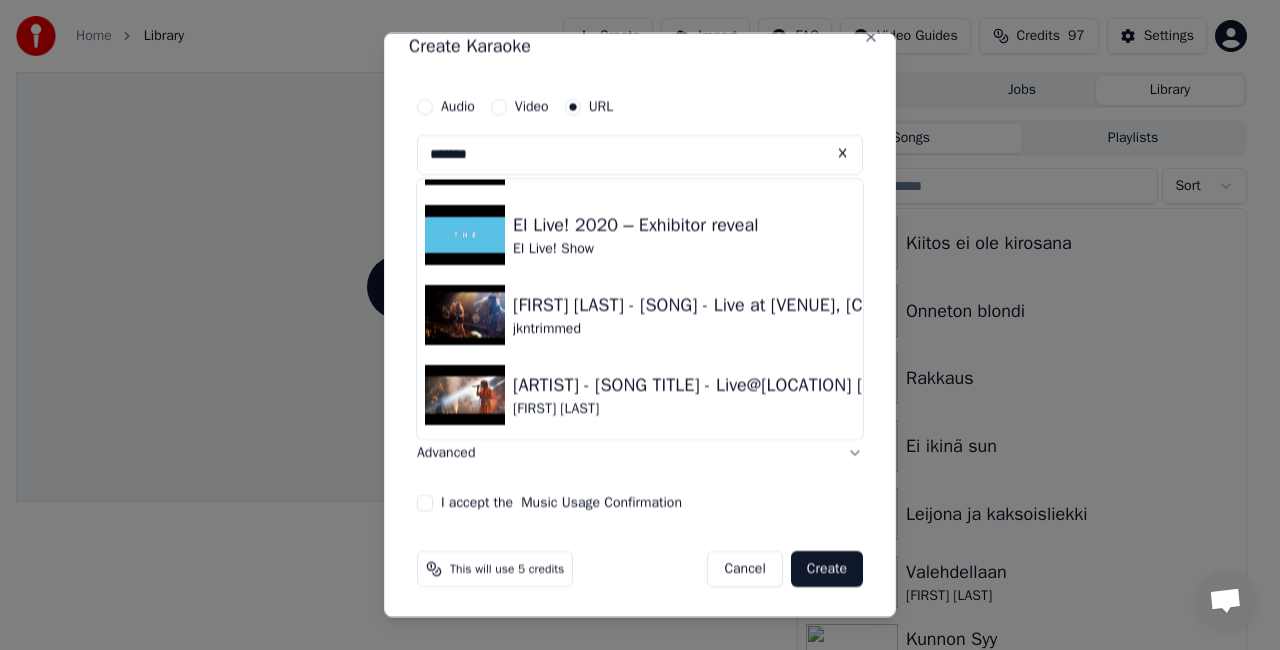type on "*******" 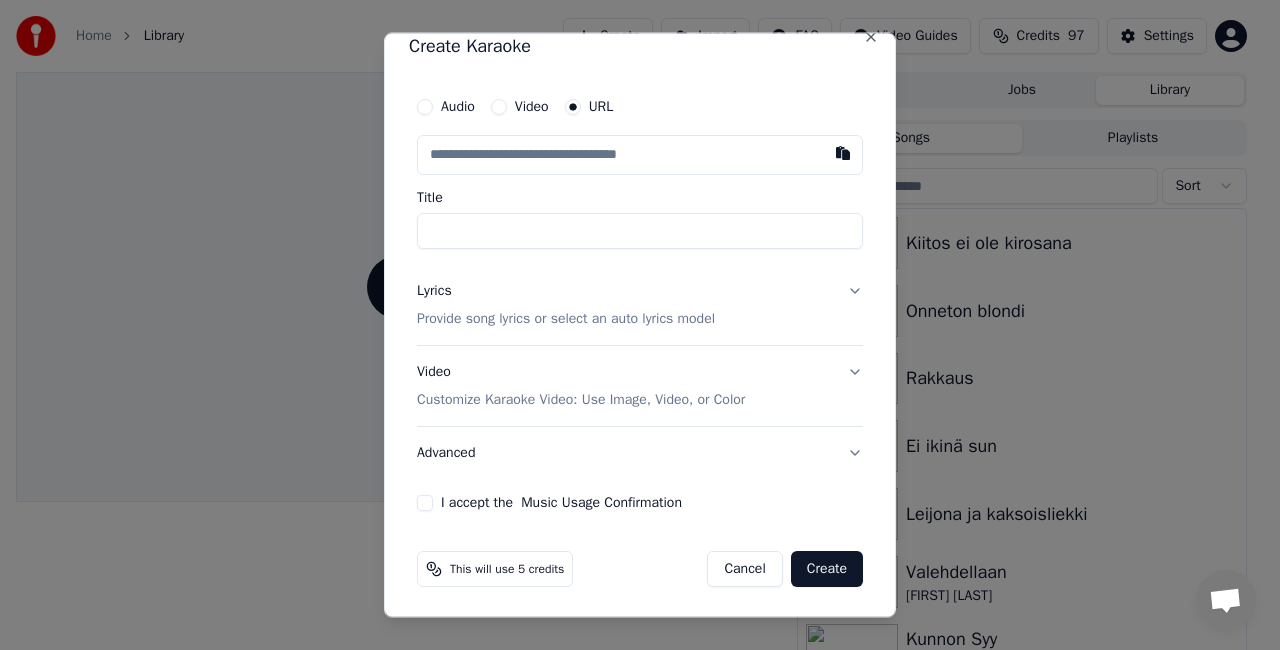 paste on "**********" 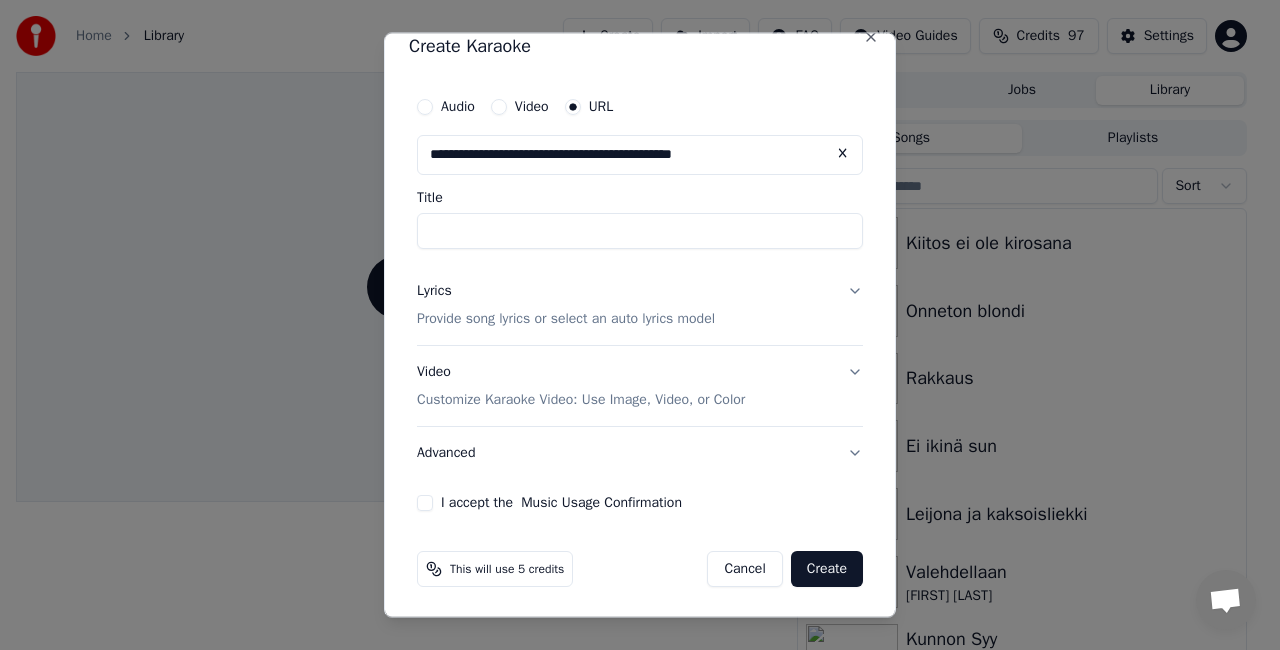 type on "**" 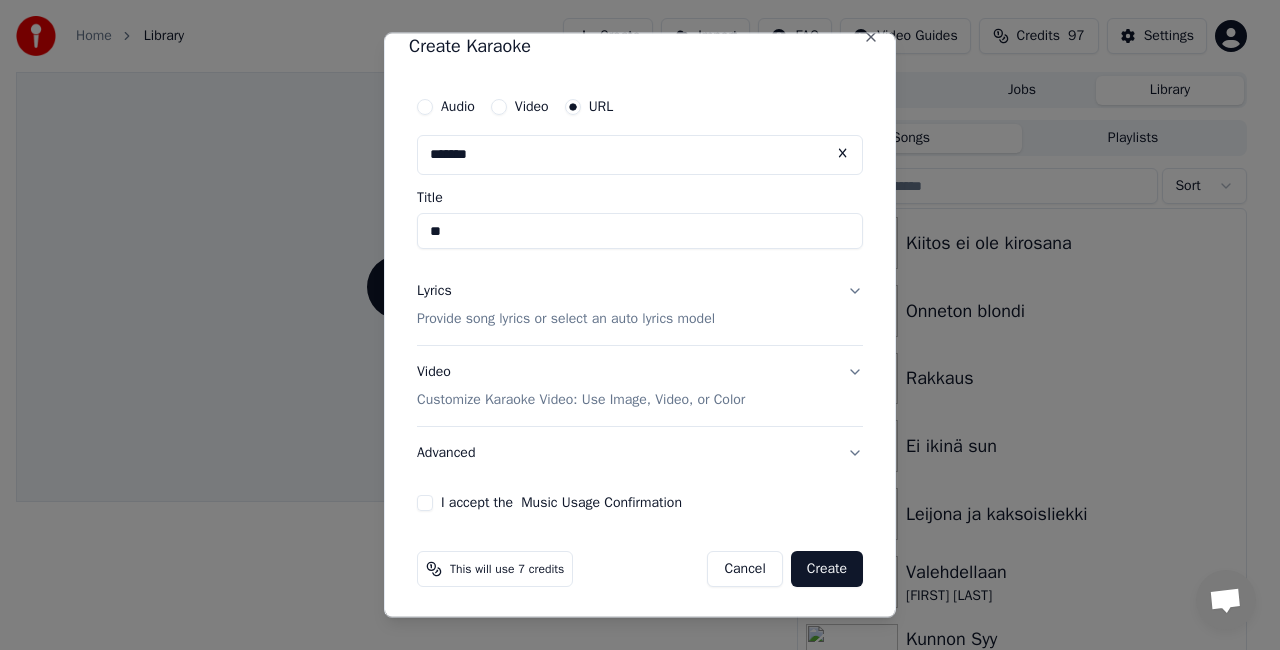 drag, startPoint x: 684, startPoint y: 318, endPoint x: 698, endPoint y: 316, distance: 14.142136 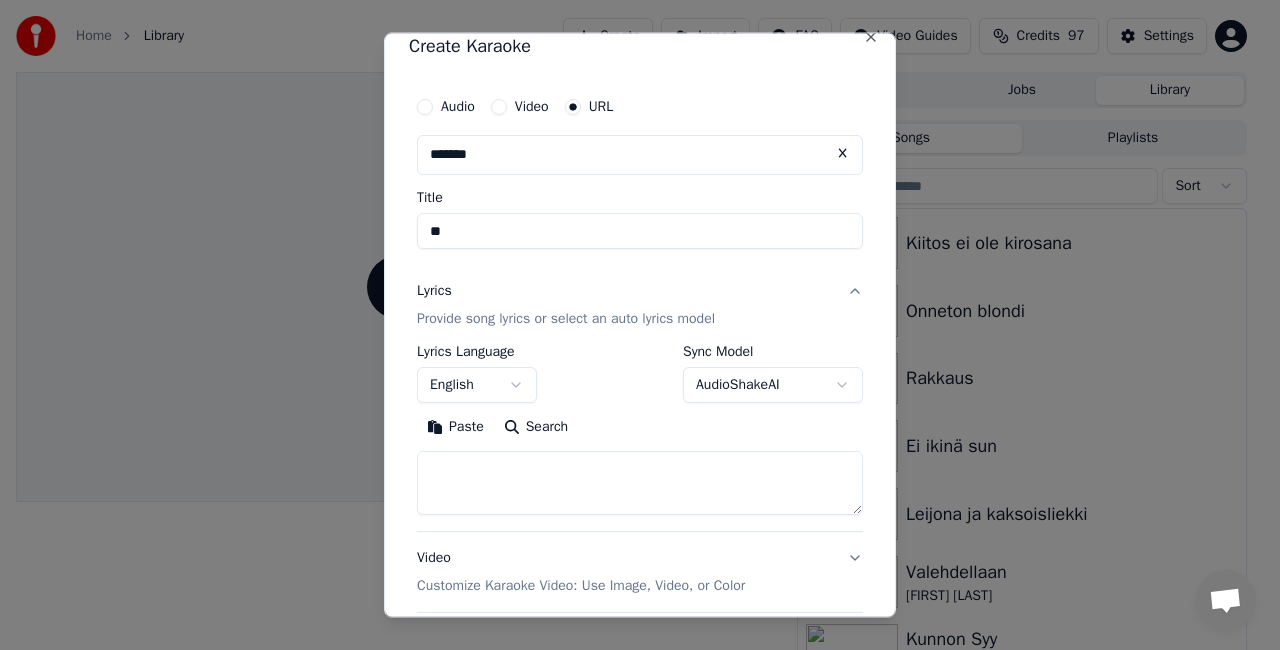 type on "**********" 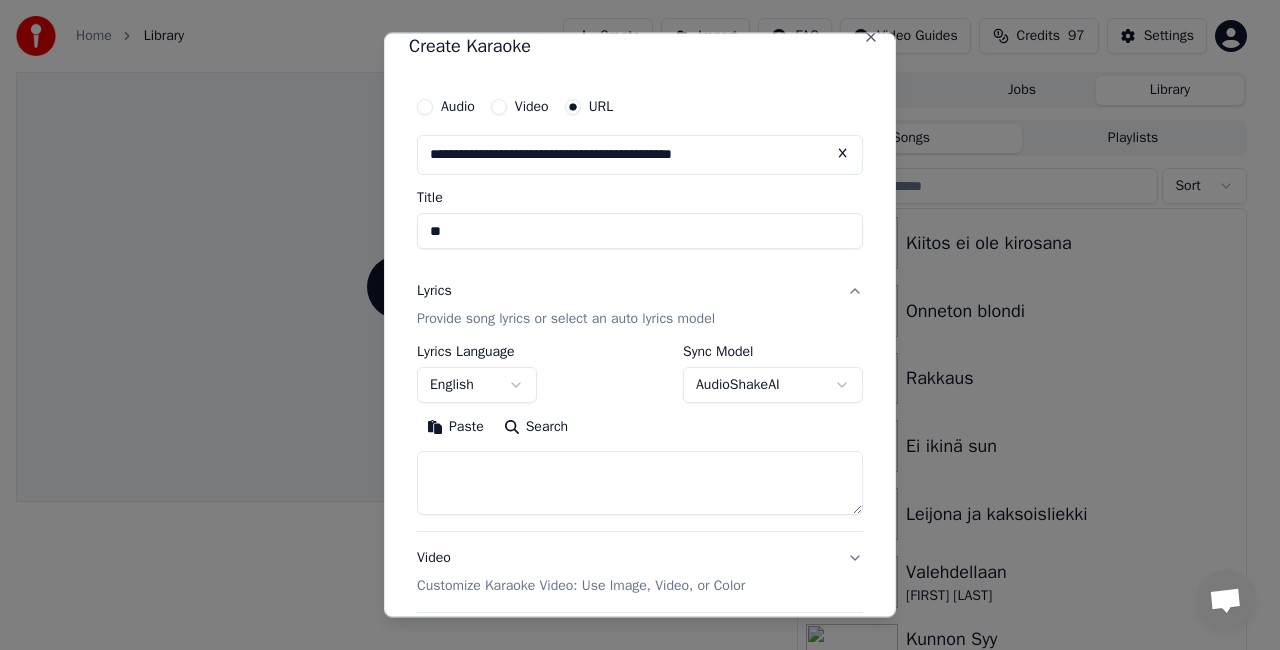 click on "Provide song lyrics or select an auto lyrics model" at bounding box center [566, 318] 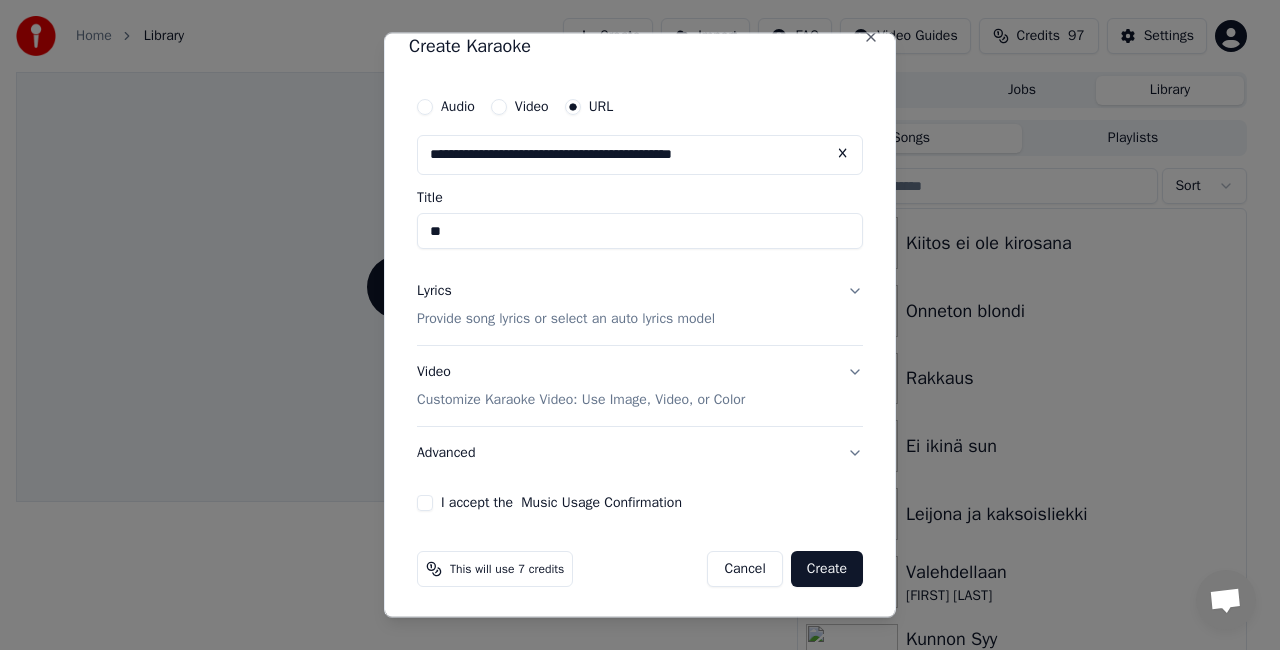 click on "I accept the   Music Usage Confirmation" at bounding box center (425, 502) 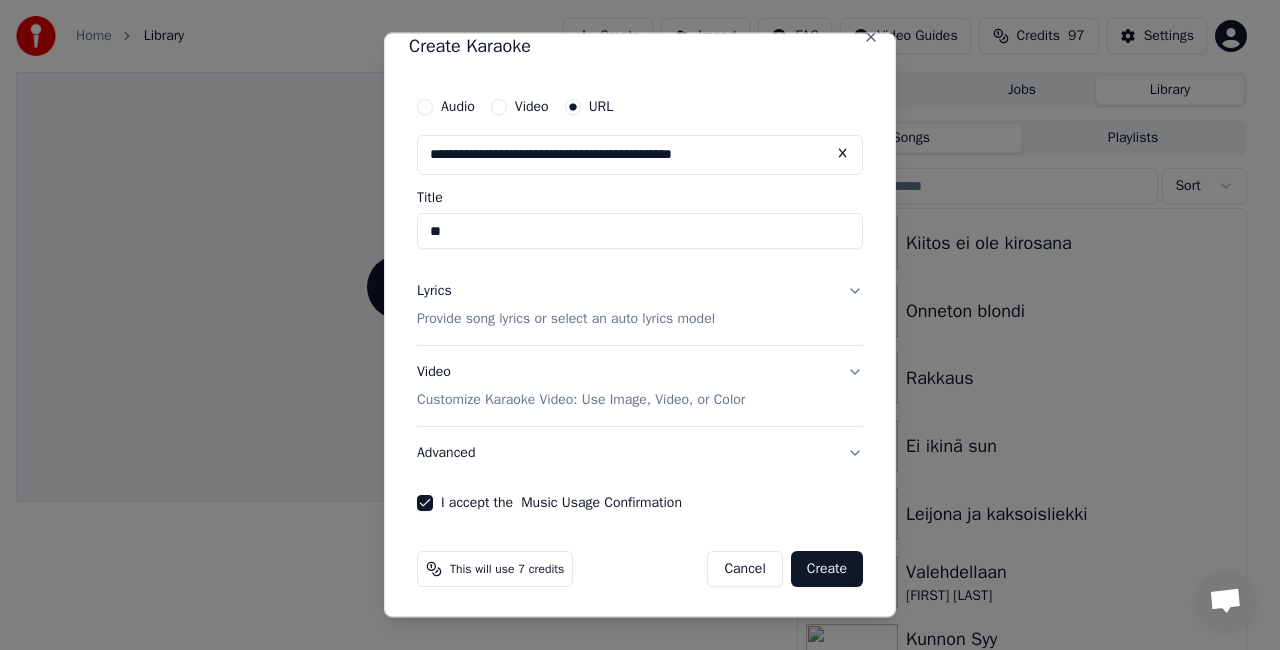 click on "Create" at bounding box center [827, 568] 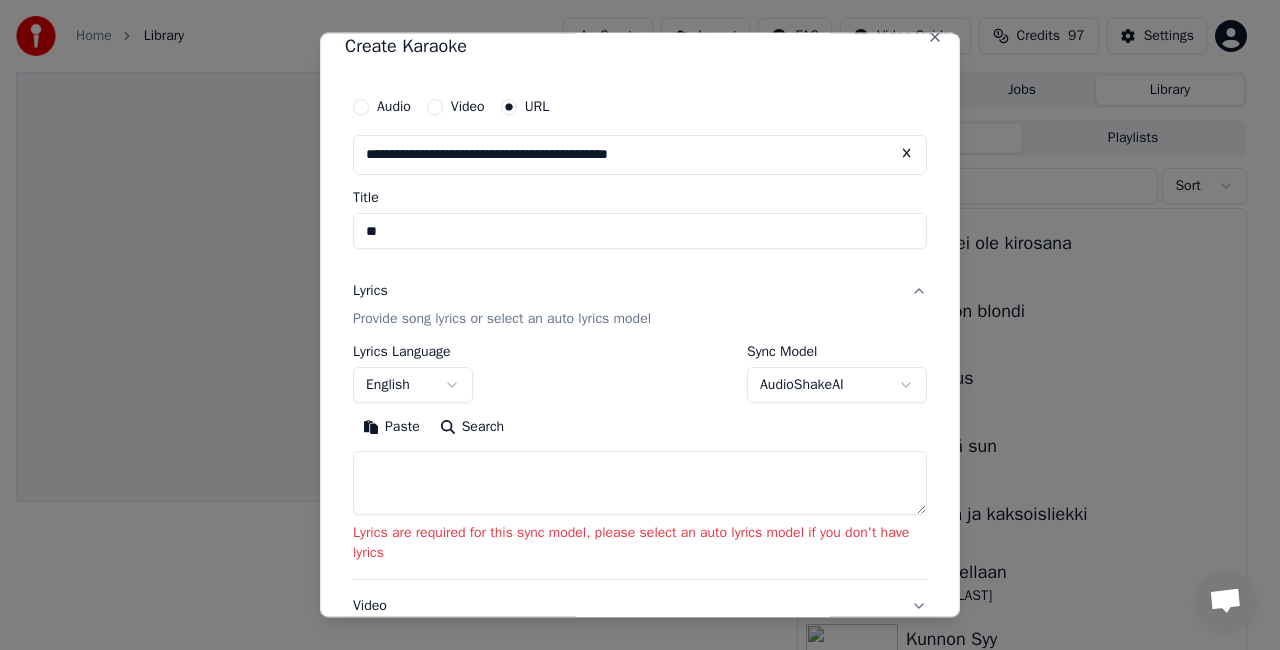 click at bounding box center [640, 482] 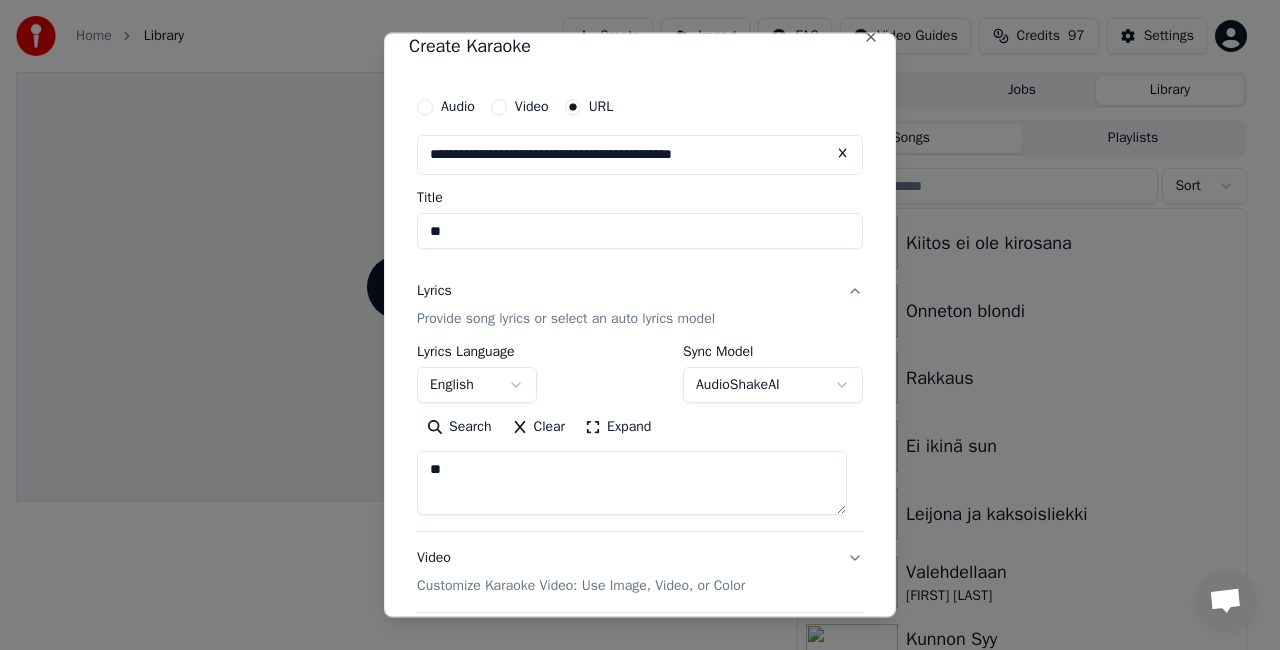 type on "*" 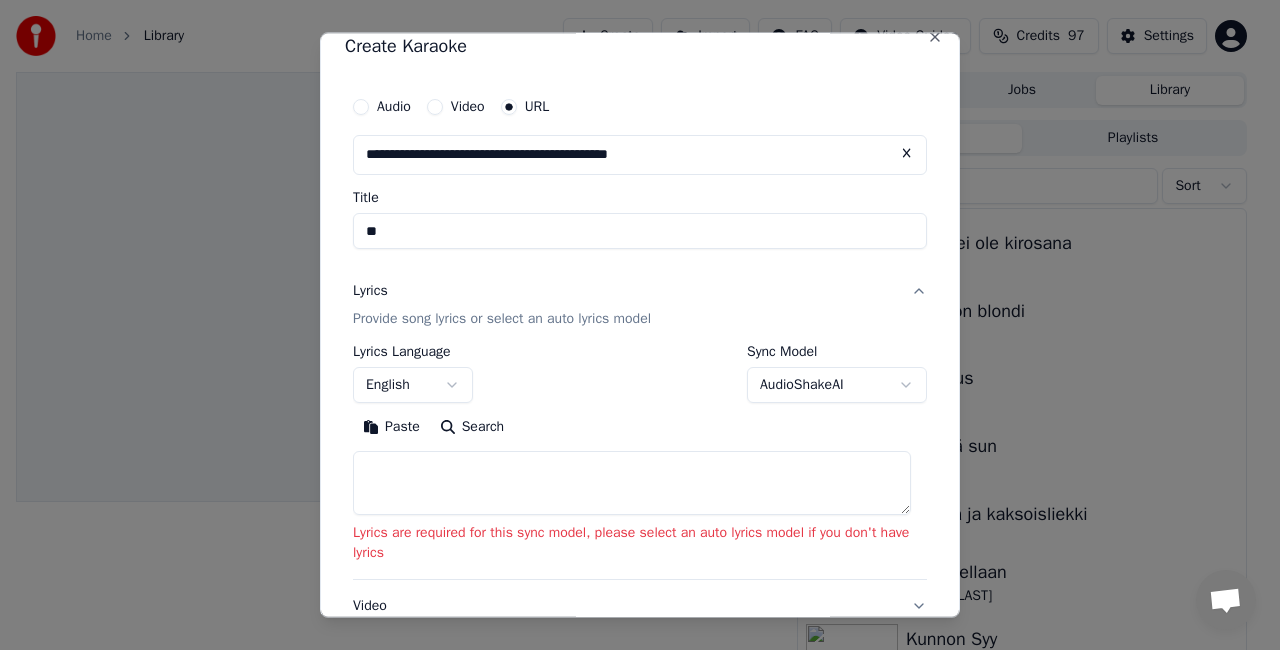 paste on "**********" 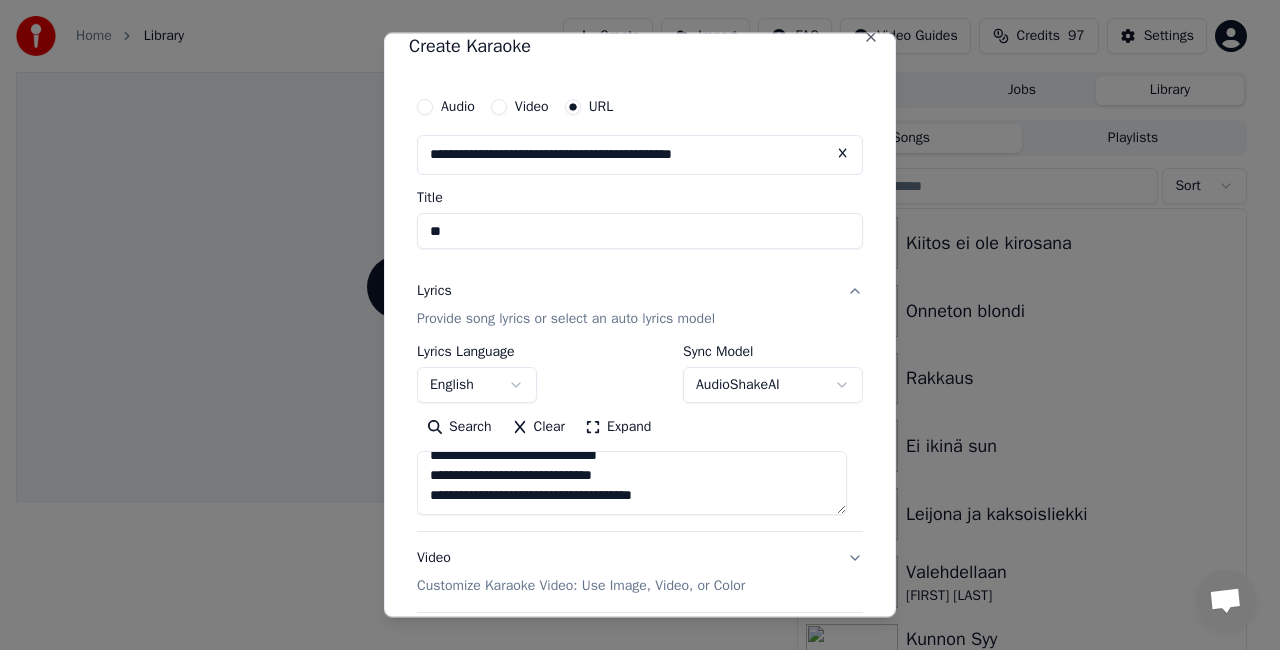 scroll, scrollTop: 124, scrollLeft: 0, axis: vertical 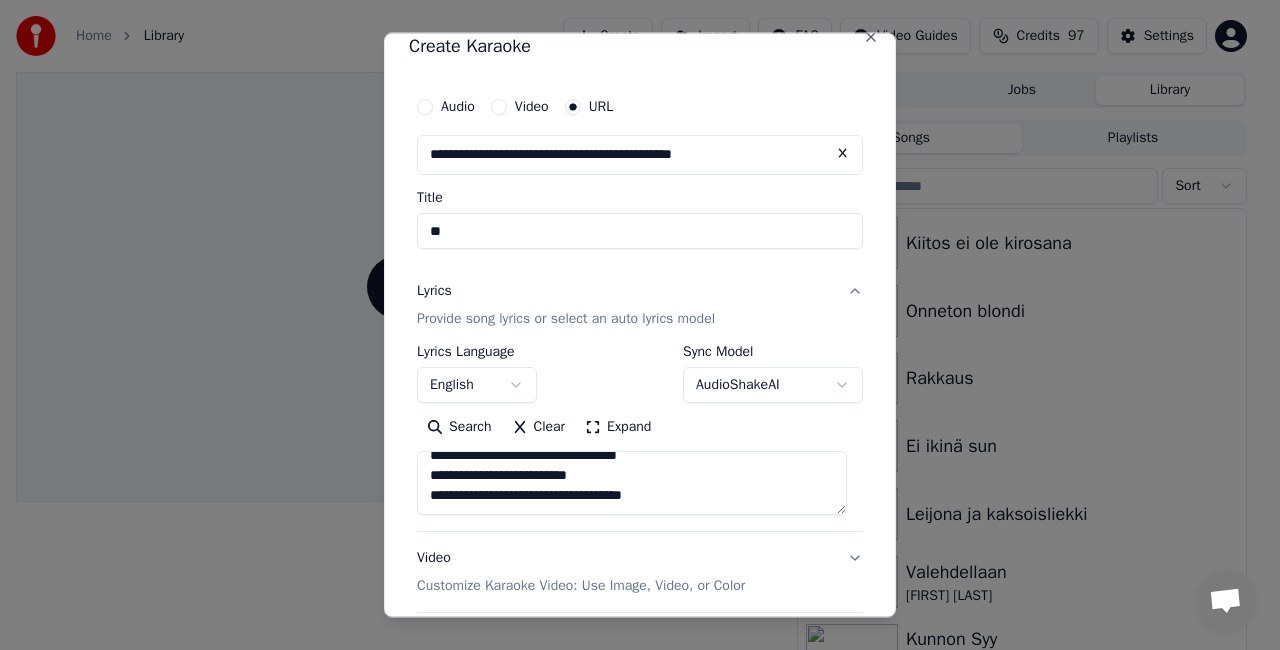 paste on "**********" 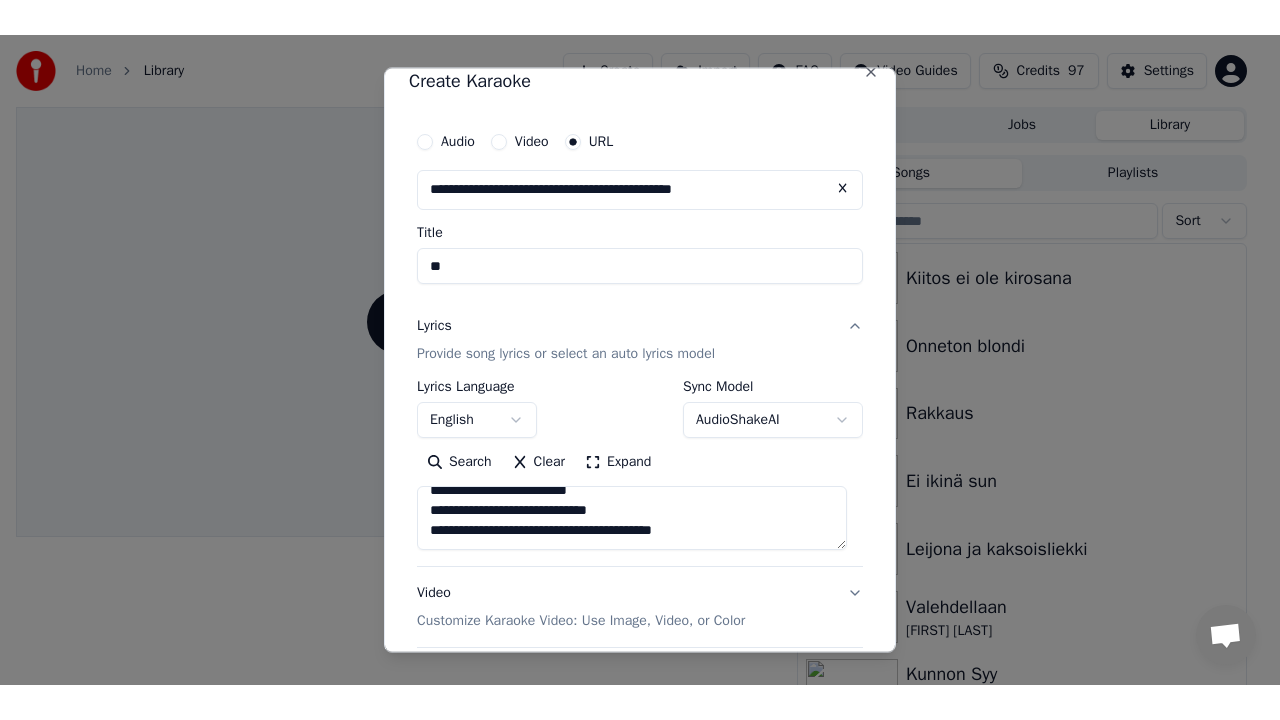 scroll, scrollTop: 464, scrollLeft: 0, axis: vertical 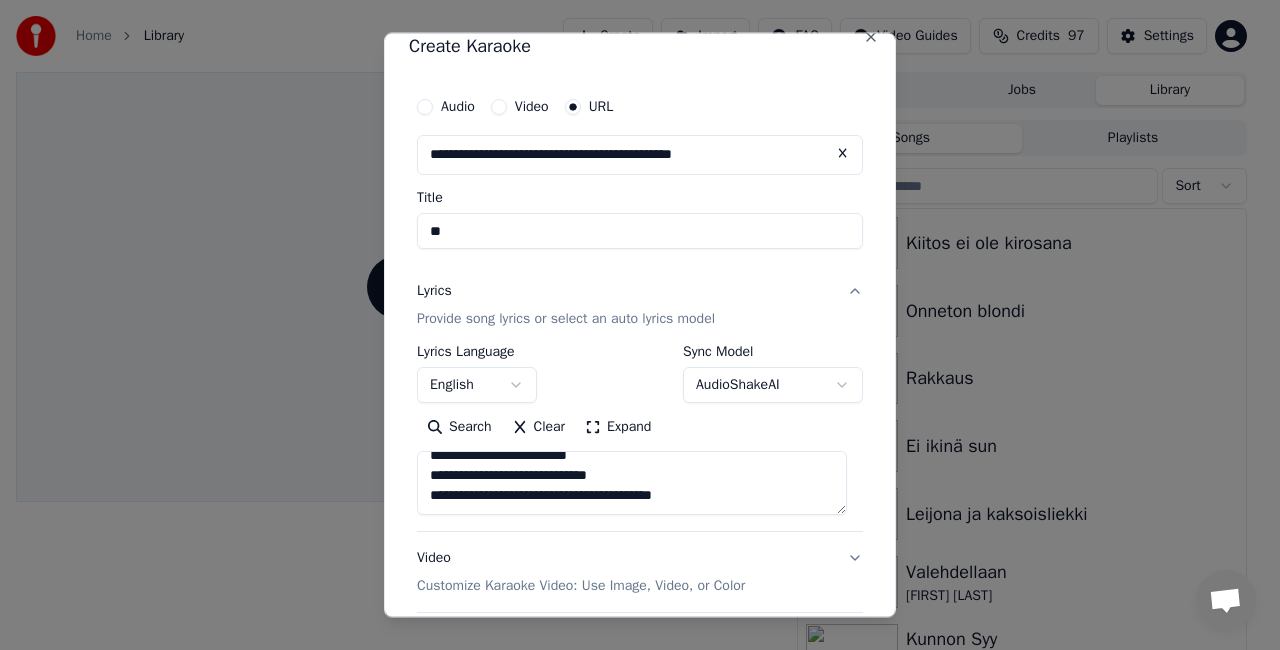 type on "**********" 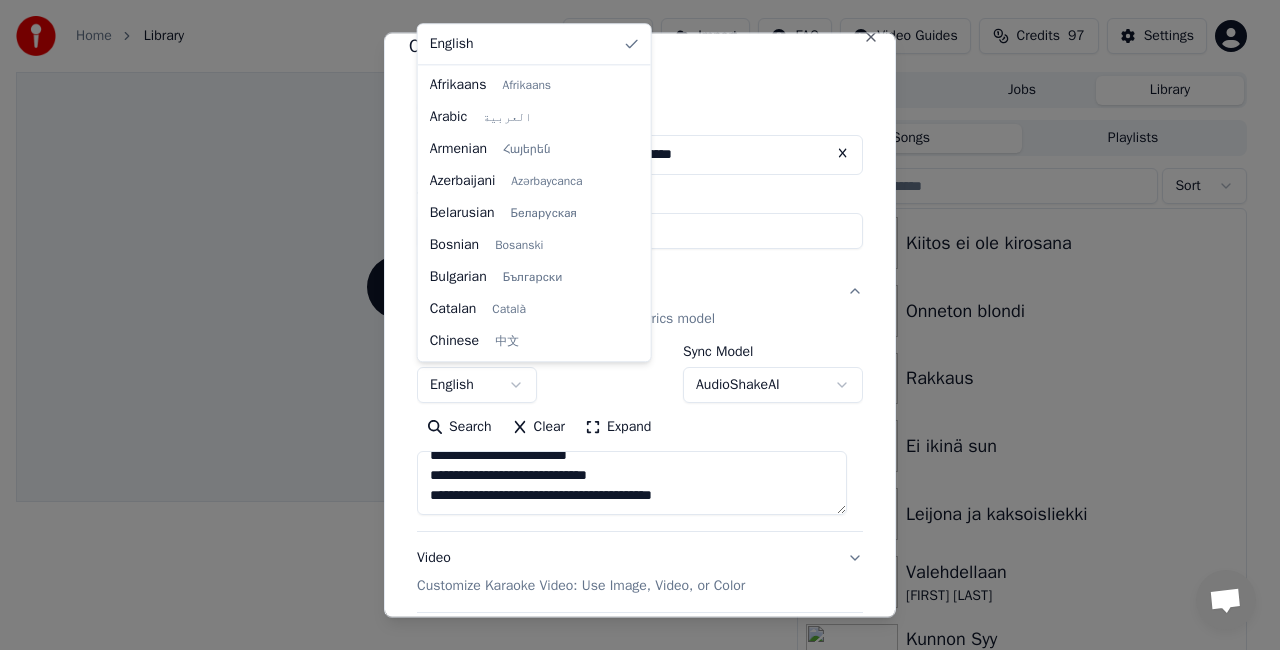 click on "**********" at bounding box center [631, 325] 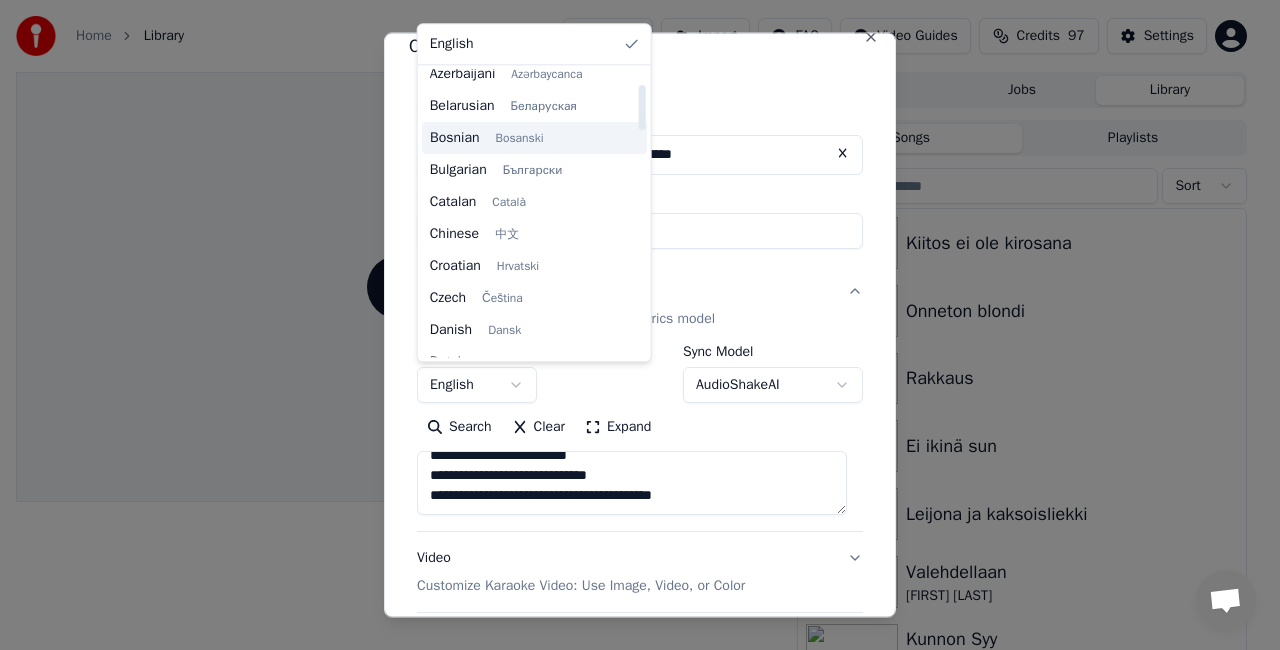 scroll, scrollTop: 116, scrollLeft: 0, axis: vertical 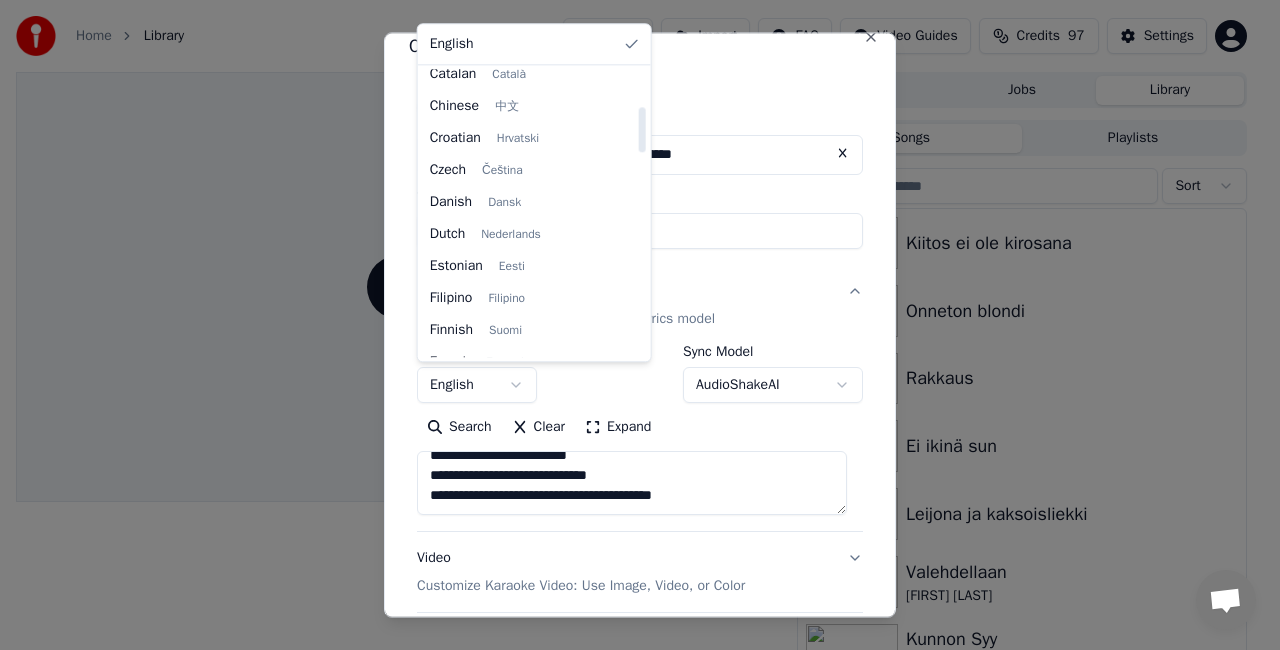 select on "**" 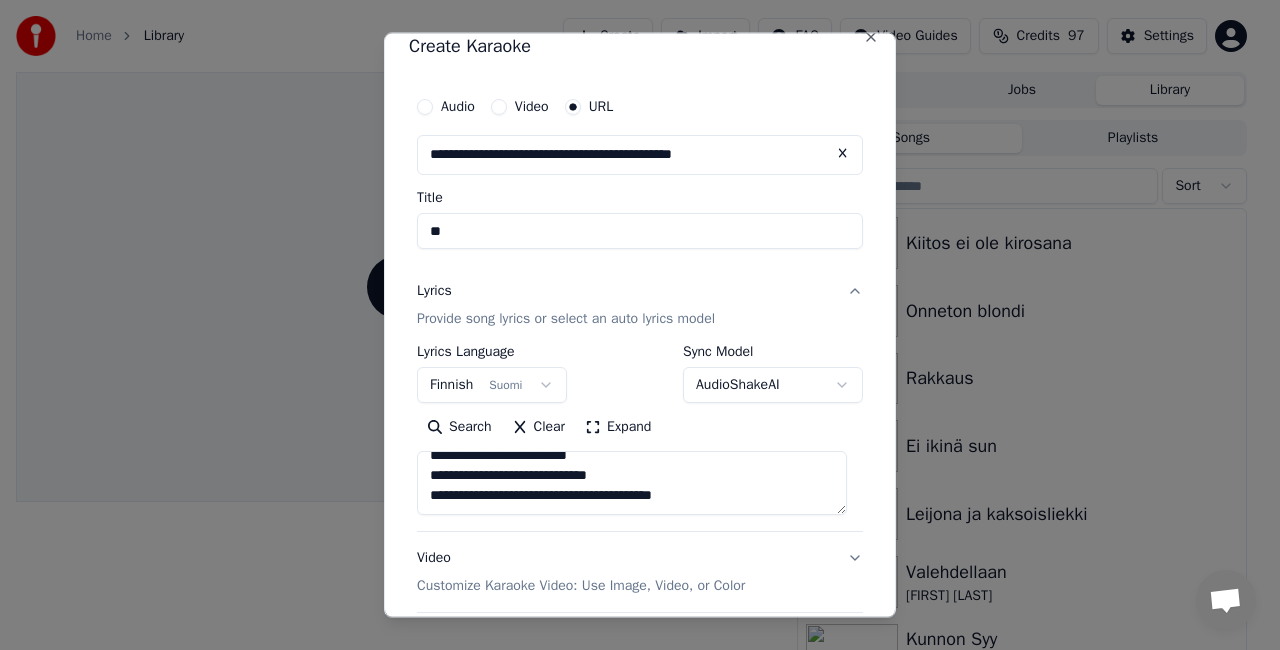 scroll, scrollTop: 473, scrollLeft: 0, axis: vertical 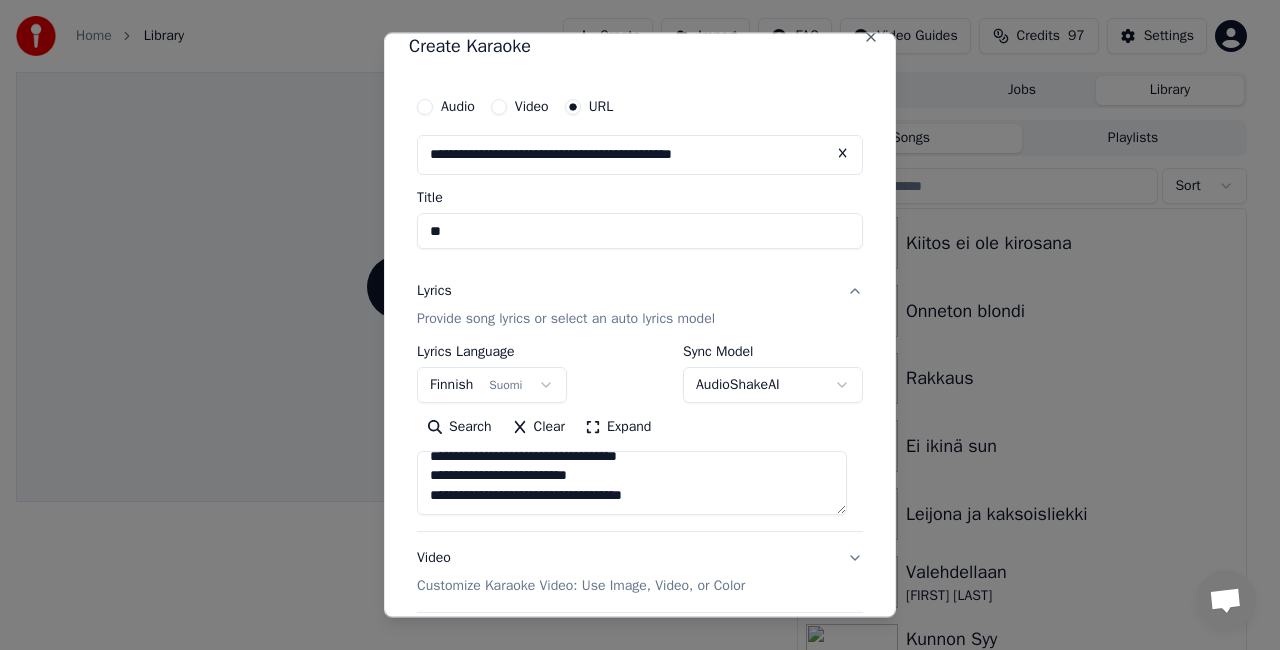 paste on "**********" 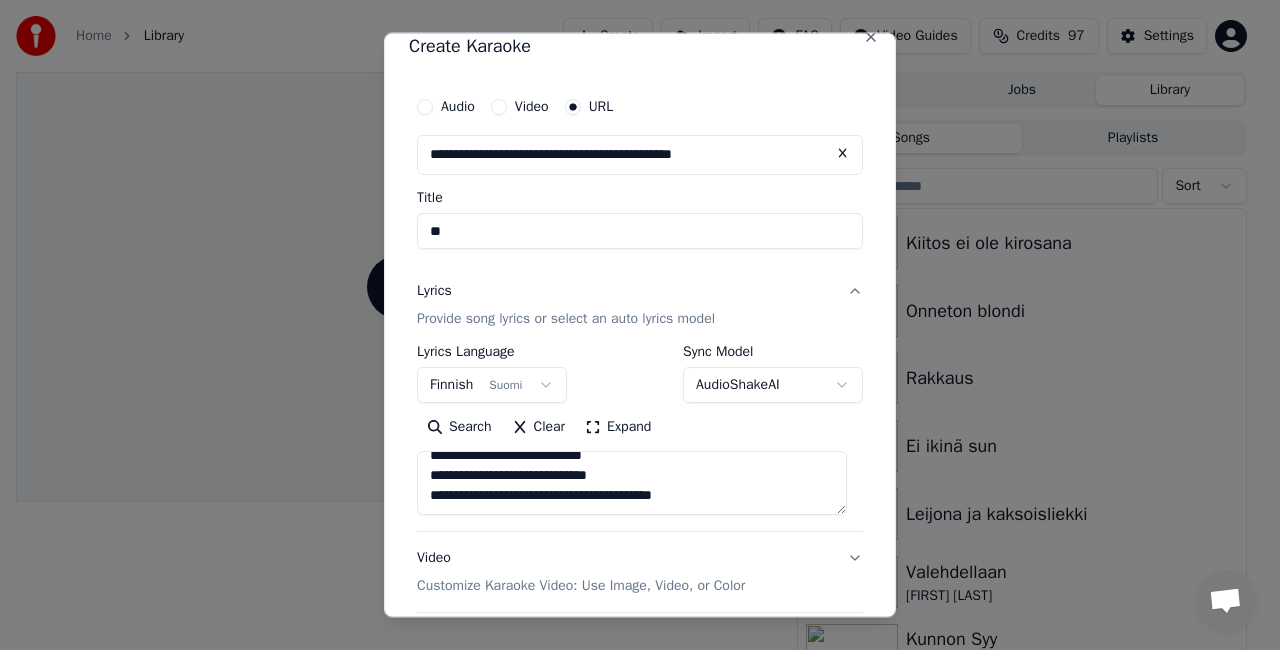 scroll, scrollTop: 784, scrollLeft: 0, axis: vertical 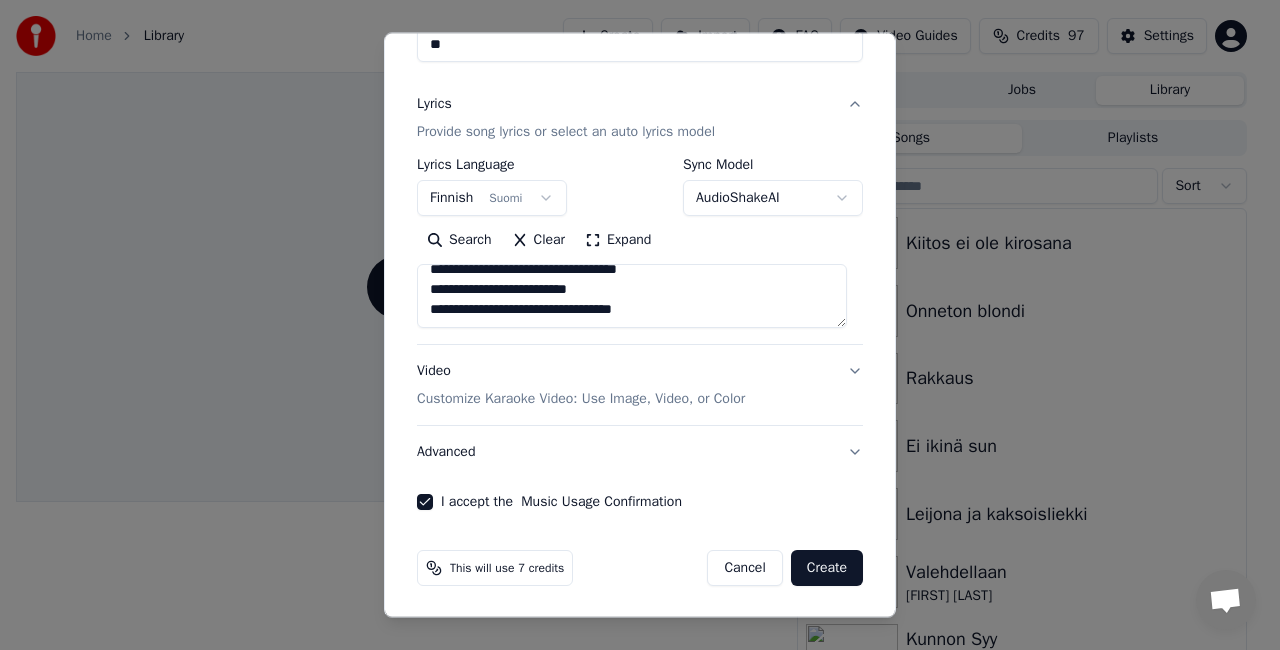 type on "**********" 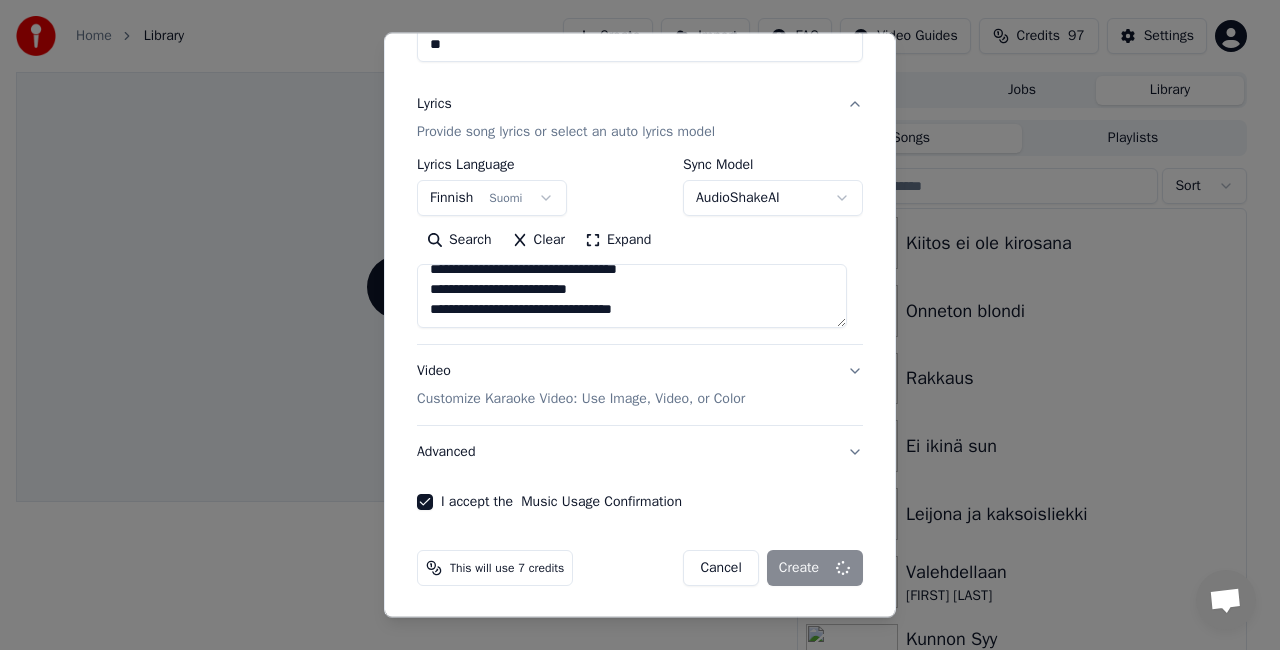 select 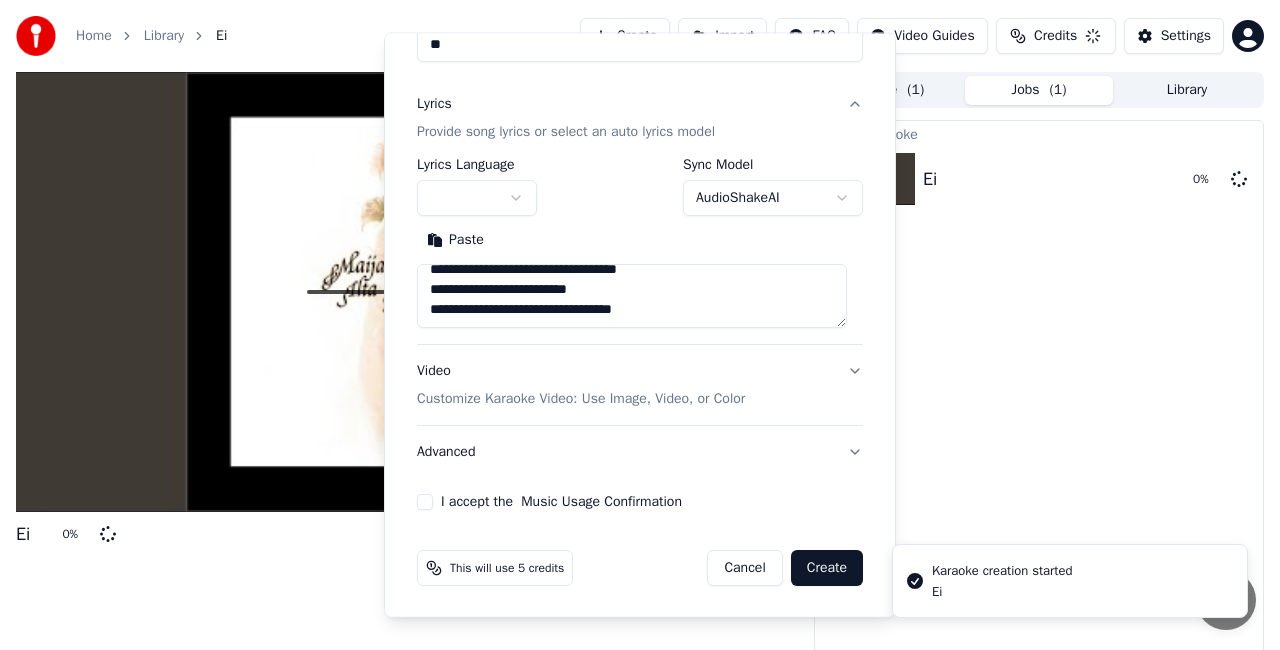 type 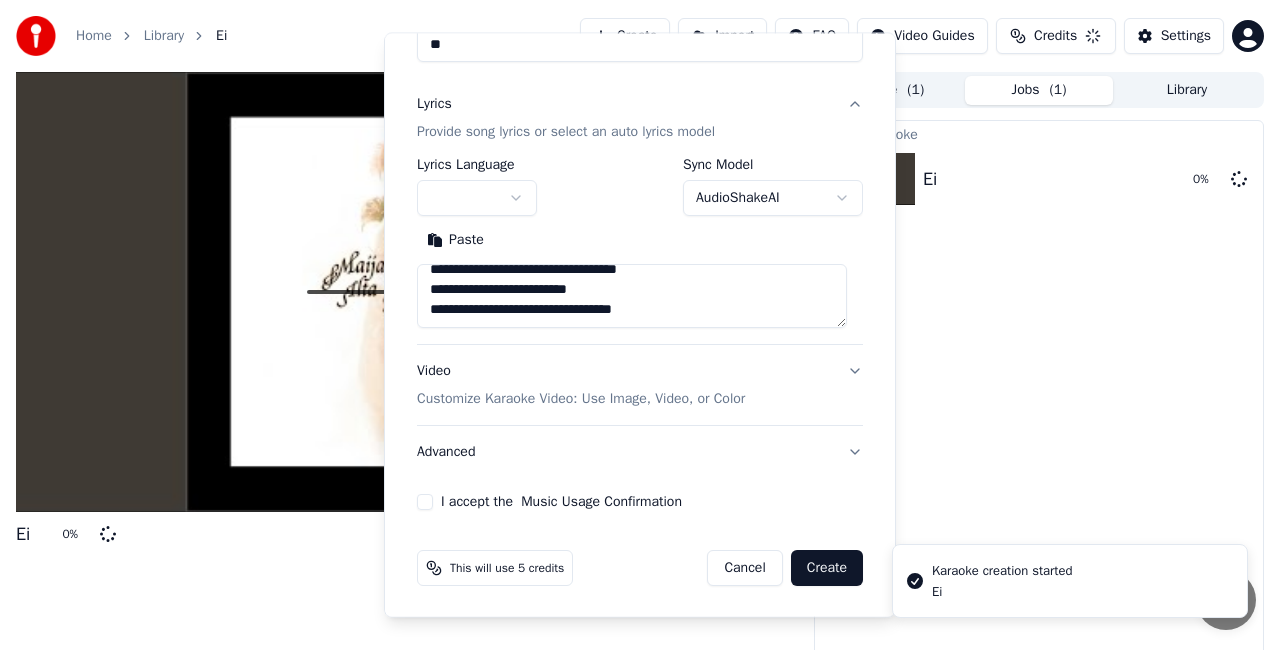 type 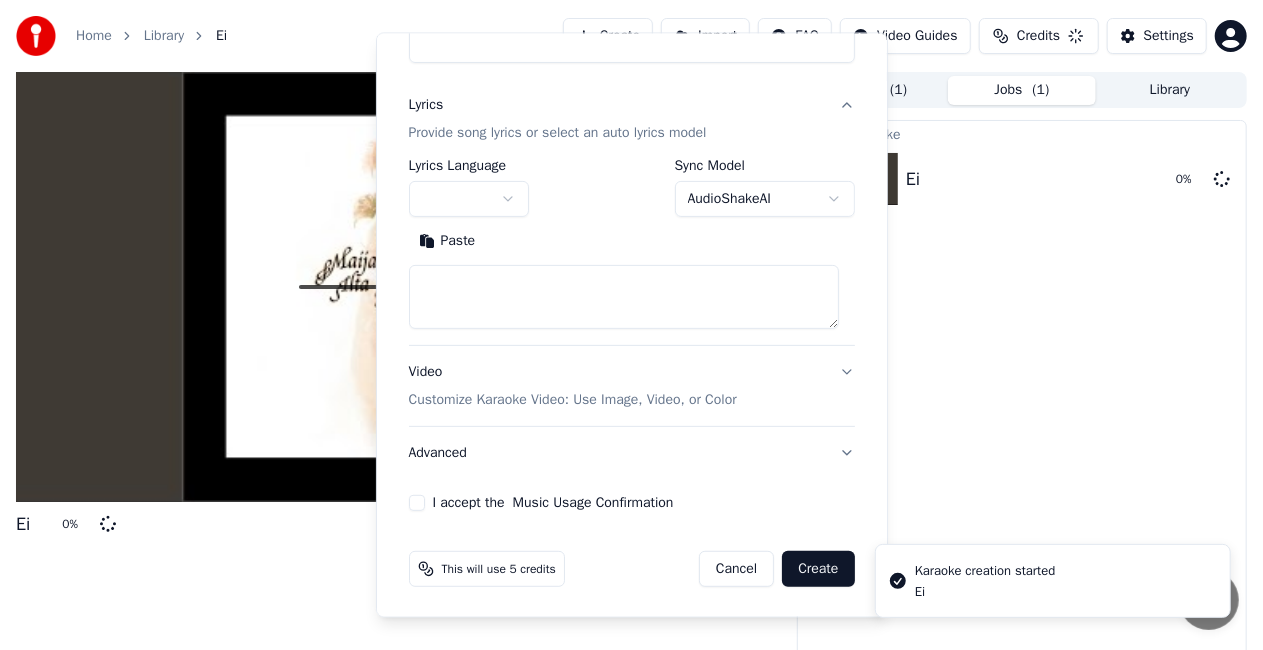scroll, scrollTop: 0, scrollLeft: 0, axis: both 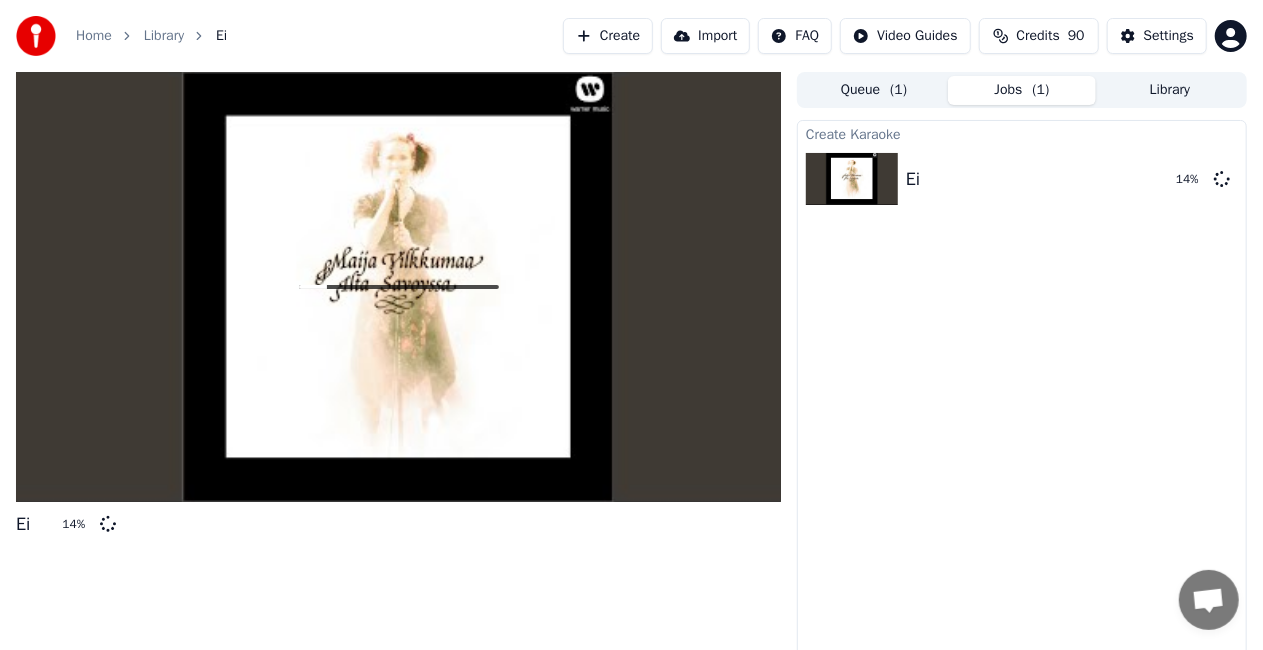click on "Create" at bounding box center [608, 36] 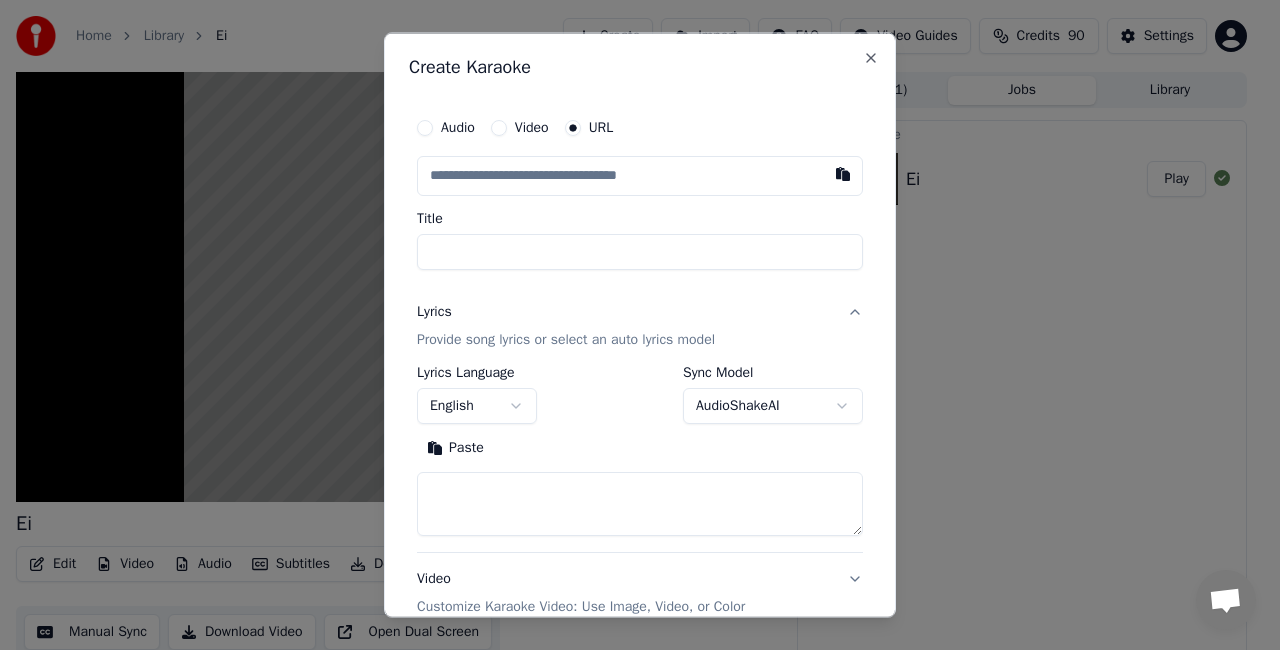 click on "**********" at bounding box center (640, 325) 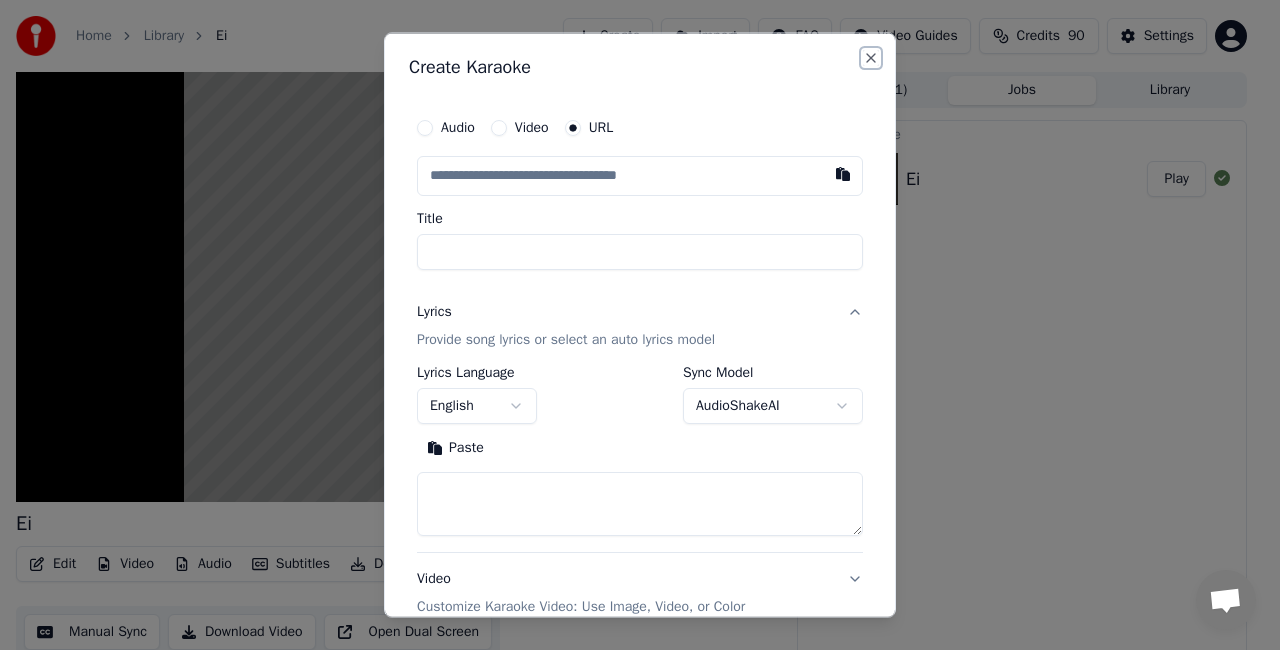 click on "Close" at bounding box center [871, 58] 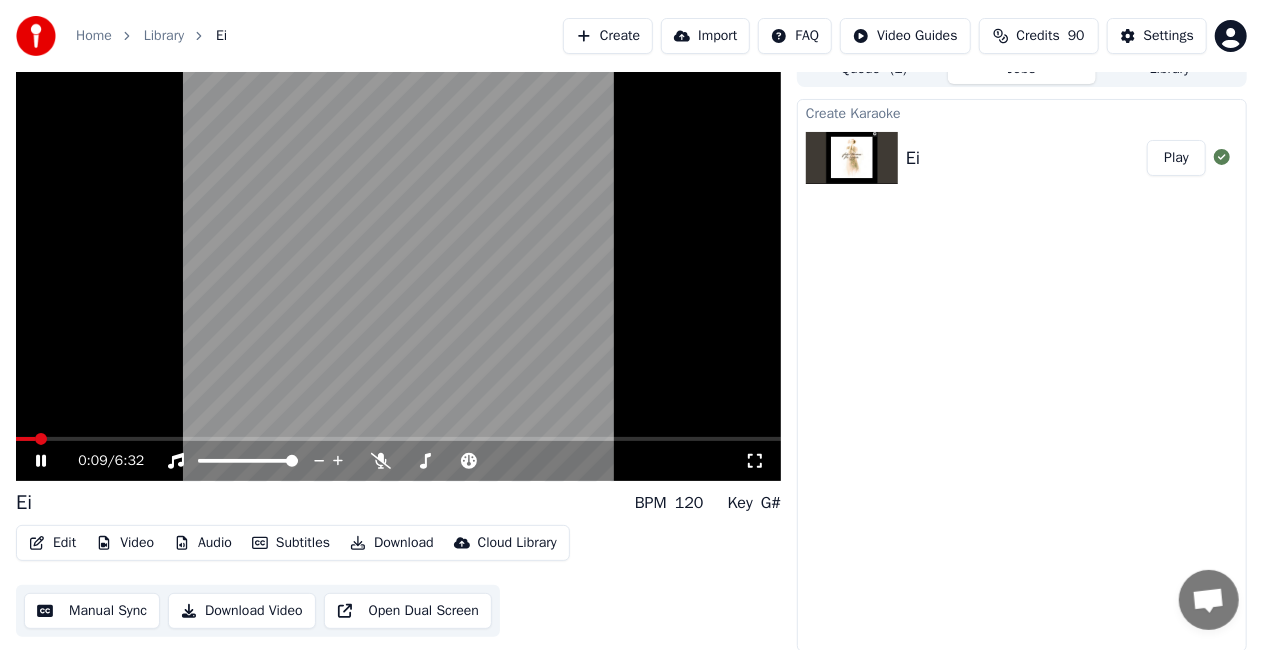 scroll, scrollTop: 22, scrollLeft: 0, axis: vertical 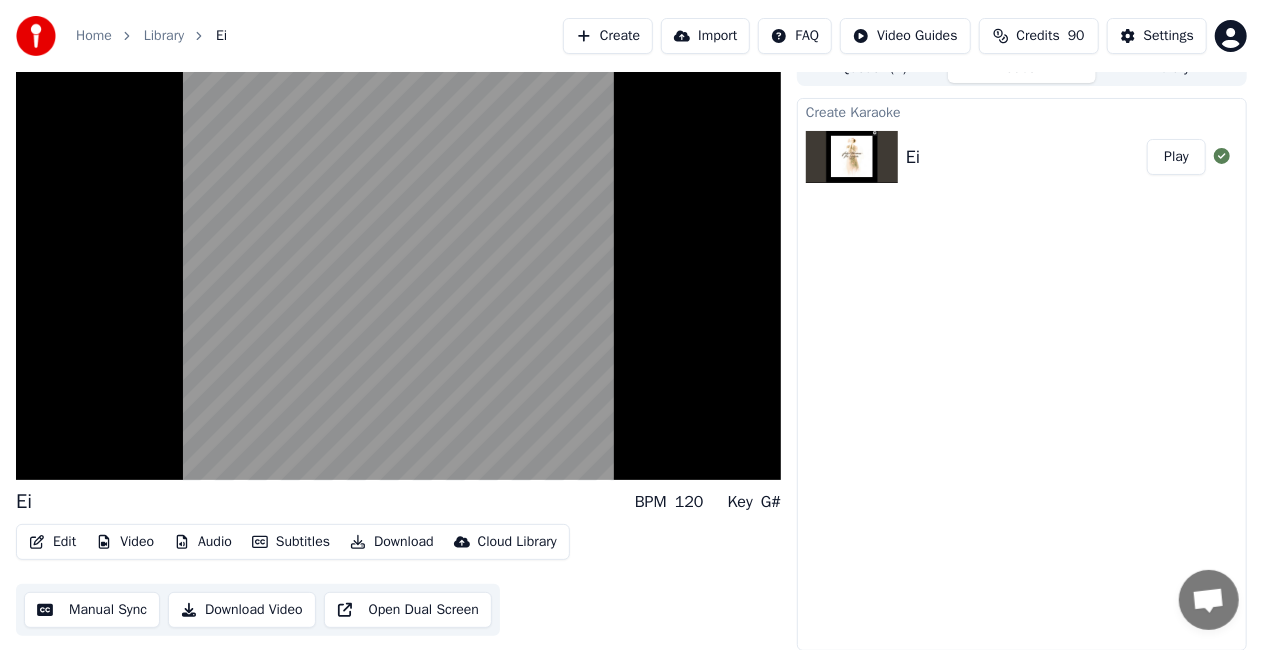 click on "Edit Video Audio Subtitles Download Cloud Library" at bounding box center [293, 542] 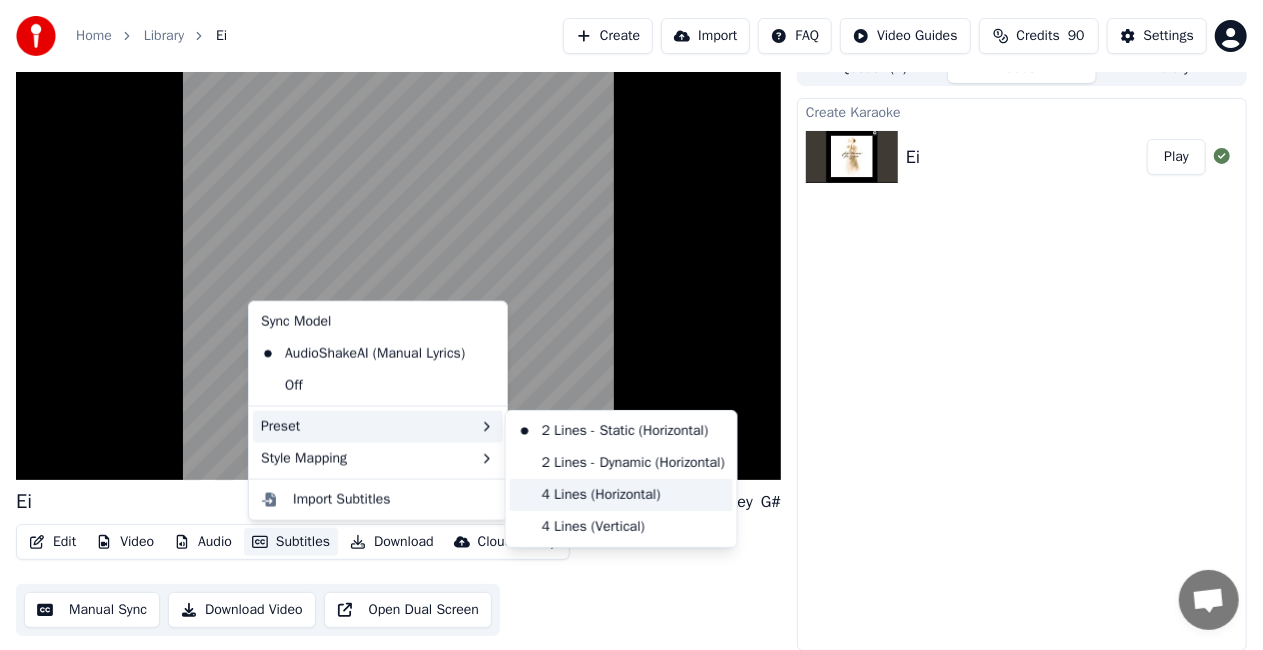 click on "4 Lines (Horizontal)" at bounding box center (621, 495) 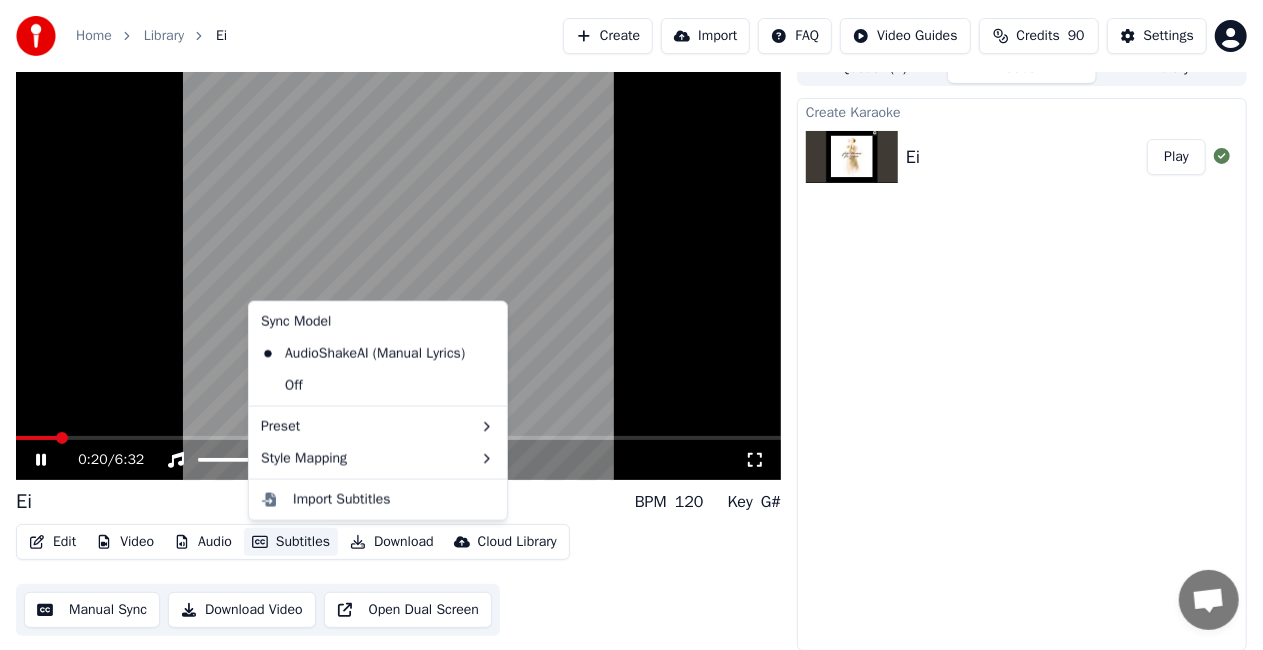 click on "Subtitles" at bounding box center [291, 542] 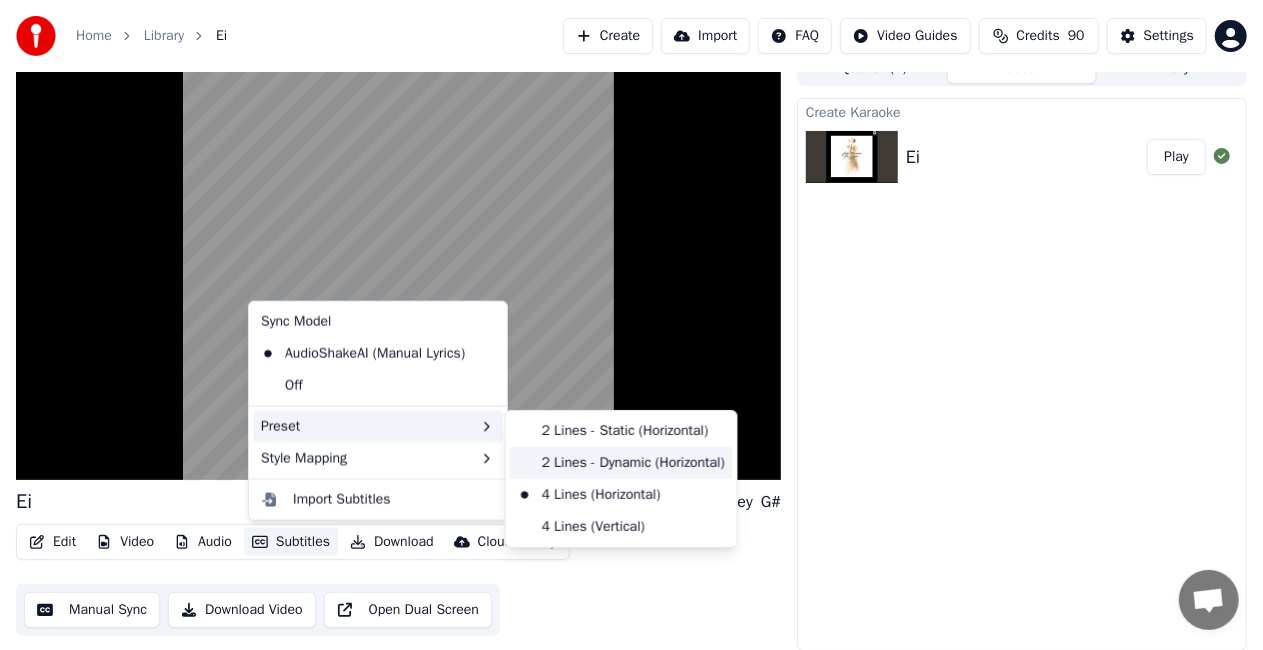 click on "2 Lines - Dynamic (Horizontal)" at bounding box center (621, 463) 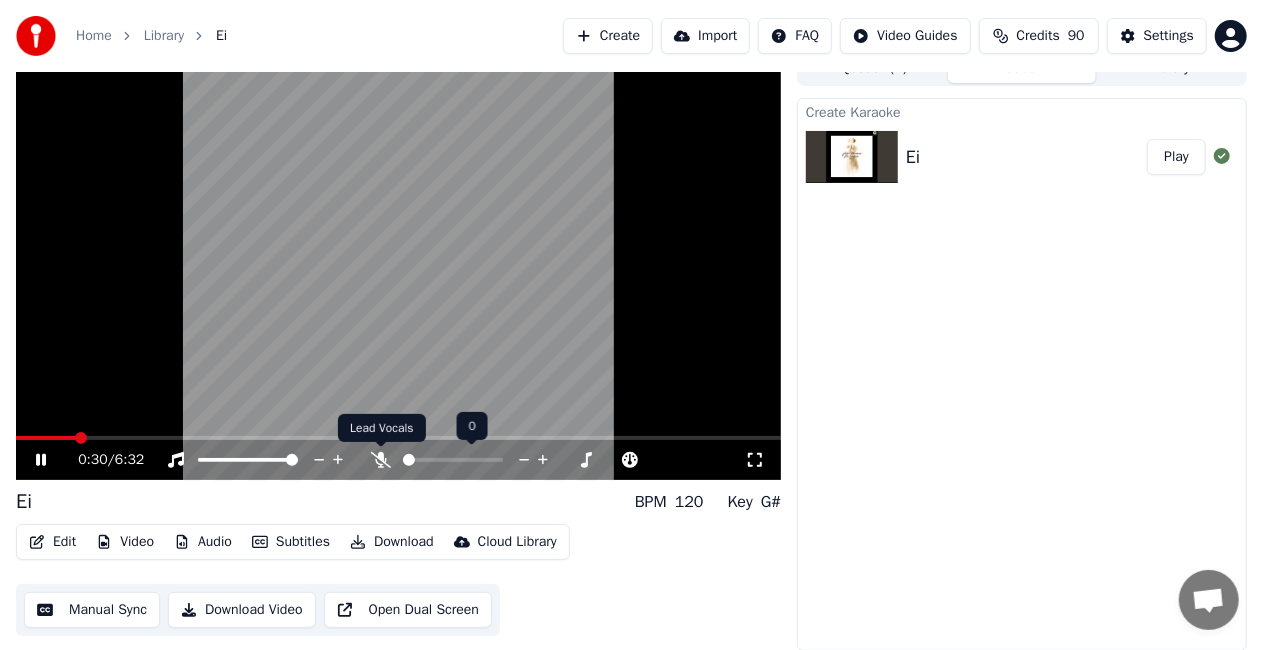 click 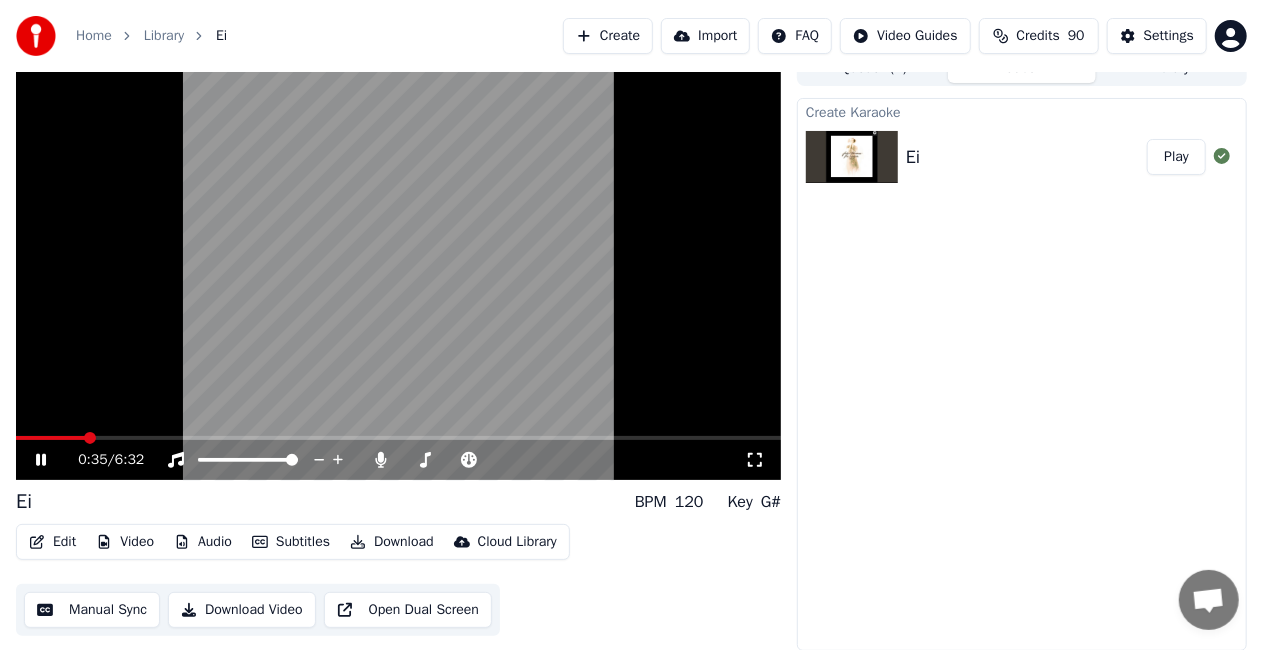 click at bounding box center (398, 265) 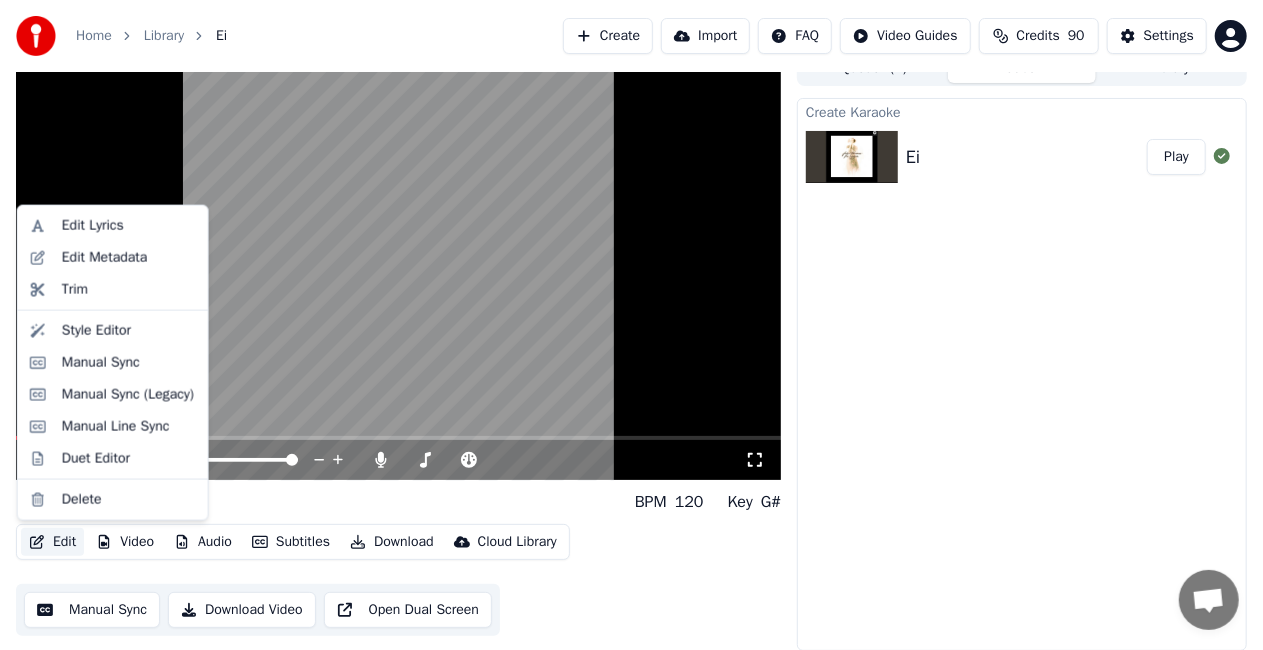 click on "Edit" at bounding box center (52, 542) 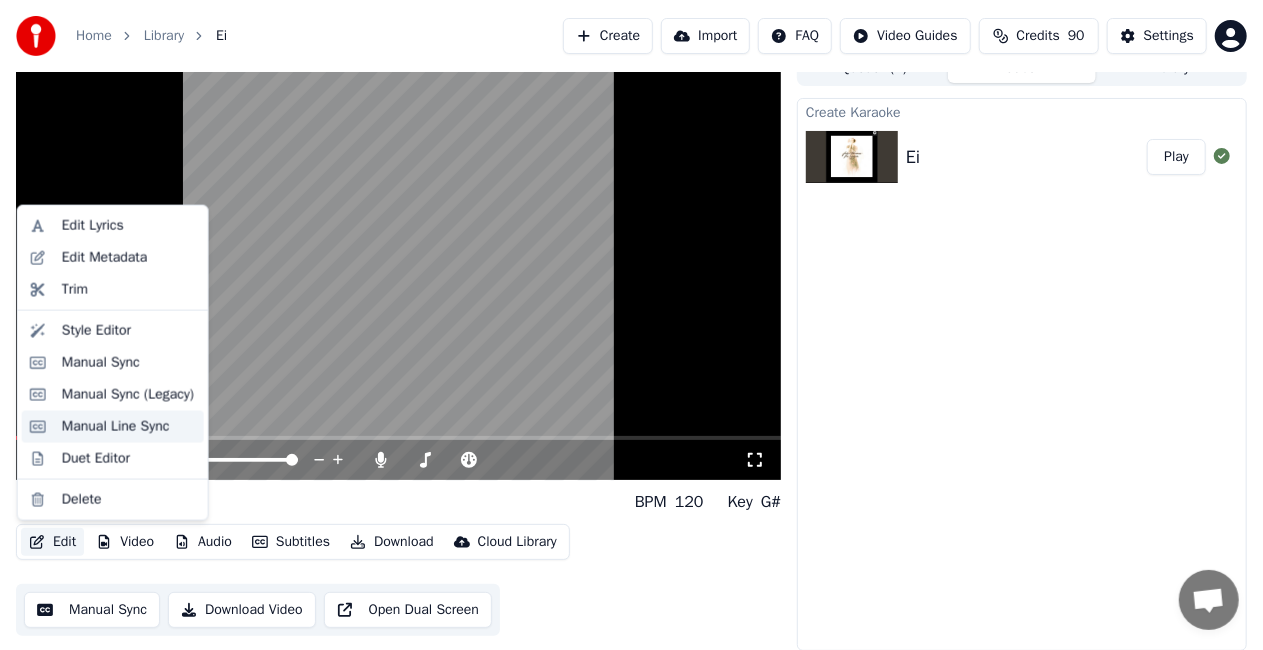 click on "Manual Line Sync" at bounding box center [116, 427] 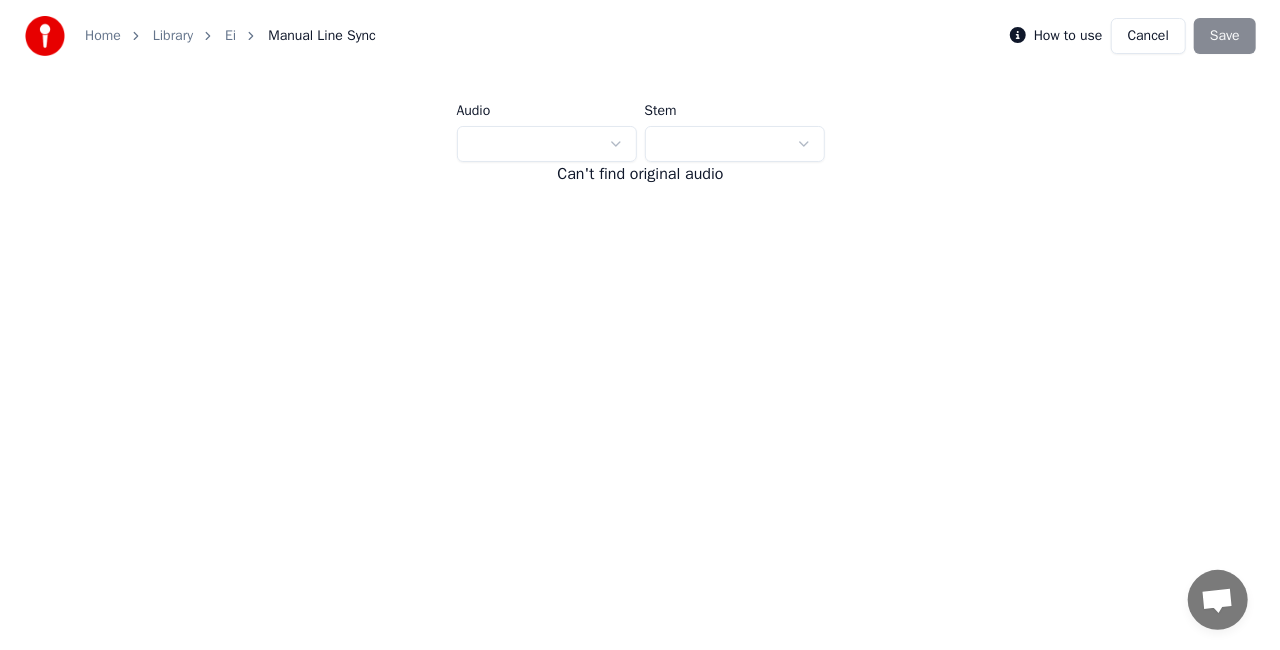scroll, scrollTop: 0, scrollLeft: 0, axis: both 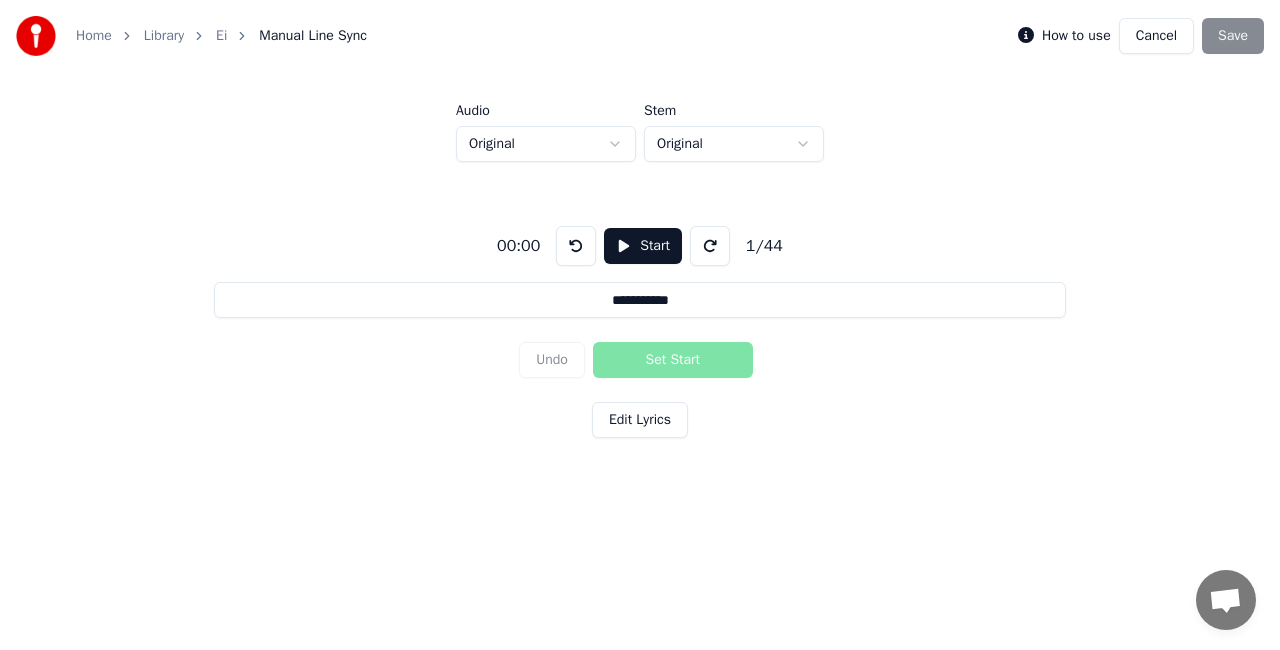 click on "Start" at bounding box center (643, 246) 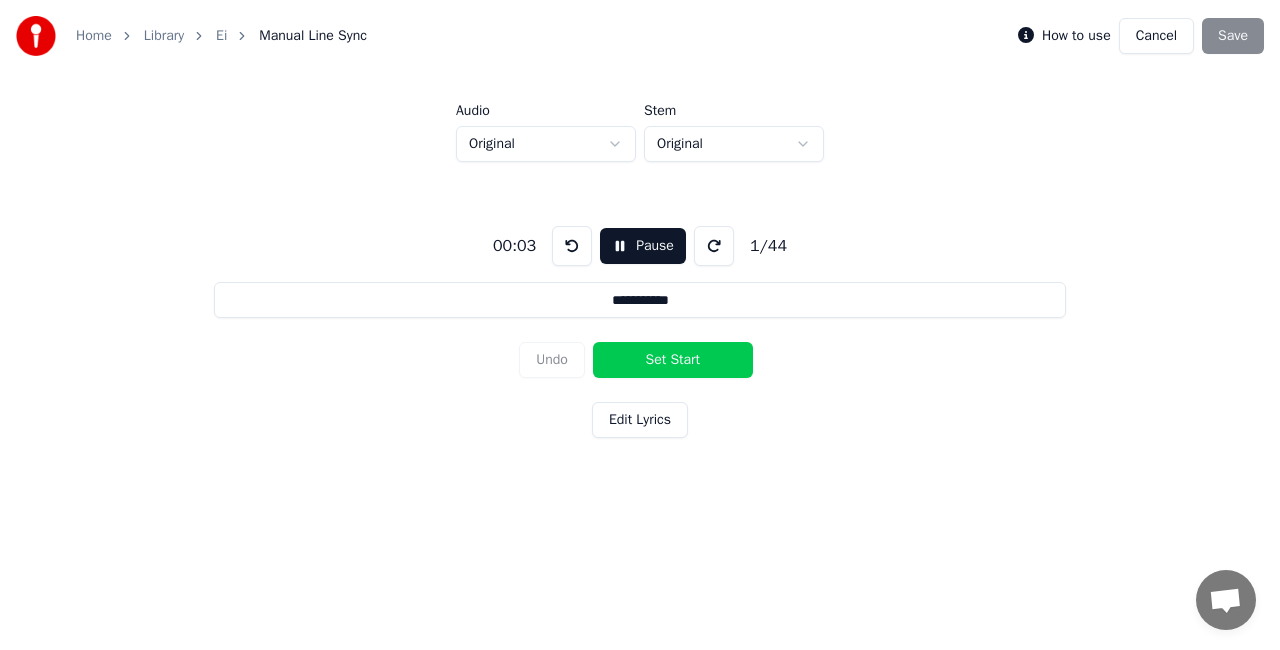 click on "**********" at bounding box center [639, 300] 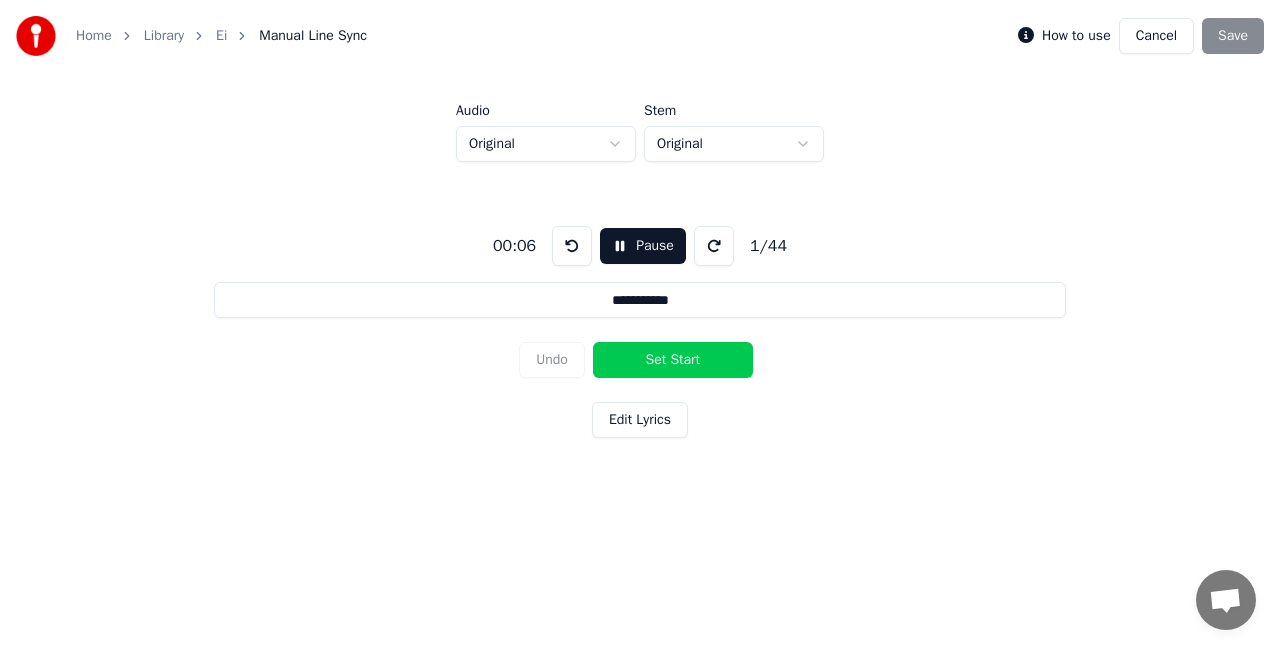 click at bounding box center (714, 246) 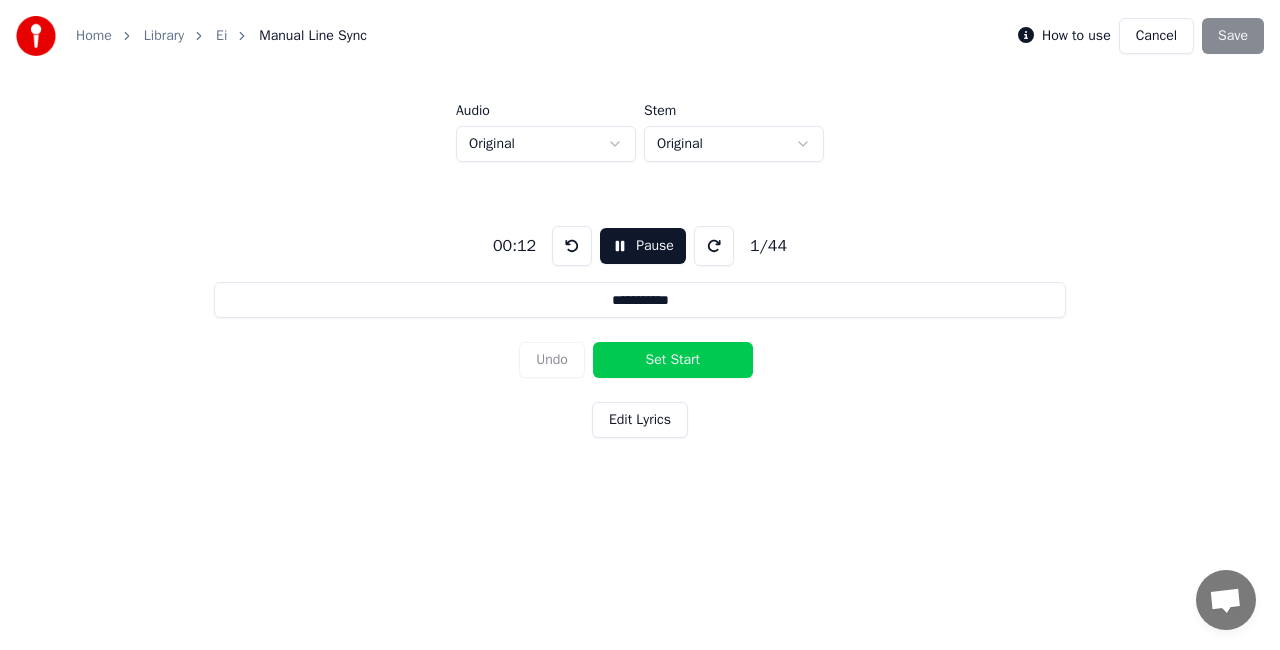 click at bounding box center [714, 246] 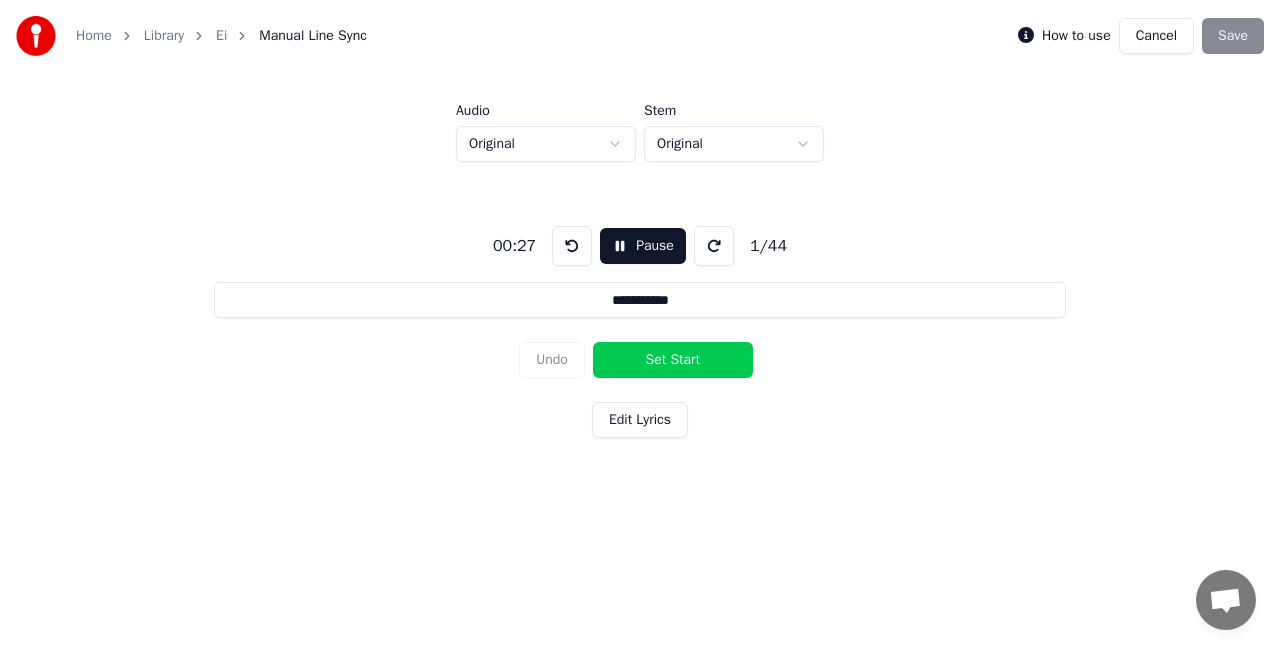 click on "Pause" at bounding box center [643, 246] 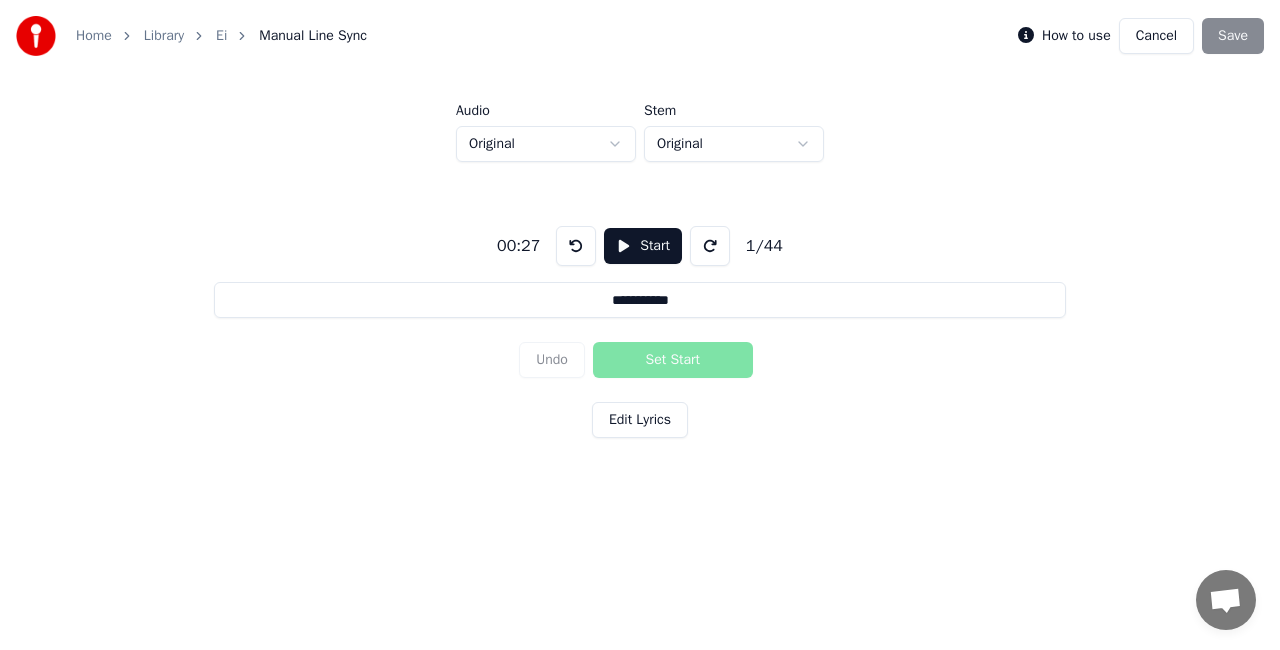 click on "Cancel" at bounding box center [1156, 36] 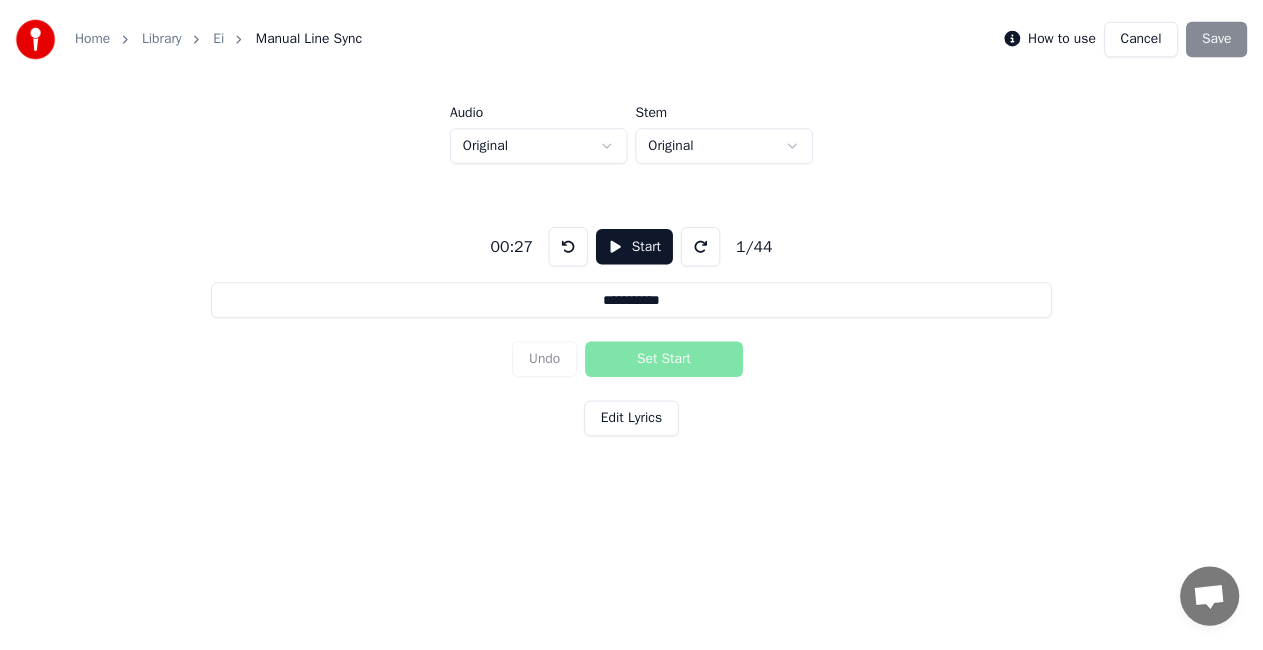 scroll, scrollTop: 22, scrollLeft: 0, axis: vertical 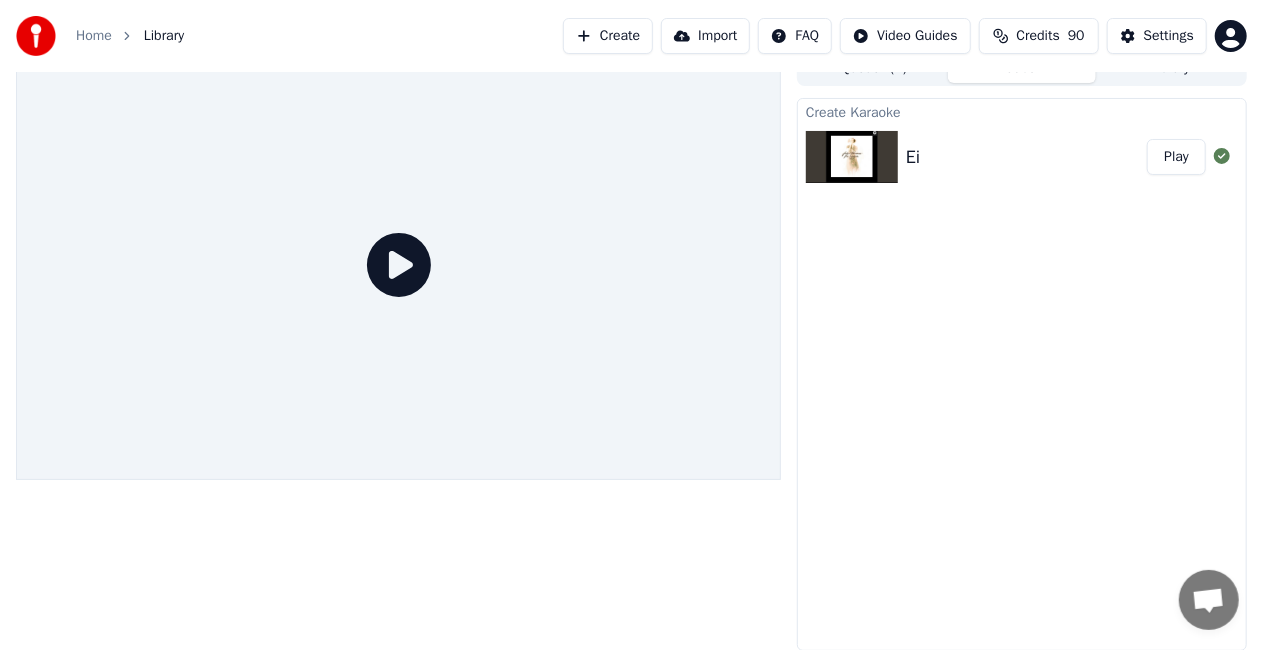 click on "Play" at bounding box center (1176, 157) 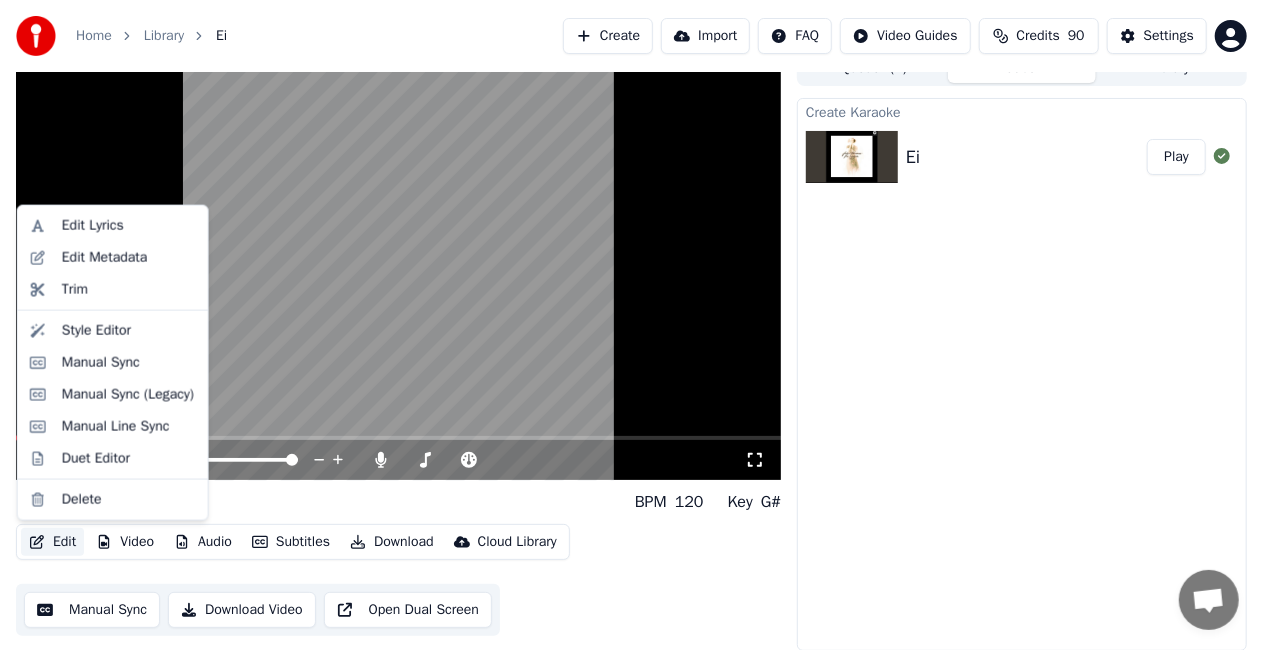 click on "Edit" at bounding box center [52, 542] 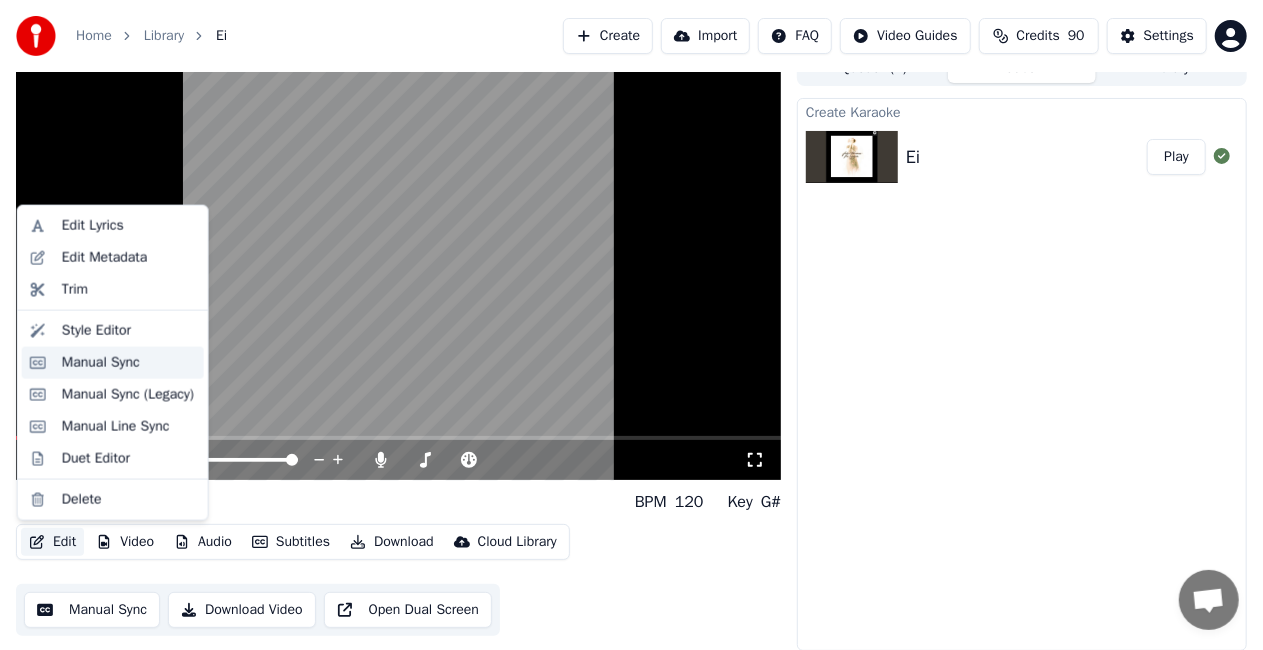 click on "Manual Sync" at bounding box center [129, 363] 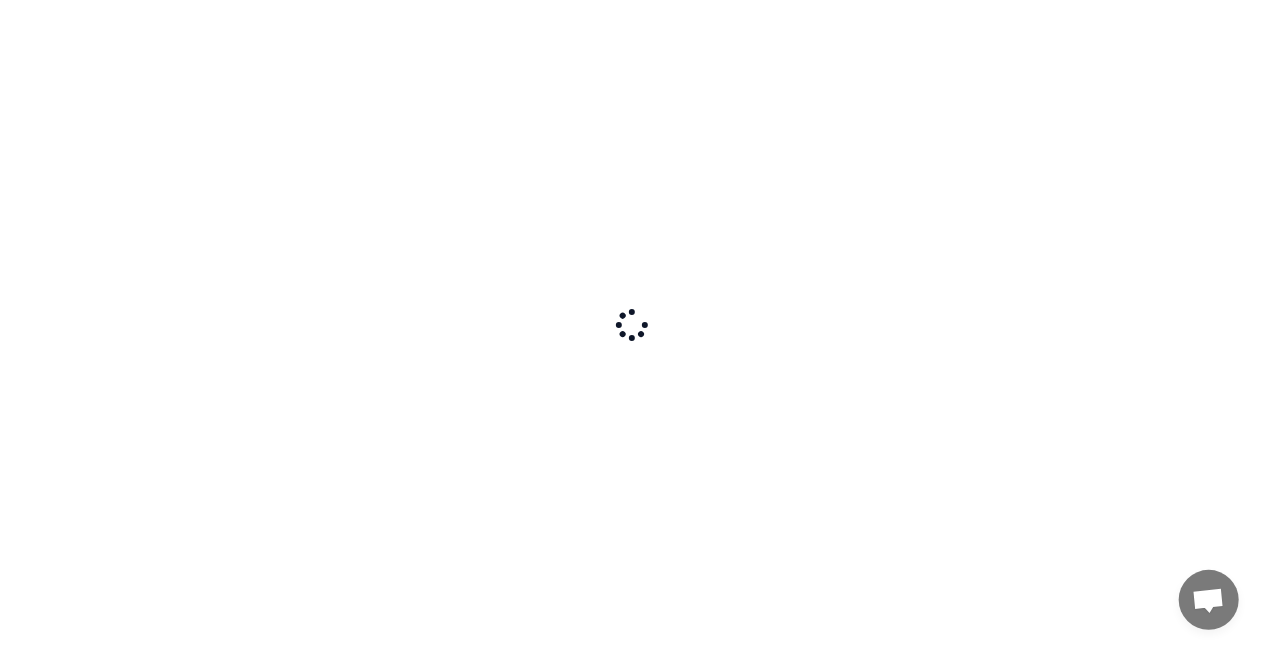 scroll, scrollTop: 0, scrollLeft: 0, axis: both 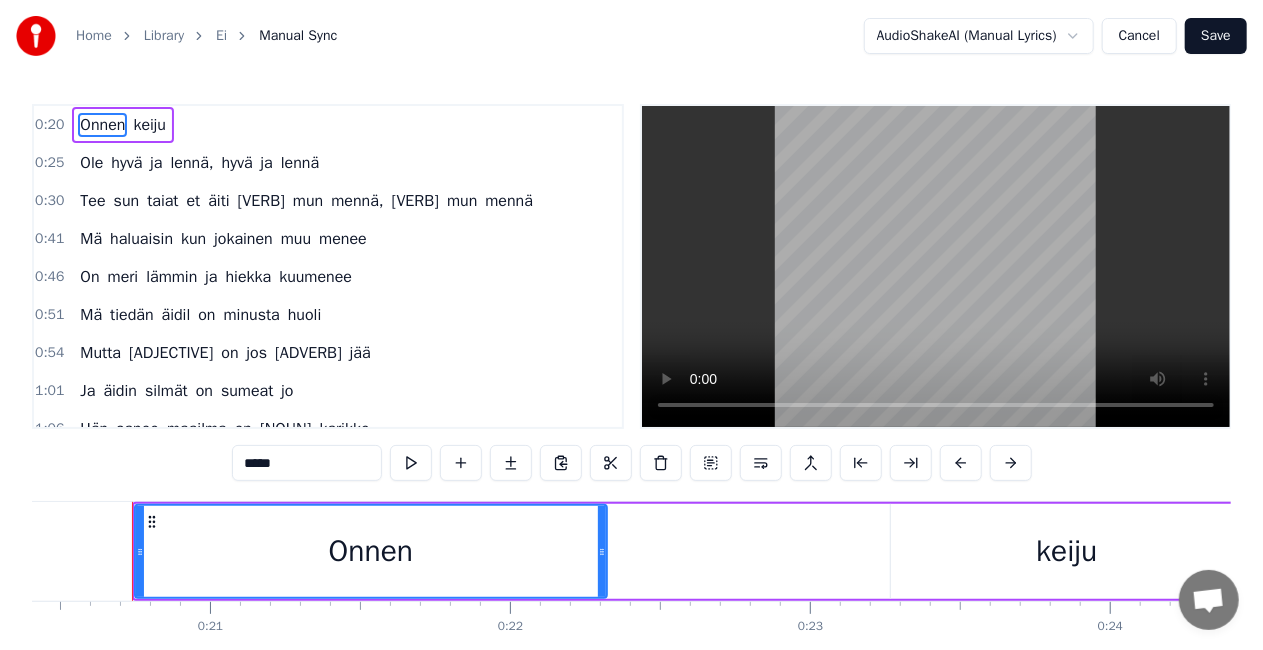 click on "Onnen" at bounding box center (371, 551) 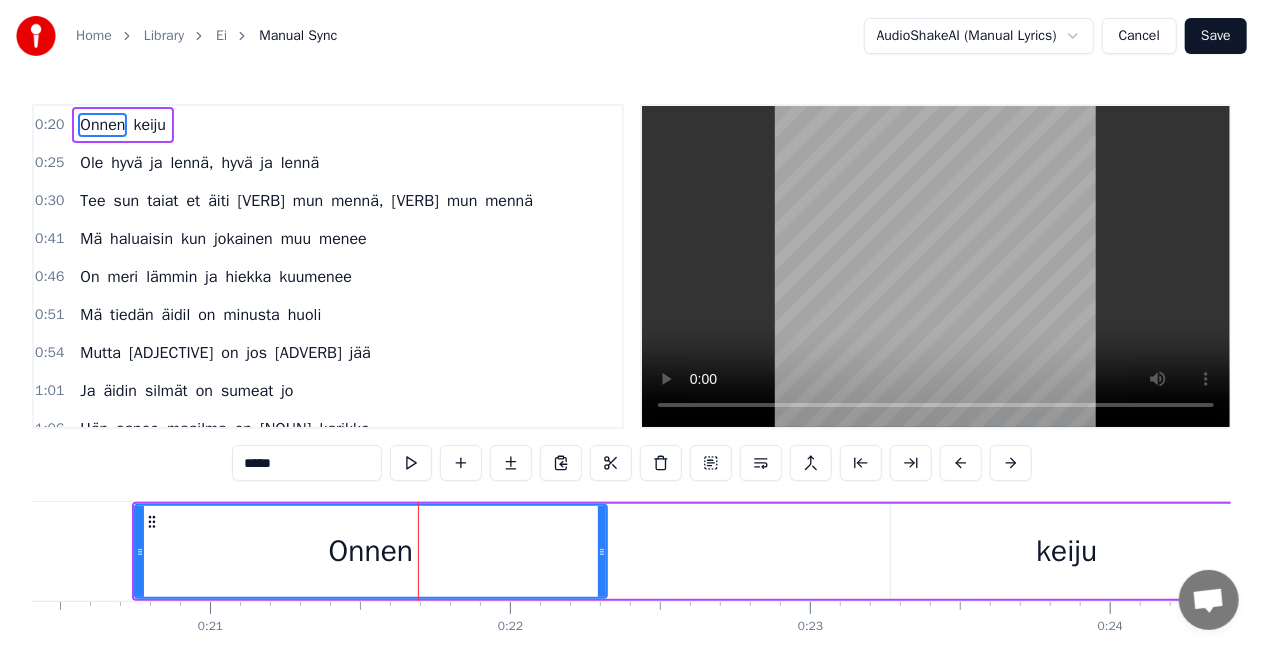 click 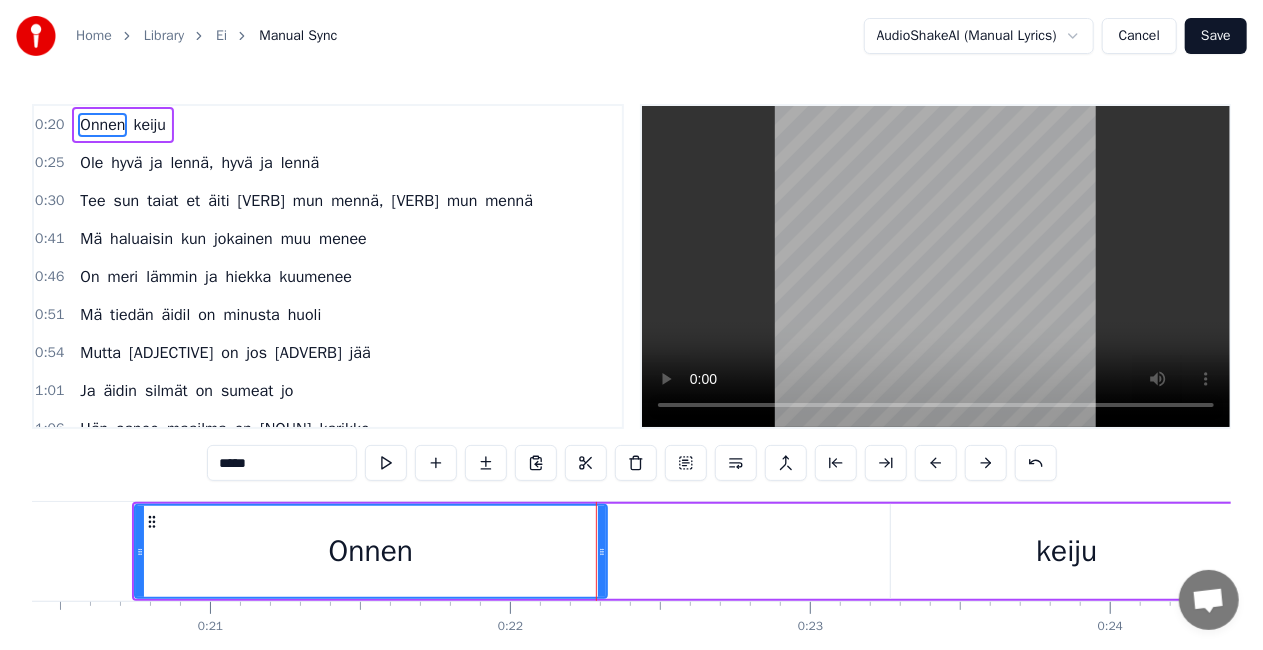 click on "Onnen" at bounding box center (371, 551) 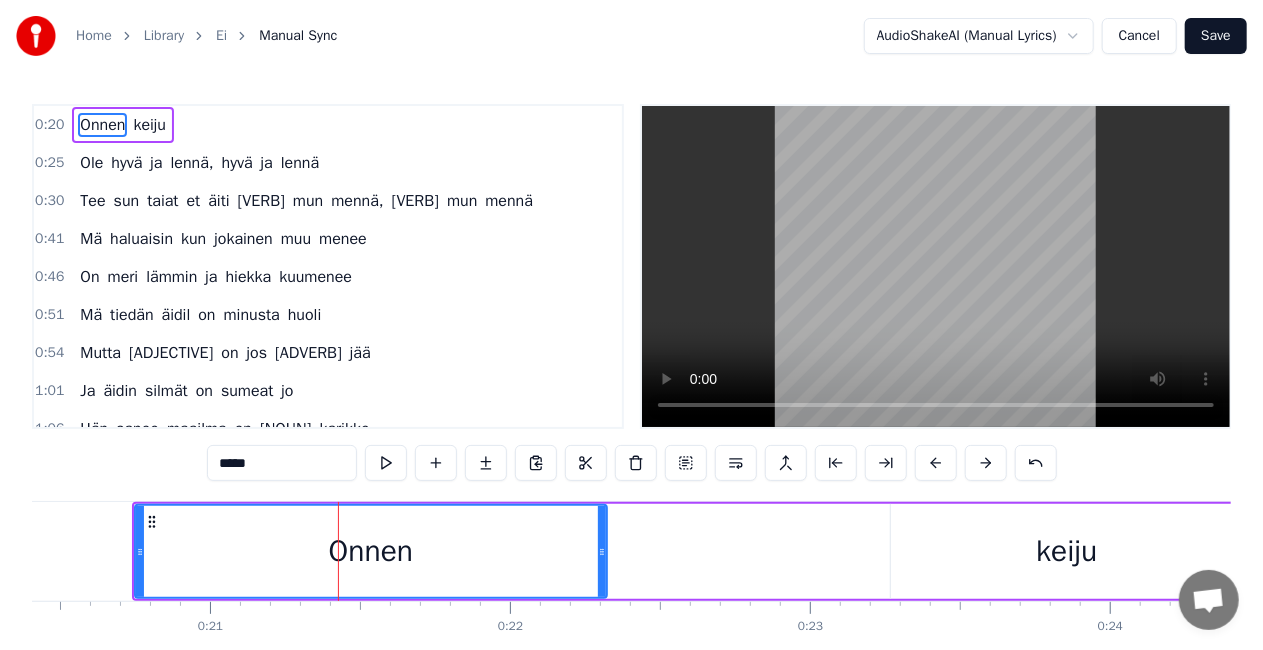click on "Onnen" at bounding box center [371, 551] 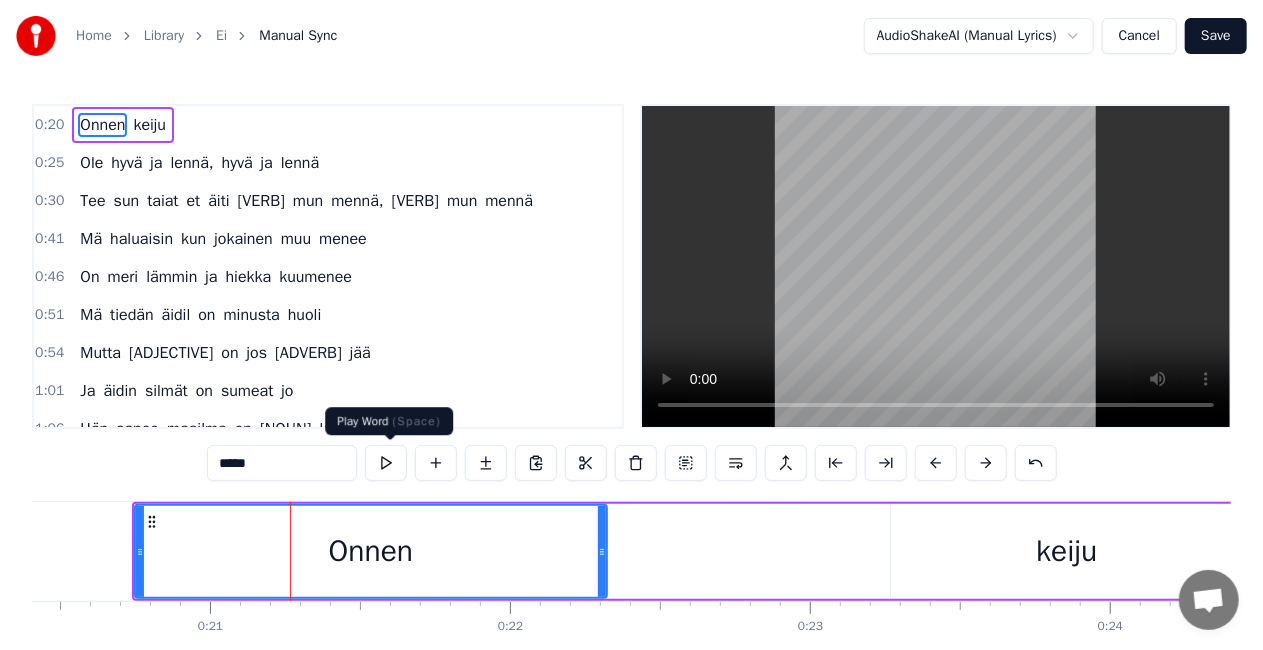 click at bounding box center [386, 463] 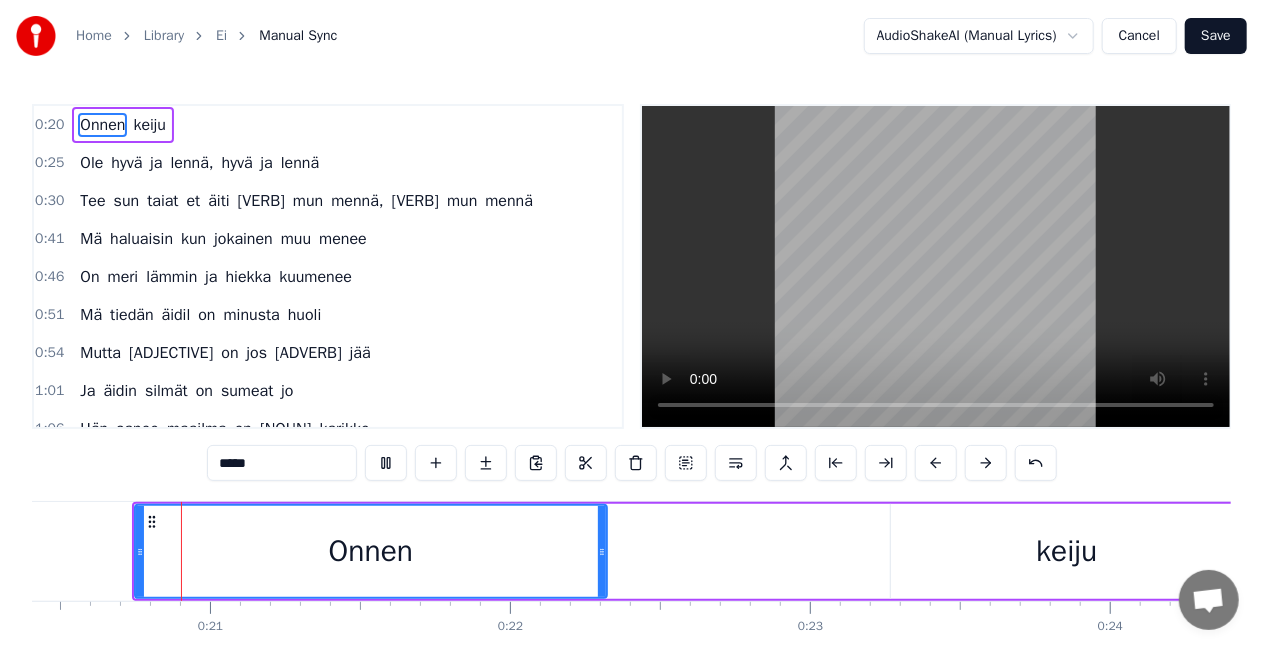 click at bounding box center (386, 463) 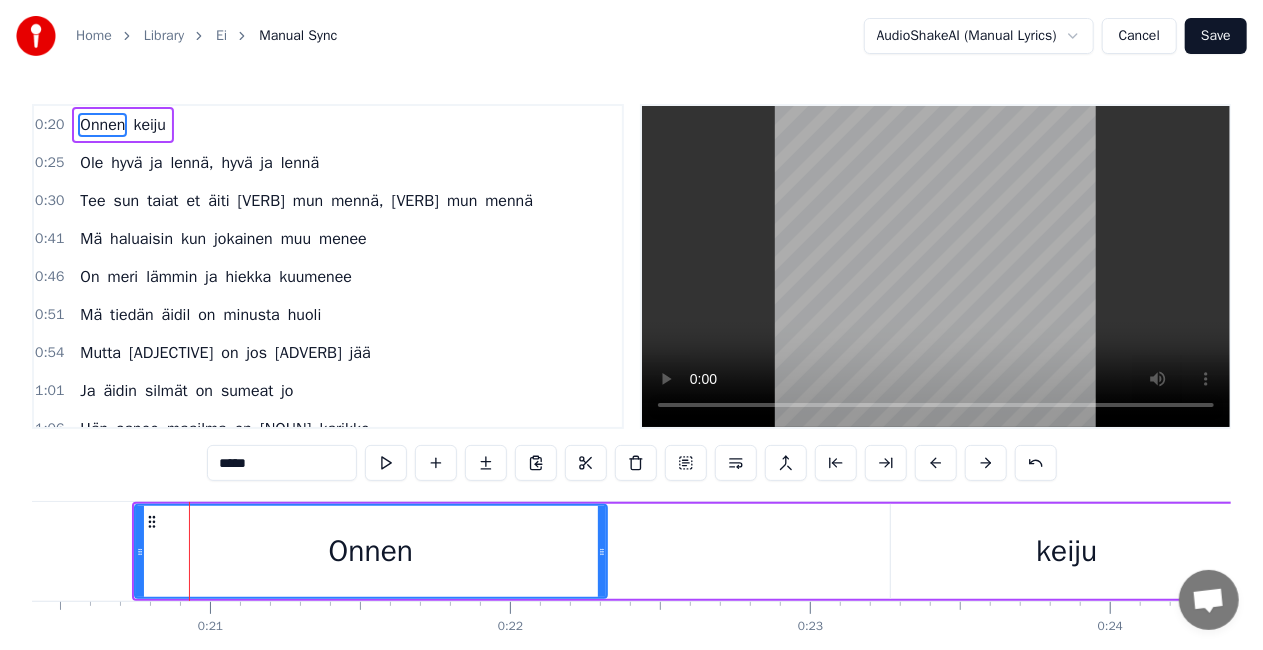click at bounding box center (386, 463) 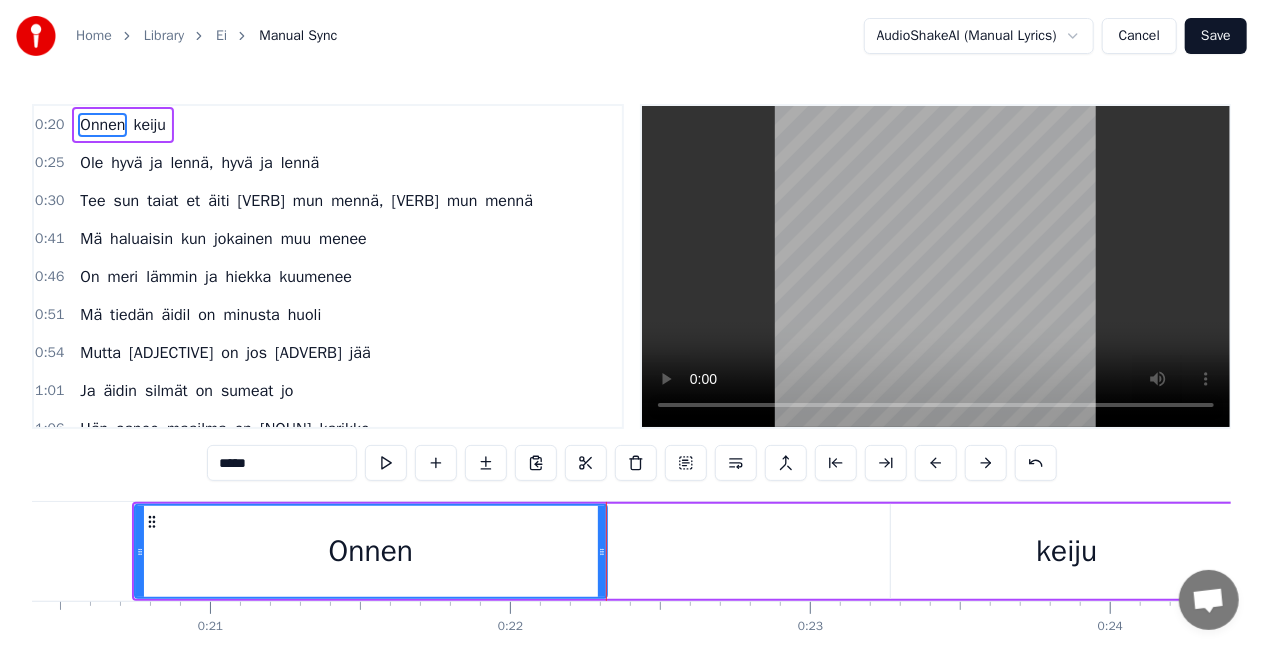 click on "keiju" at bounding box center (149, 125) 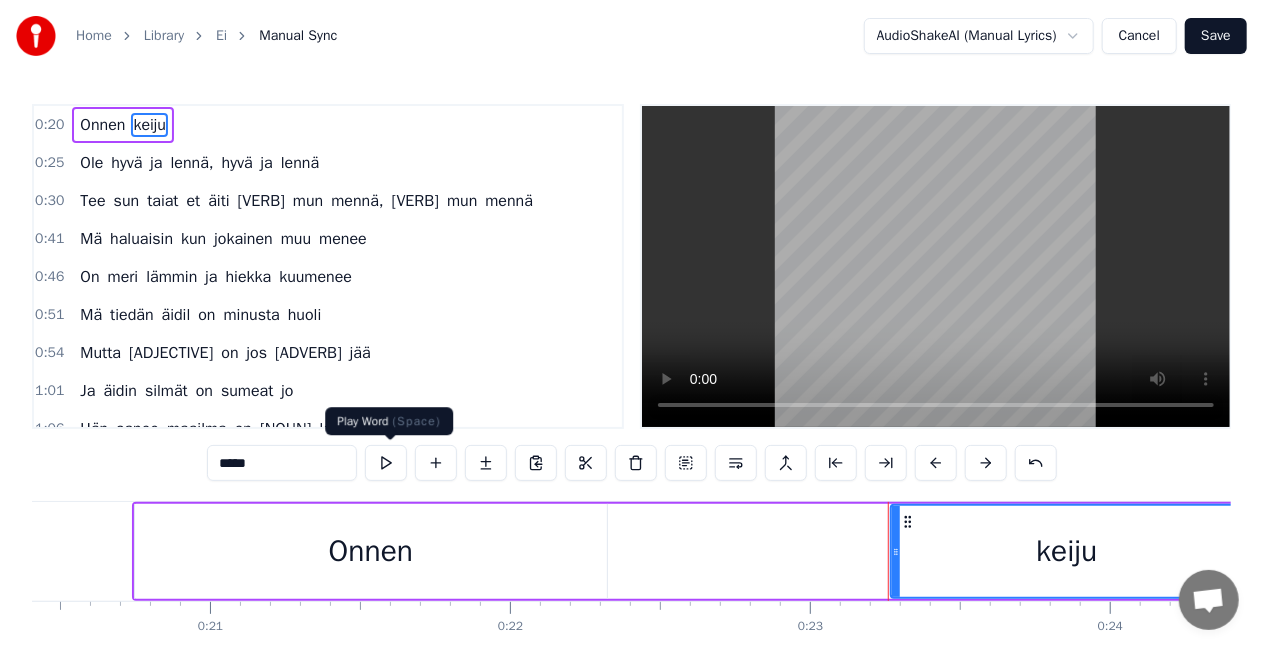 click at bounding box center [386, 463] 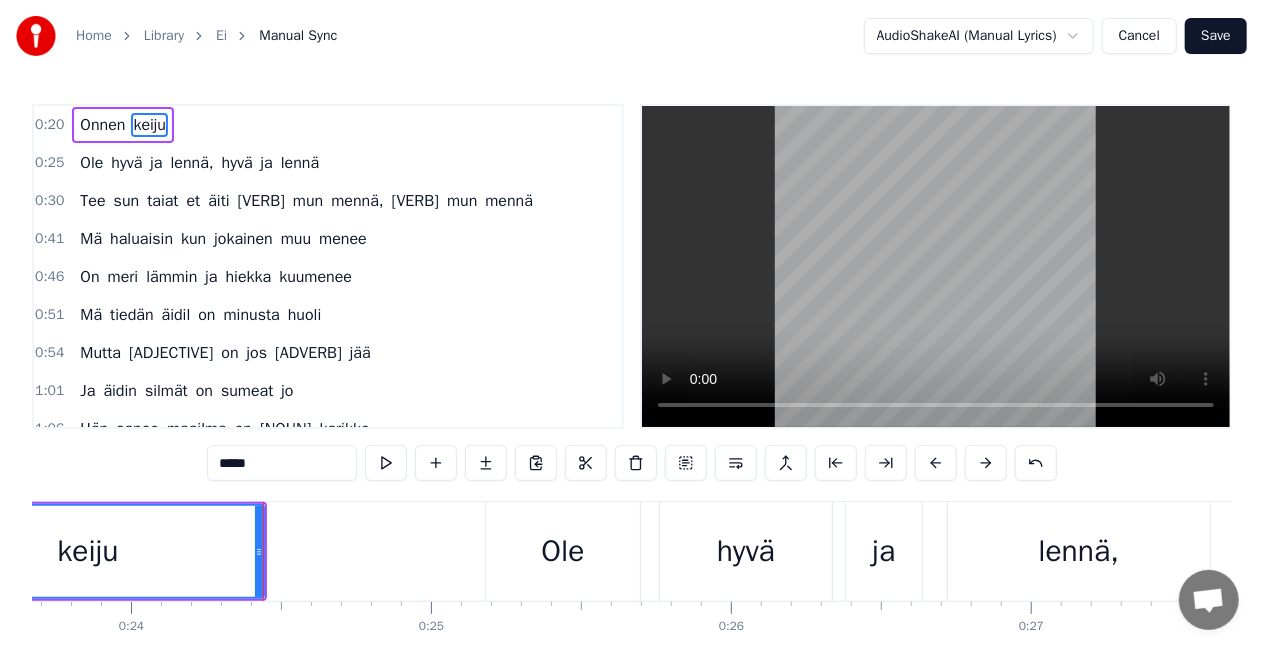 scroll, scrollTop: 0, scrollLeft: 7232, axis: horizontal 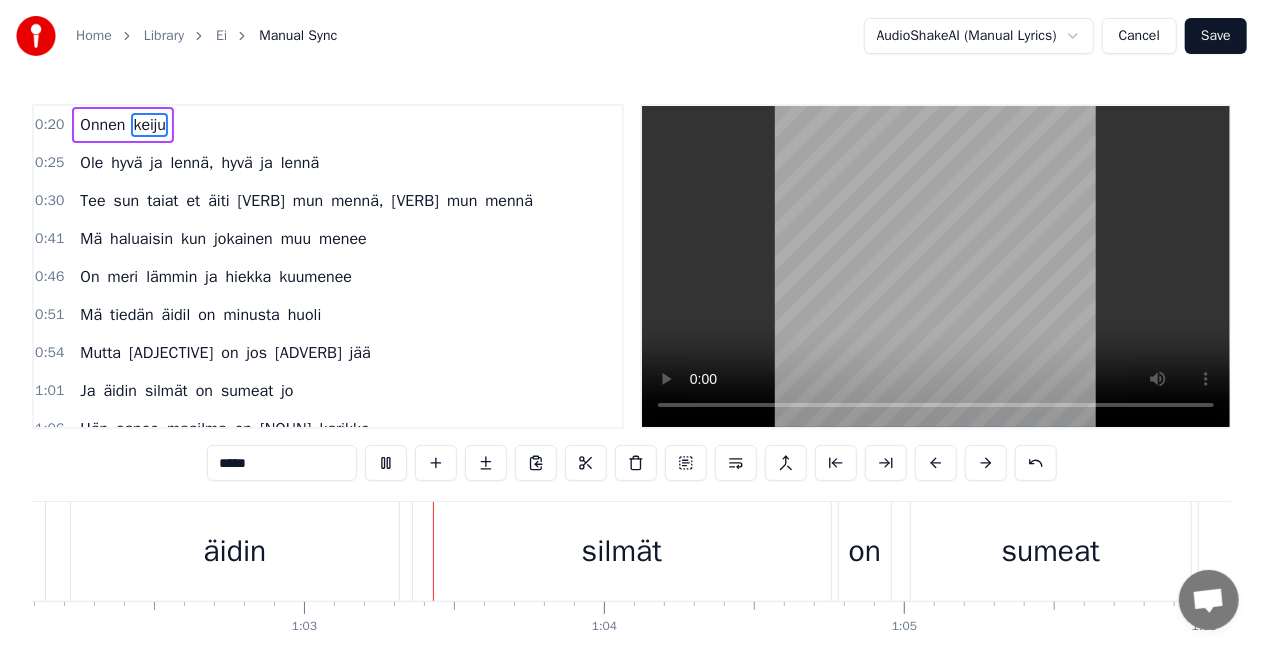 click on "Save" at bounding box center (1216, 36) 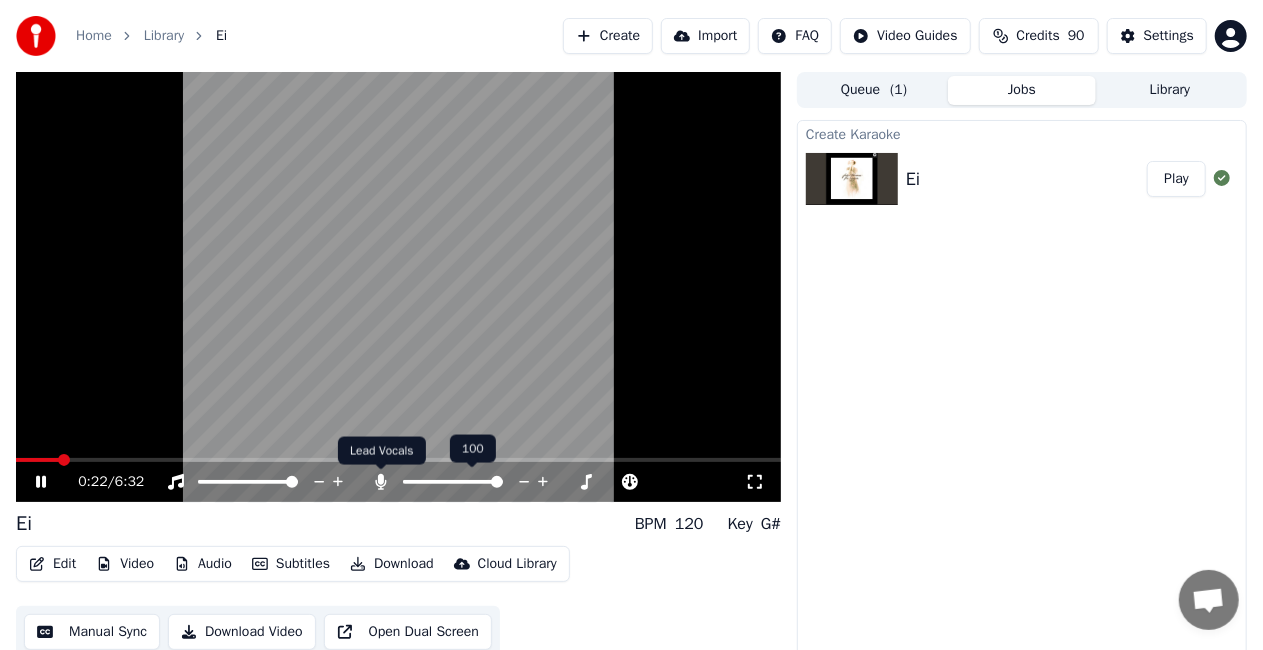 click 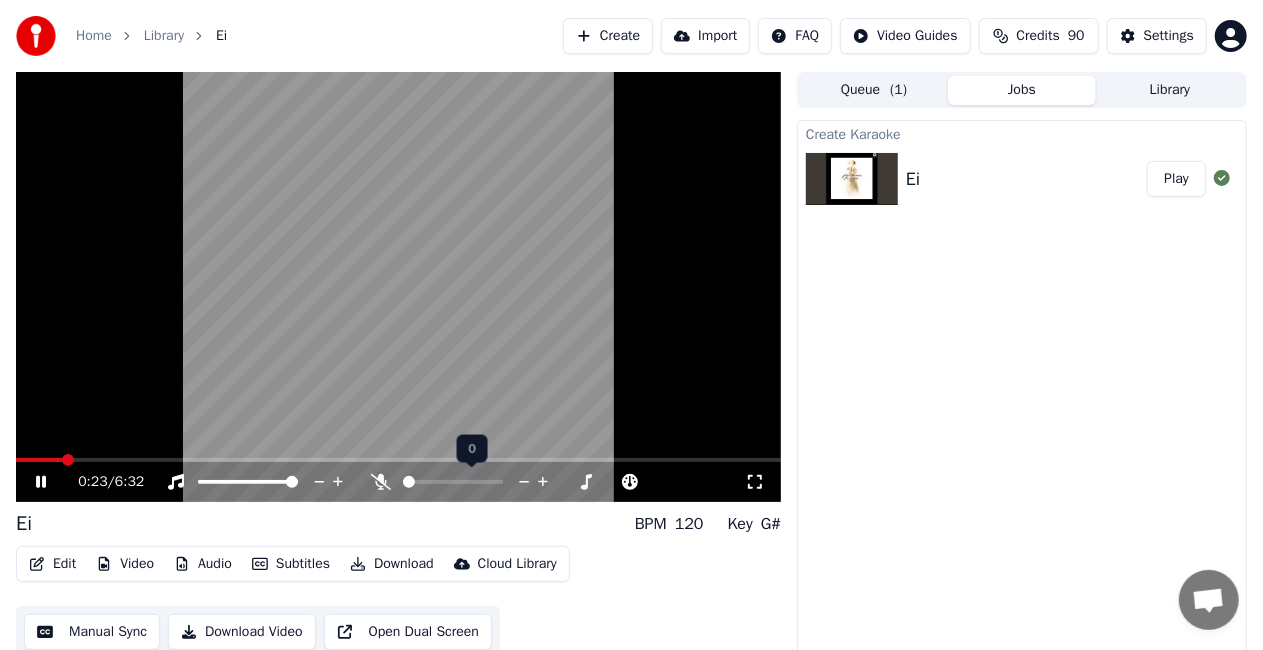 click 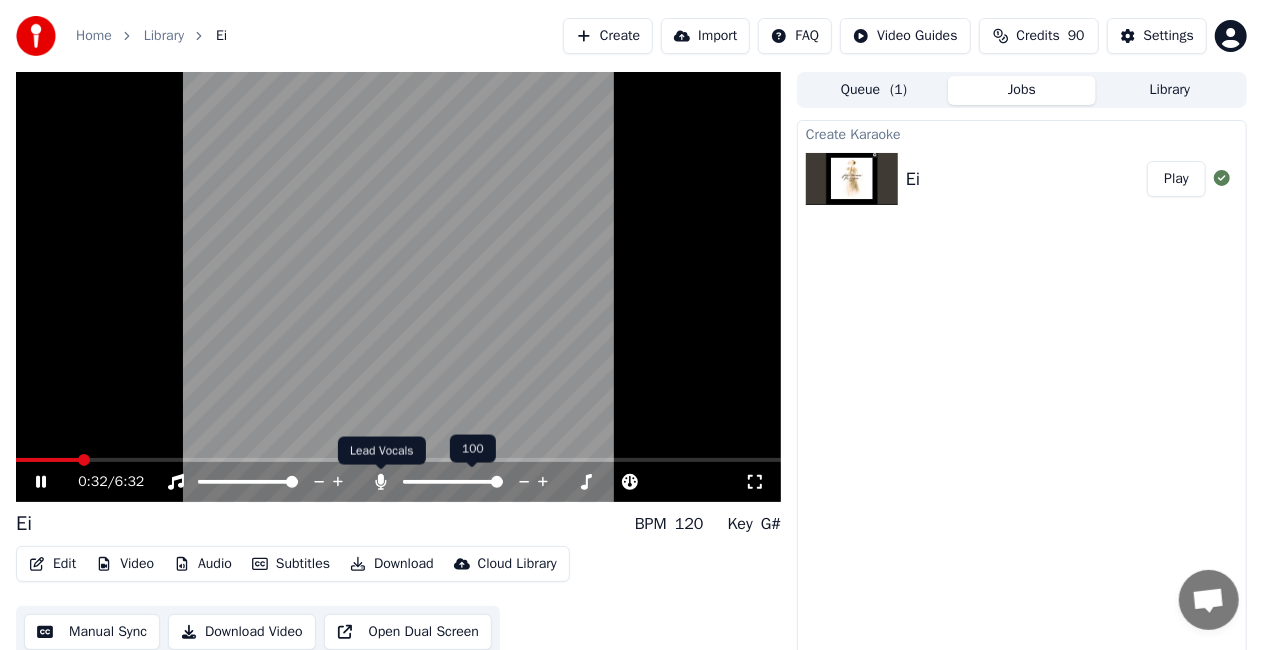 click 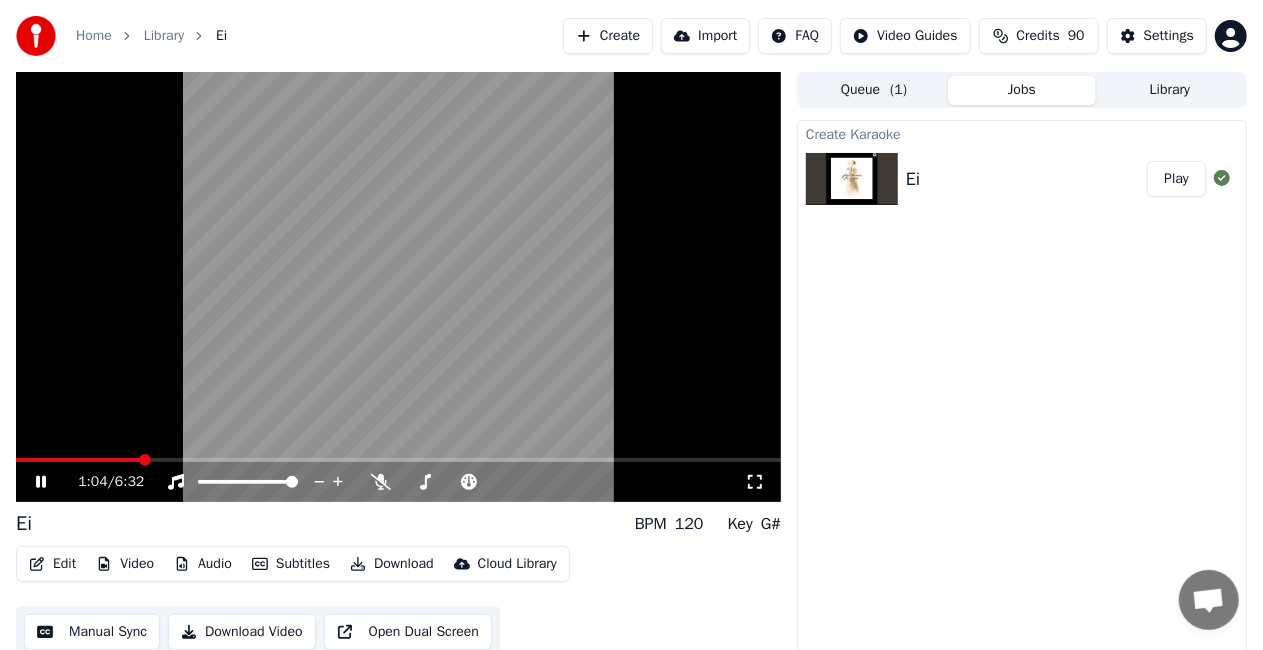 click at bounding box center (398, 287) 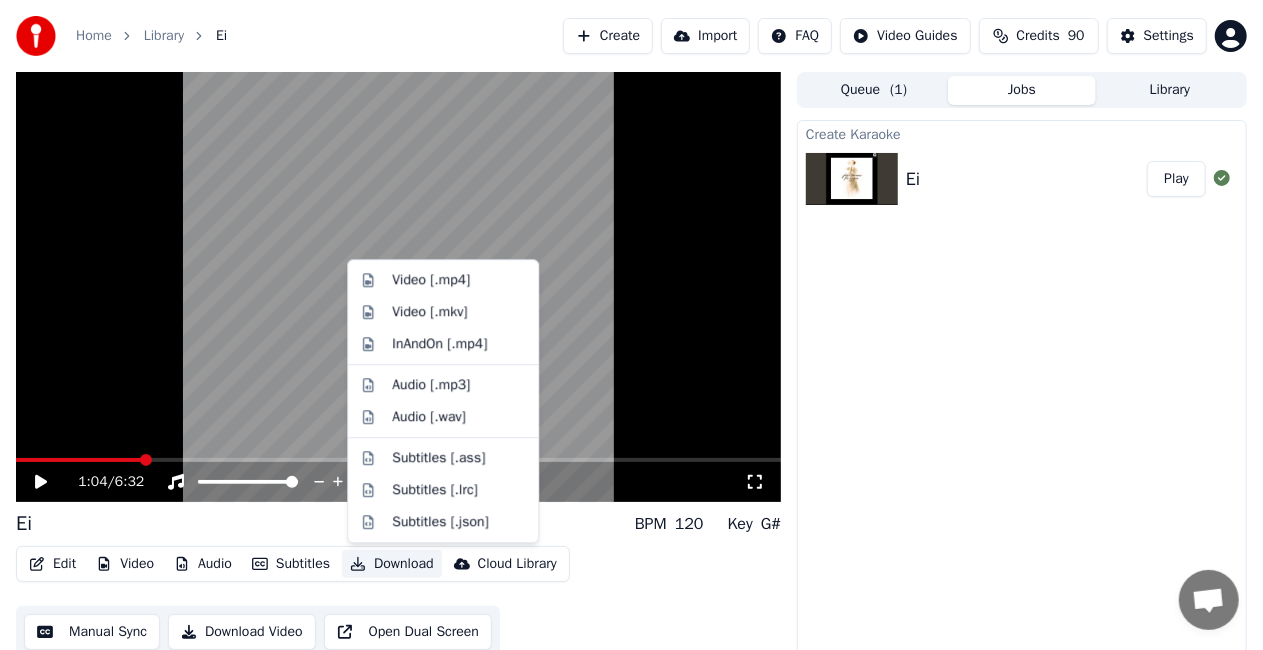 click on "Download" at bounding box center (392, 564) 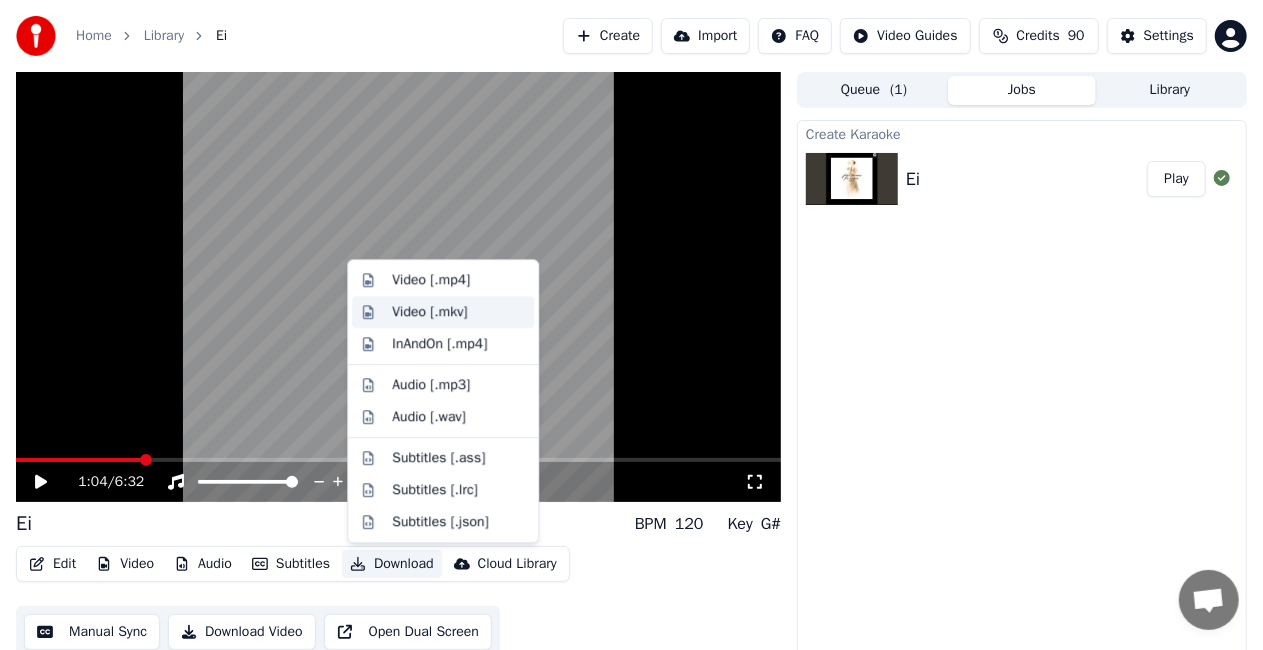 click on "Video [.mkv]" at bounding box center (429, 312) 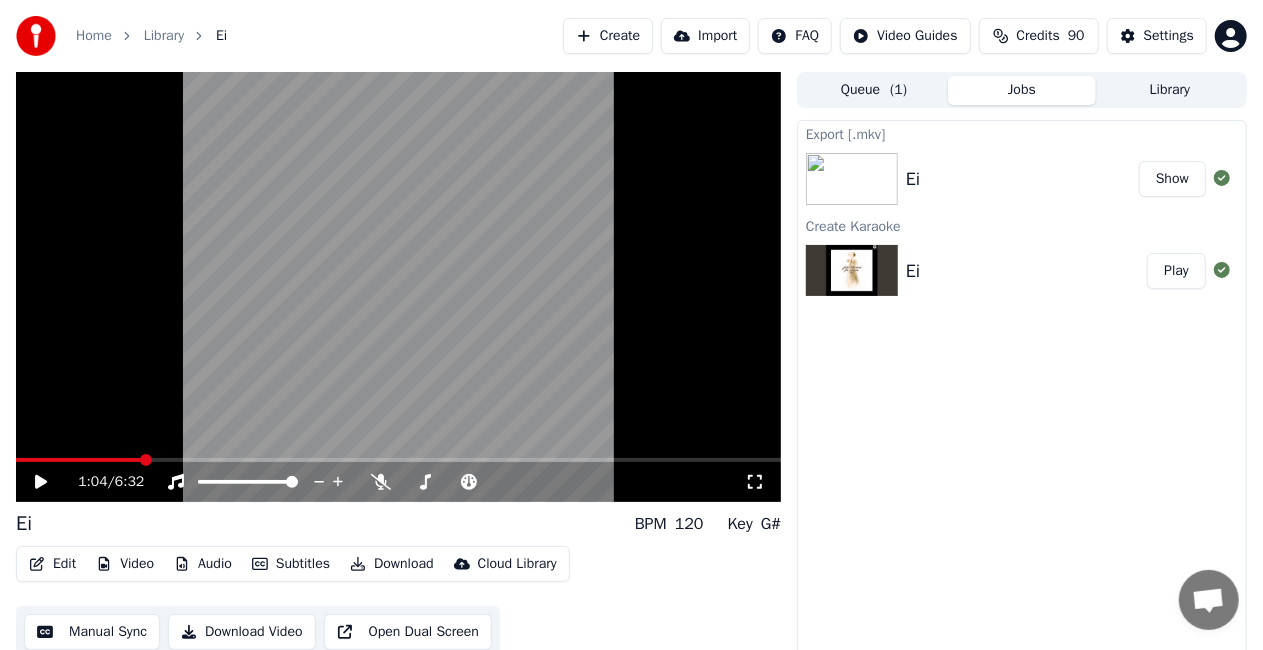 click on "Create" at bounding box center [608, 36] 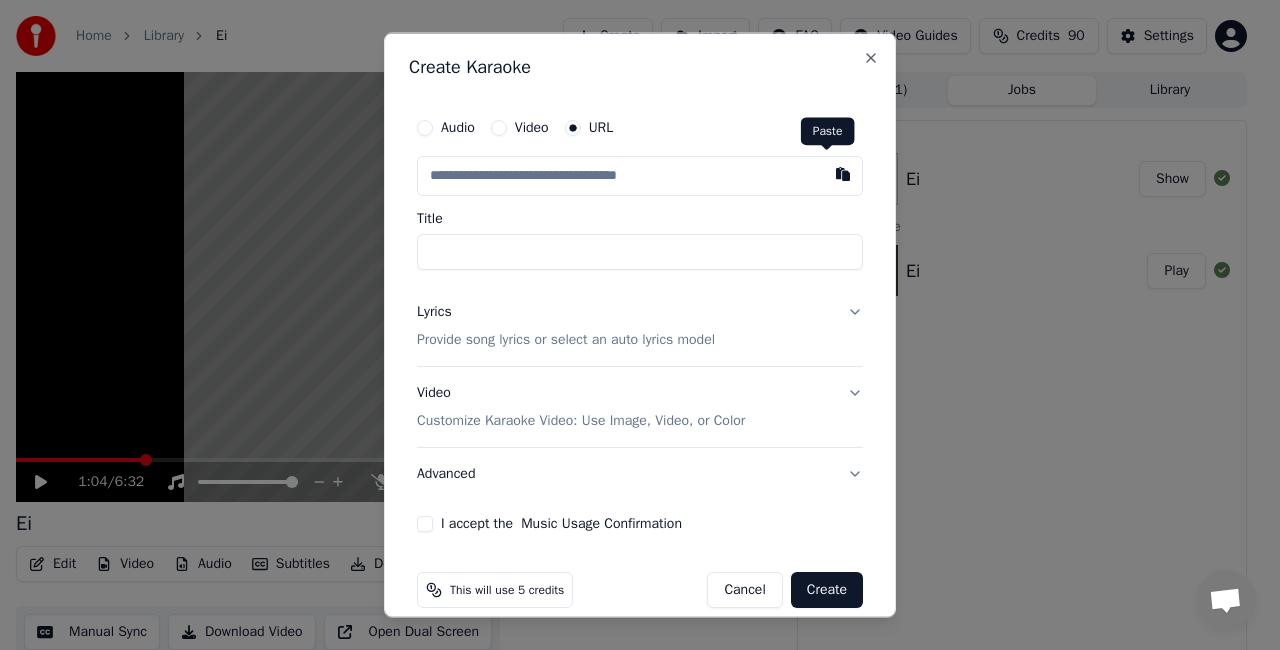 click at bounding box center (843, 174) 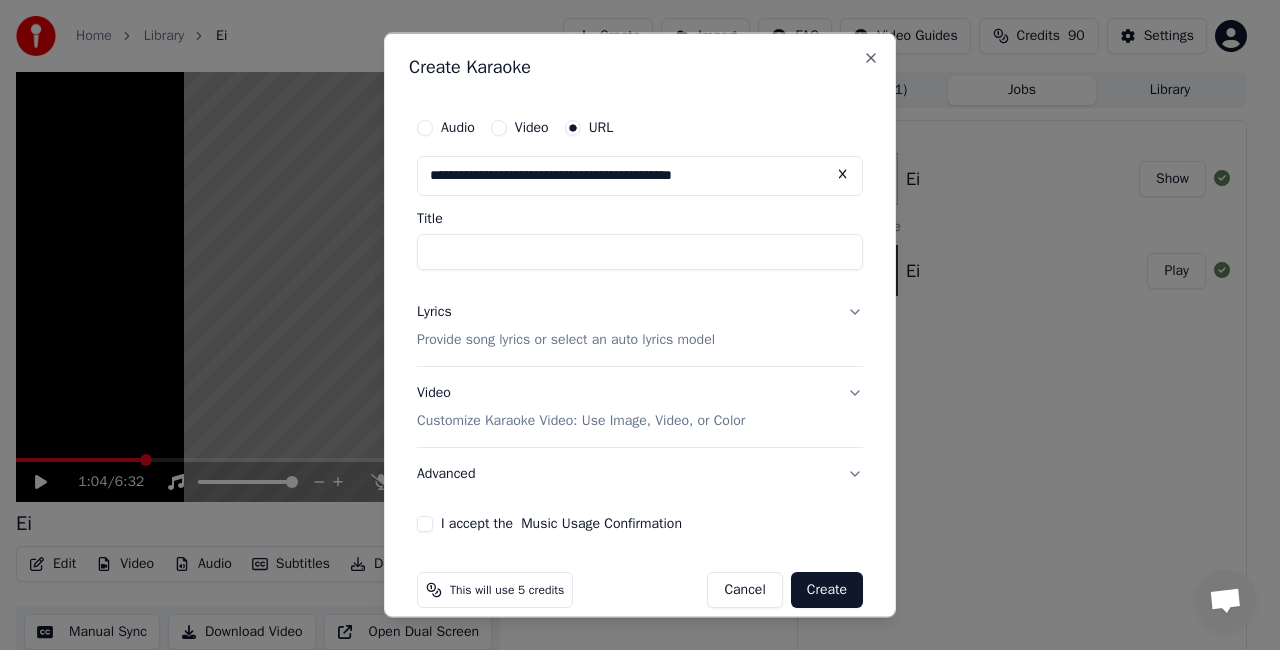 click on "Title" at bounding box center (640, 252) 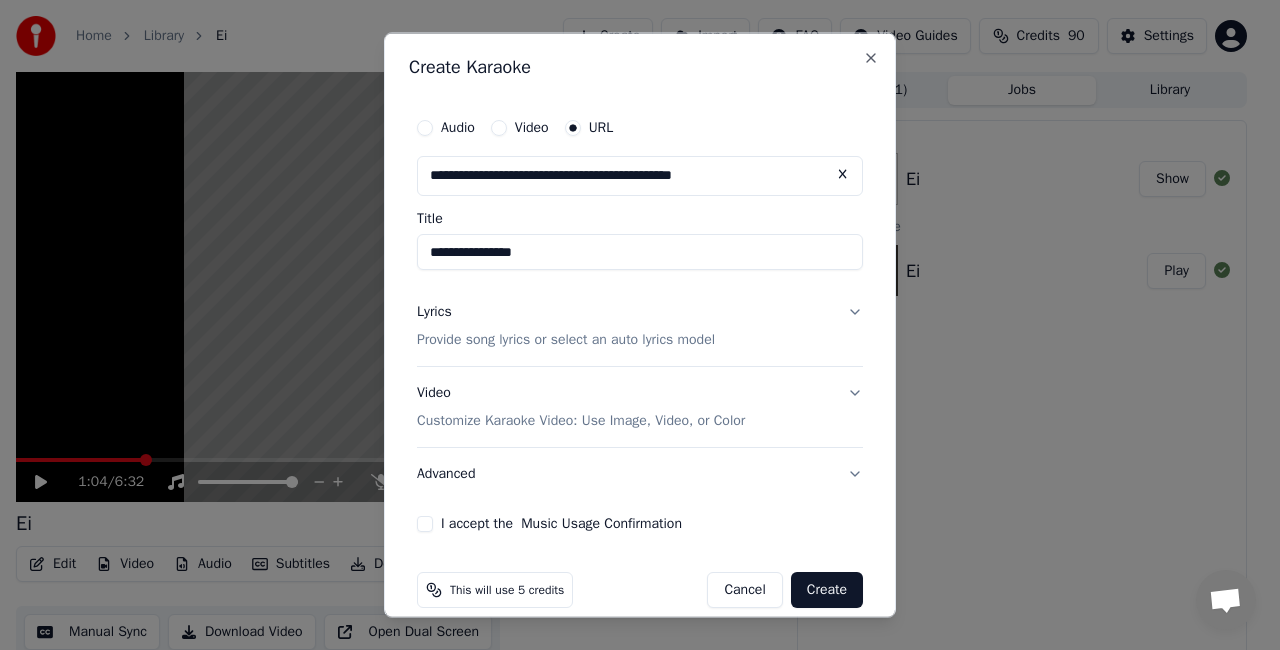 click on "Lyrics Provide song lyrics or select an auto lyrics model" at bounding box center (640, 326) 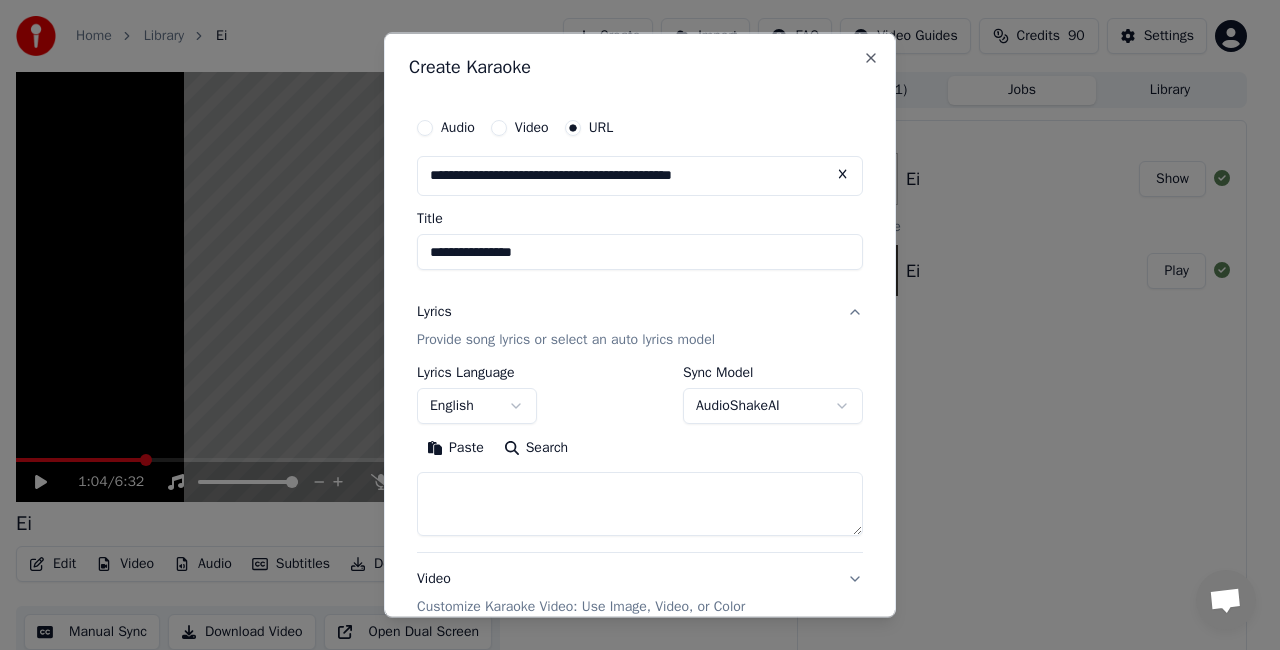 click on "Search" at bounding box center (536, 447) 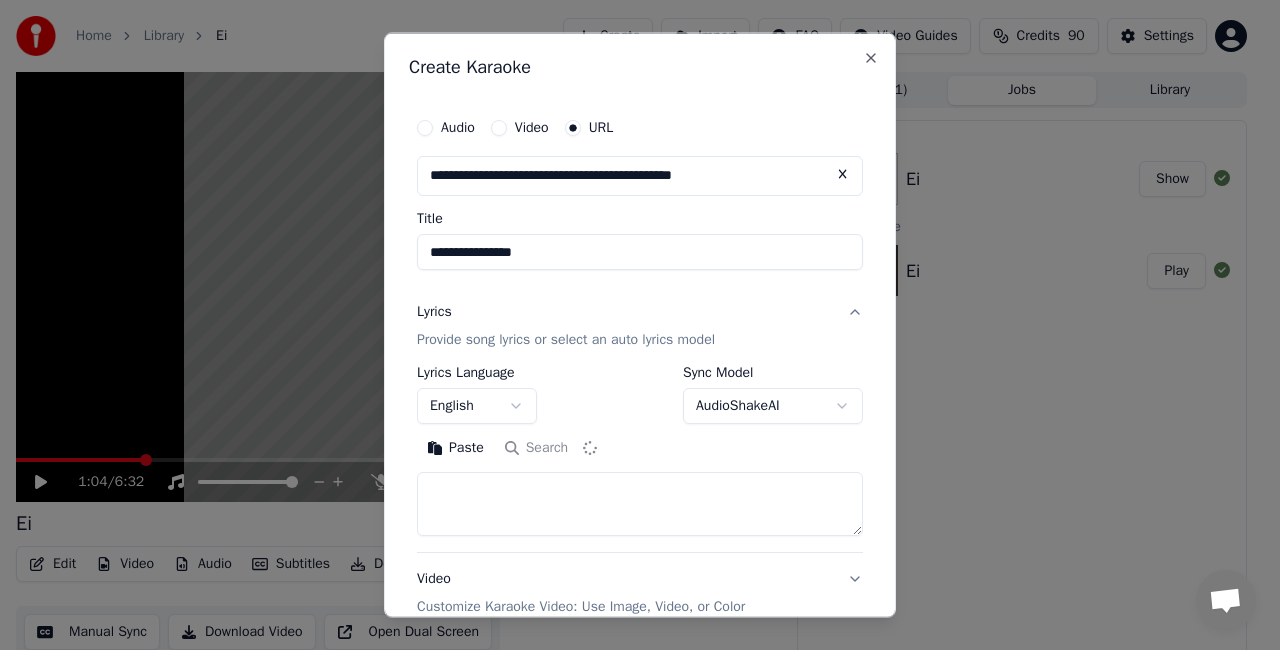 type on "**********" 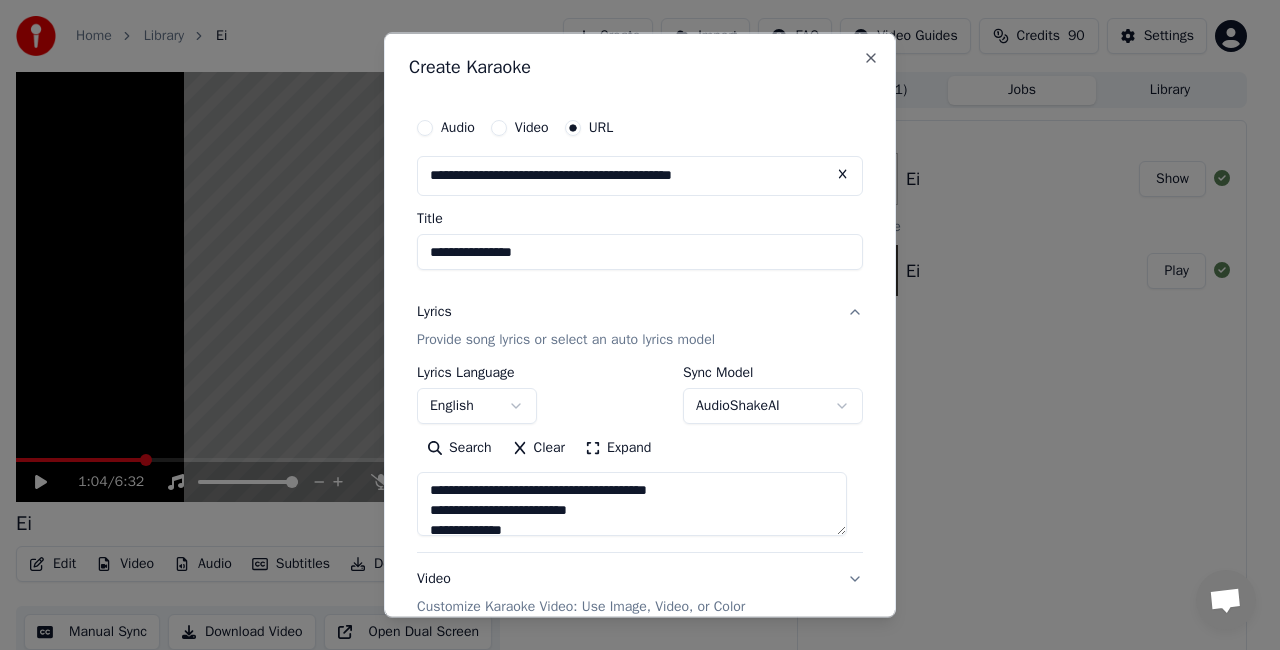 click on "**********" at bounding box center [631, 325] 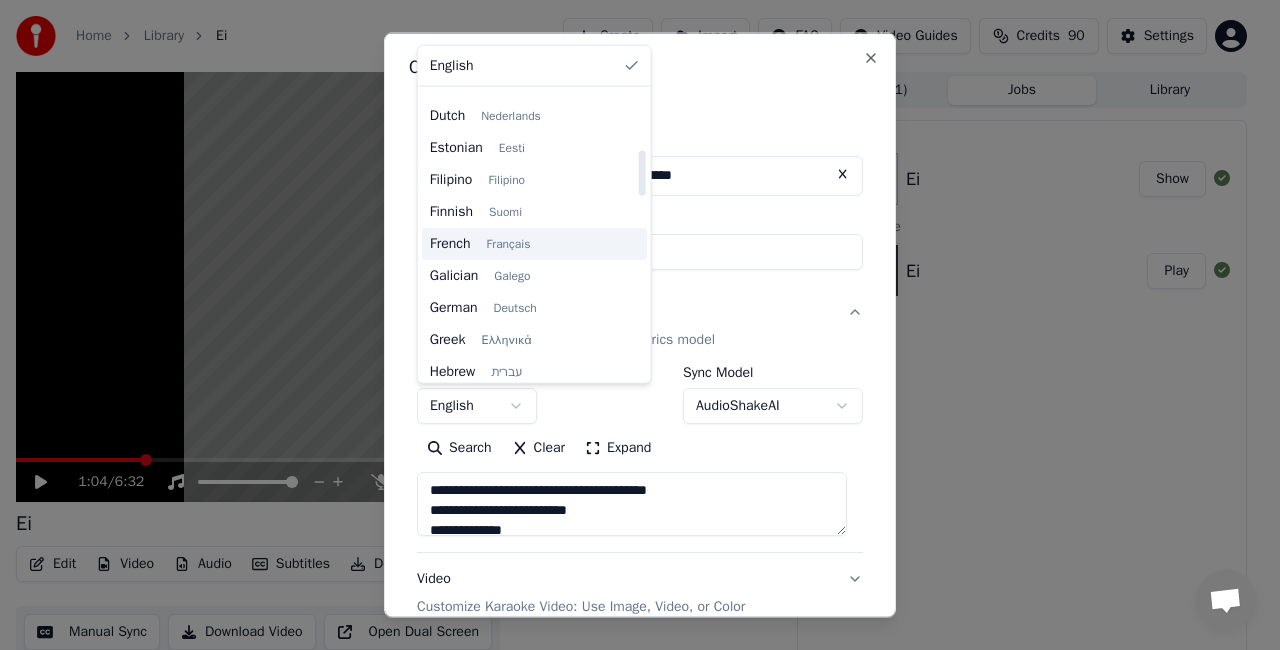 scroll, scrollTop: 376, scrollLeft: 0, axis: vertical 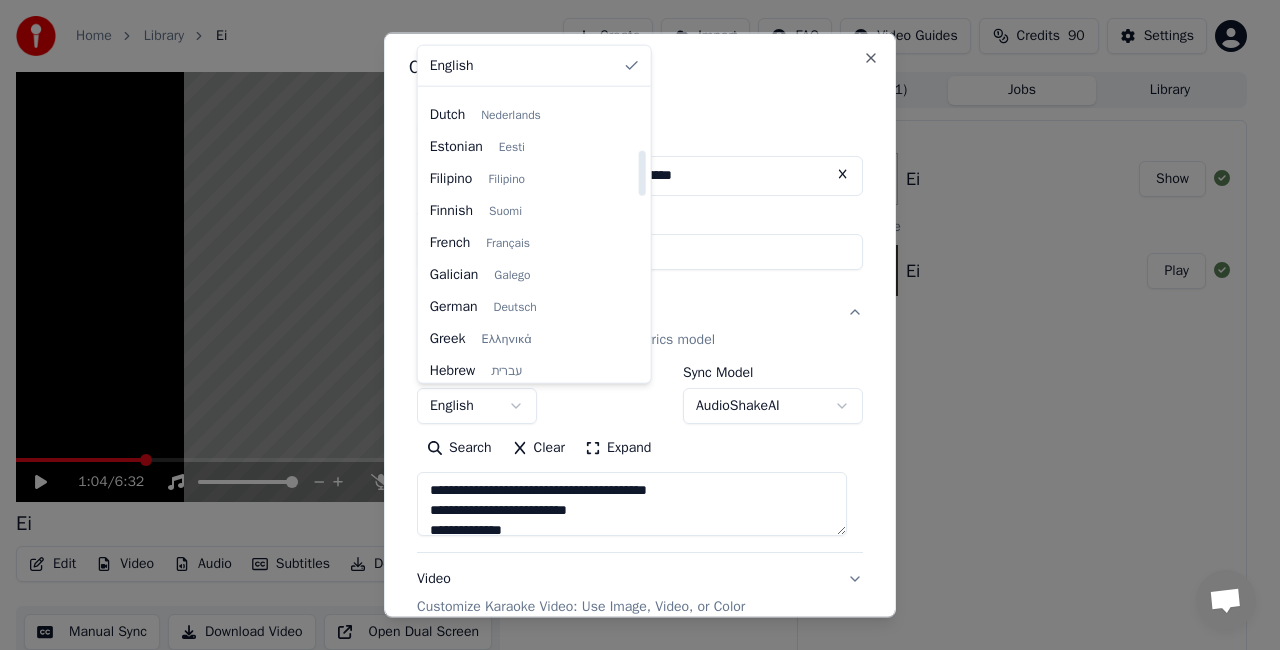 select on "**" 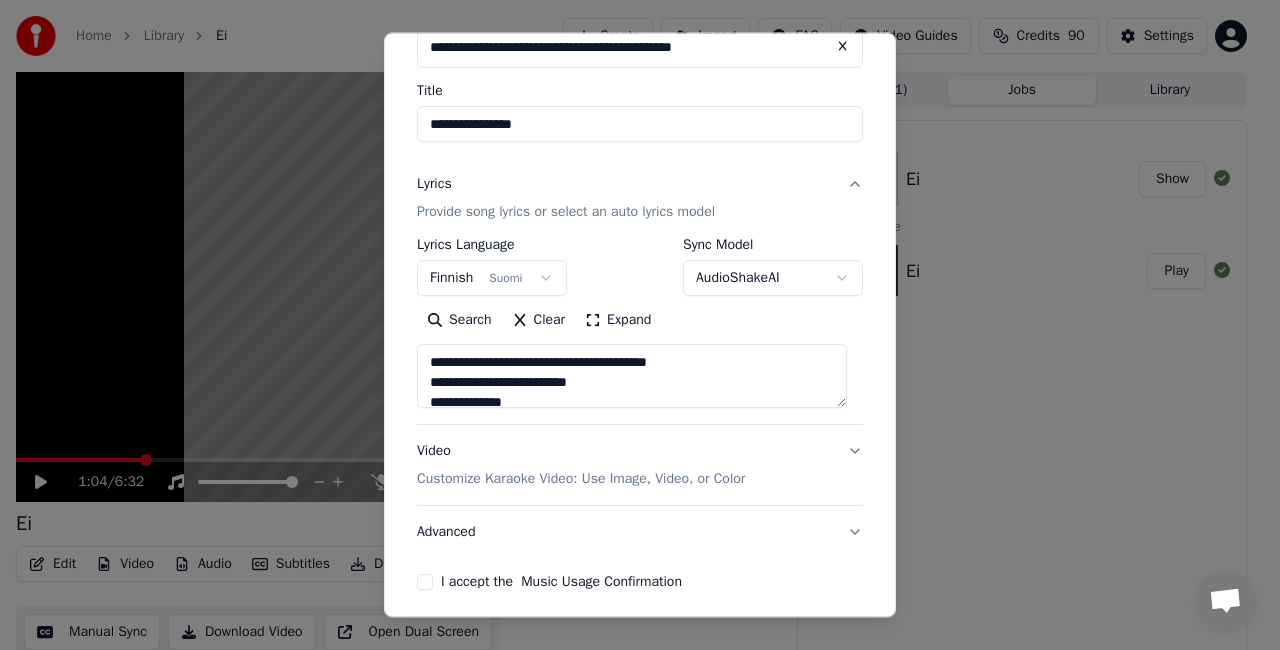 scroll, scrollTop: 207, scrollLeft: 0, axis: vertical 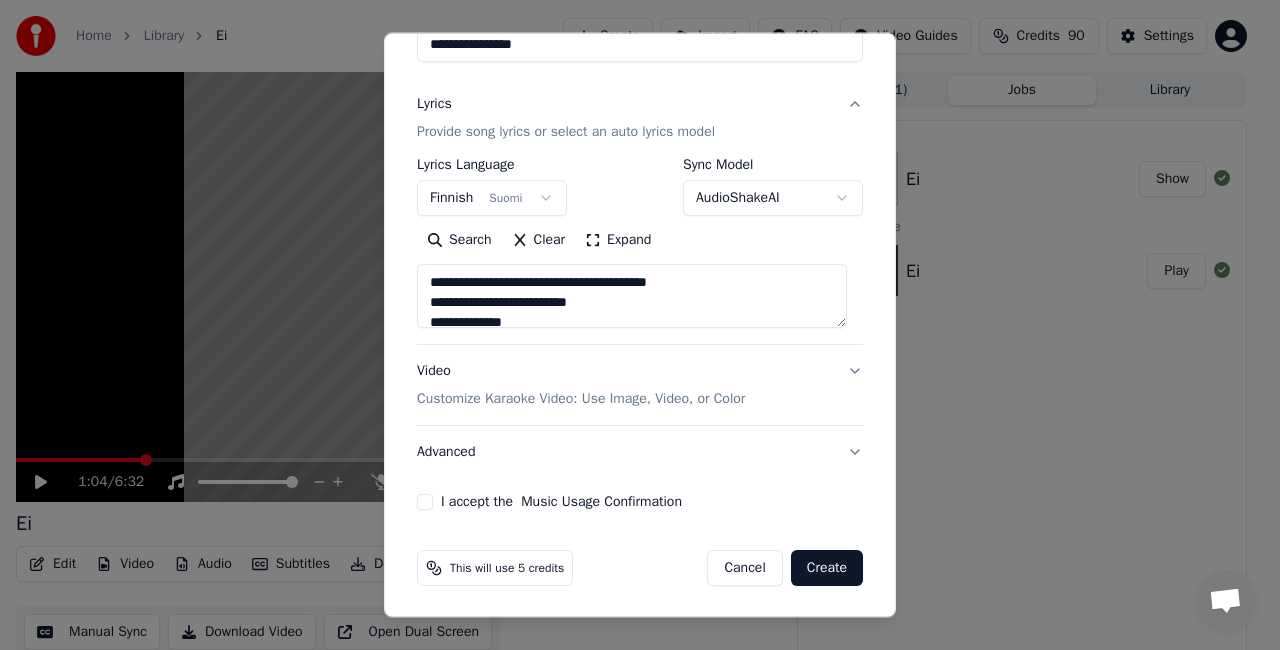 click on "I accept the   Music Usage Confirmation" at bounding box center [640, 502] 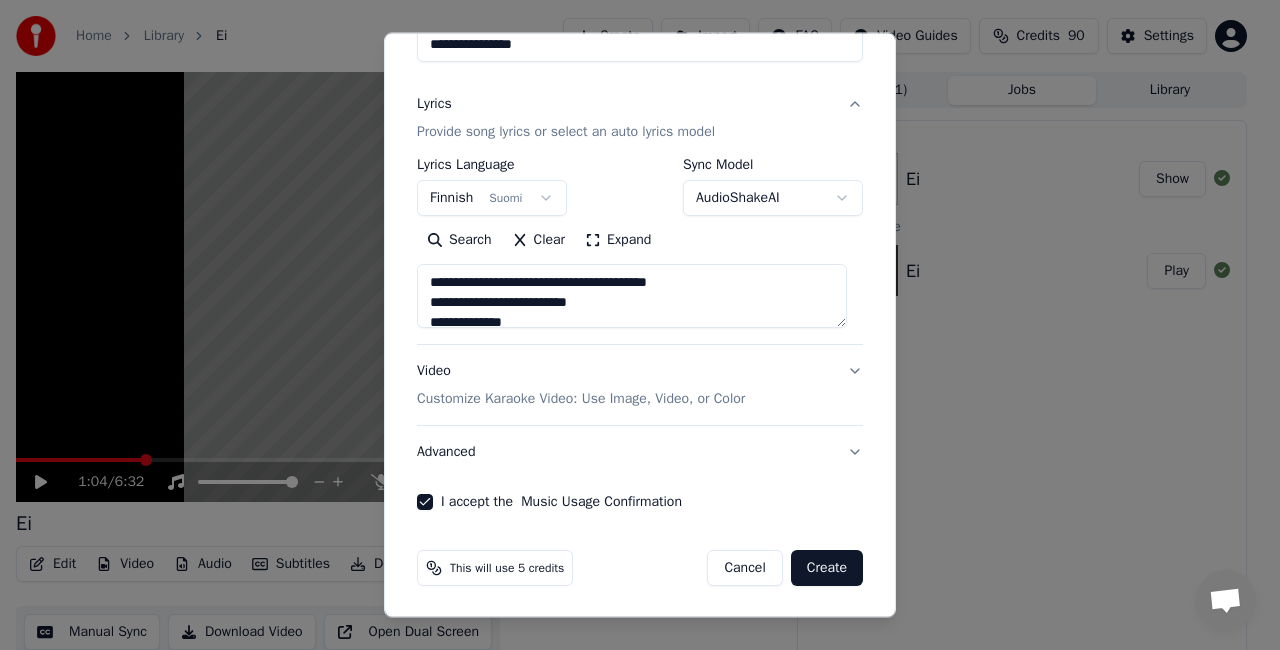 click on "Create" at bounding box center [827, 568] 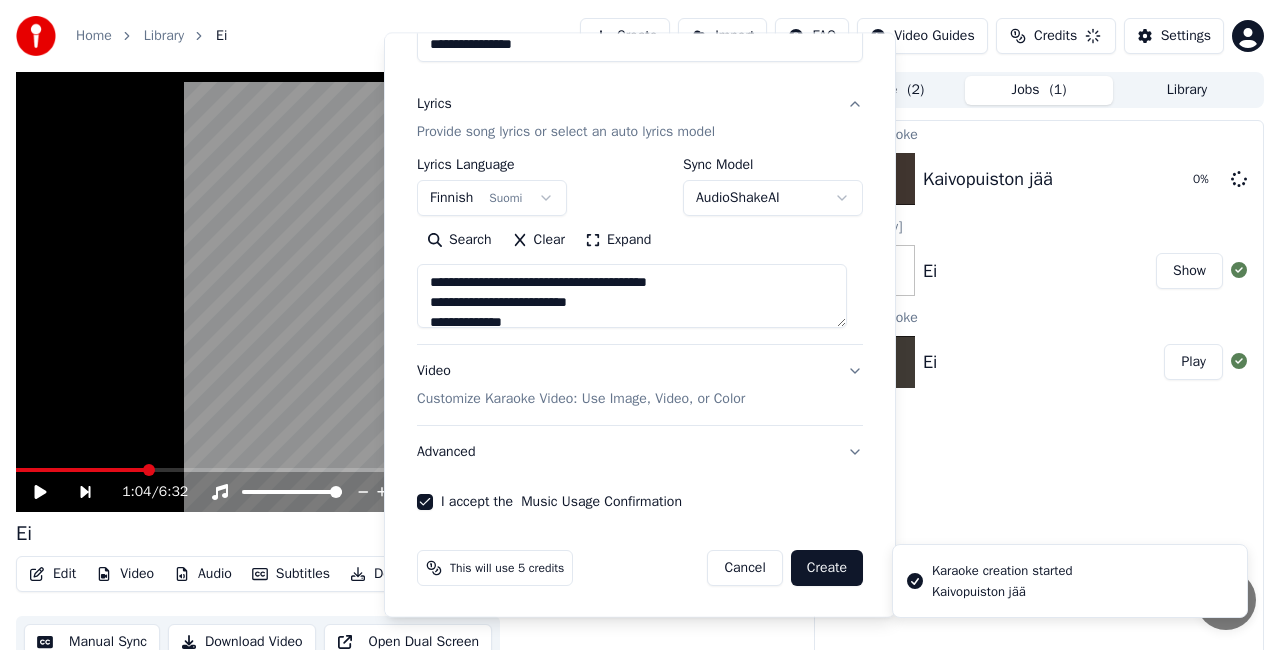 type 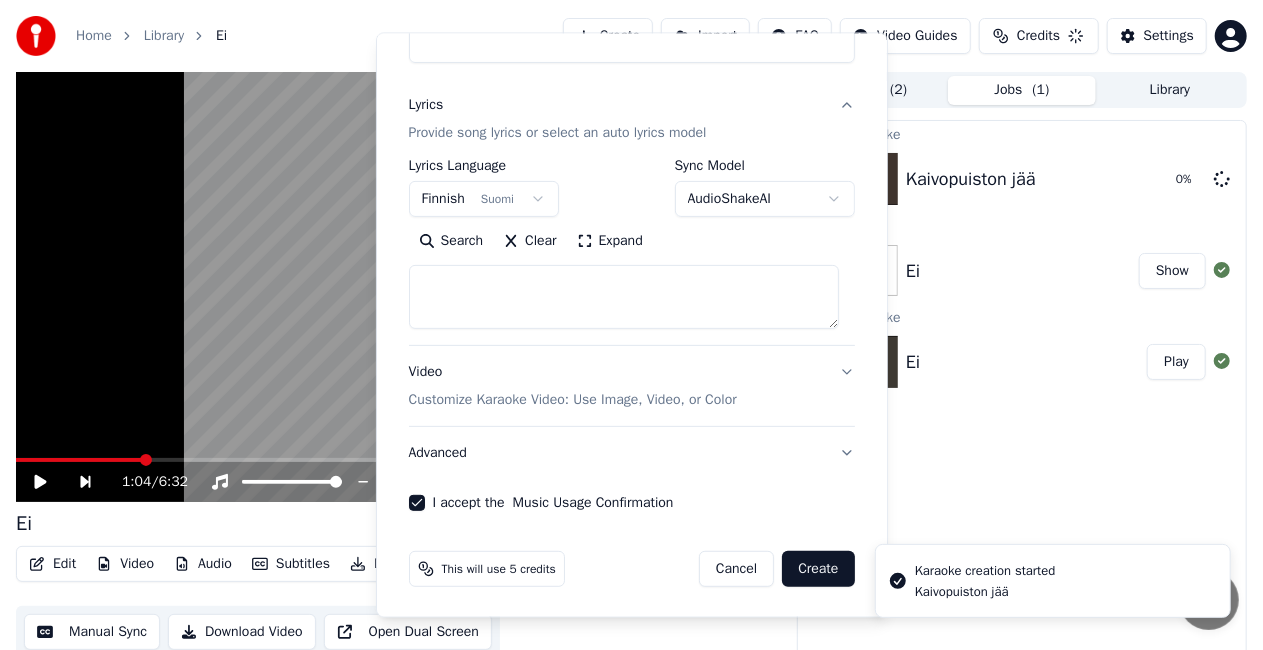 select 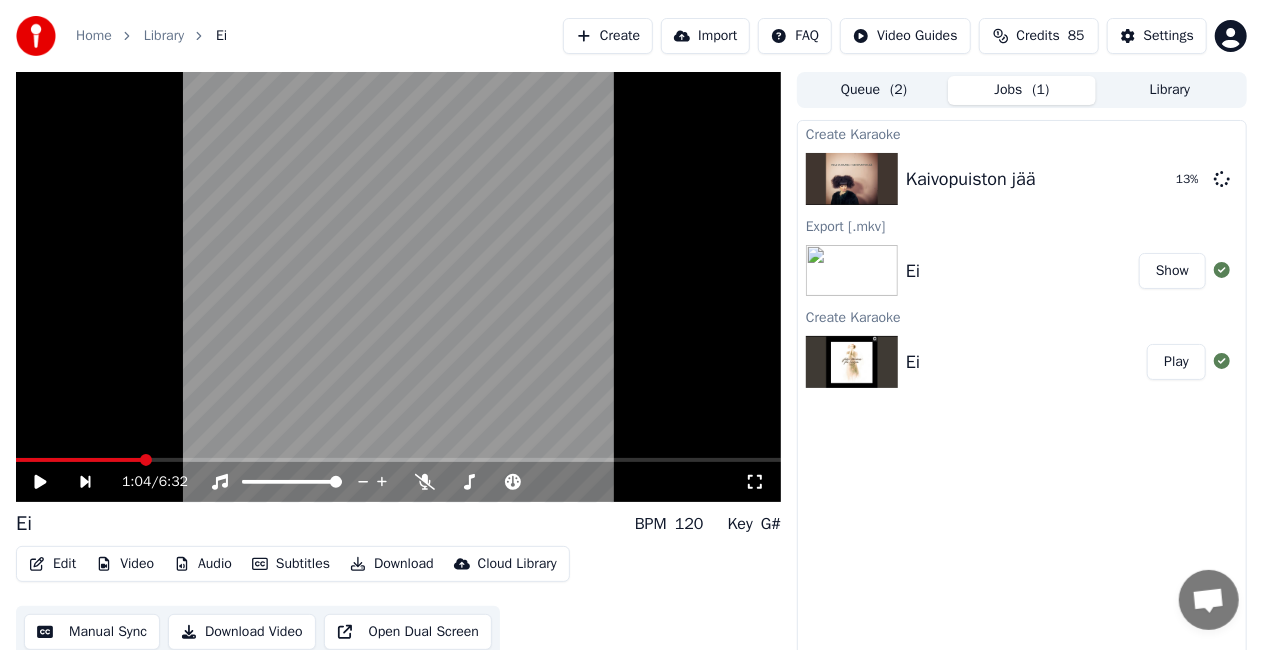 click on "Create" at bounding box center [608, 36] 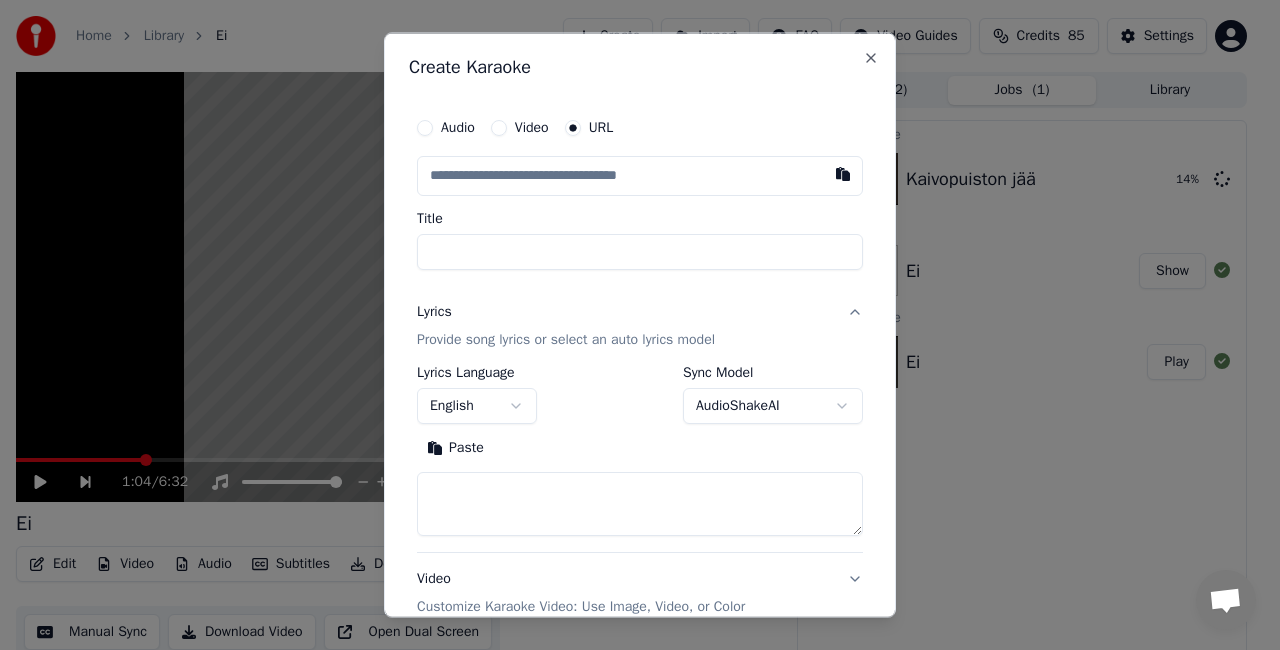 click at bounding box center [843, 174] 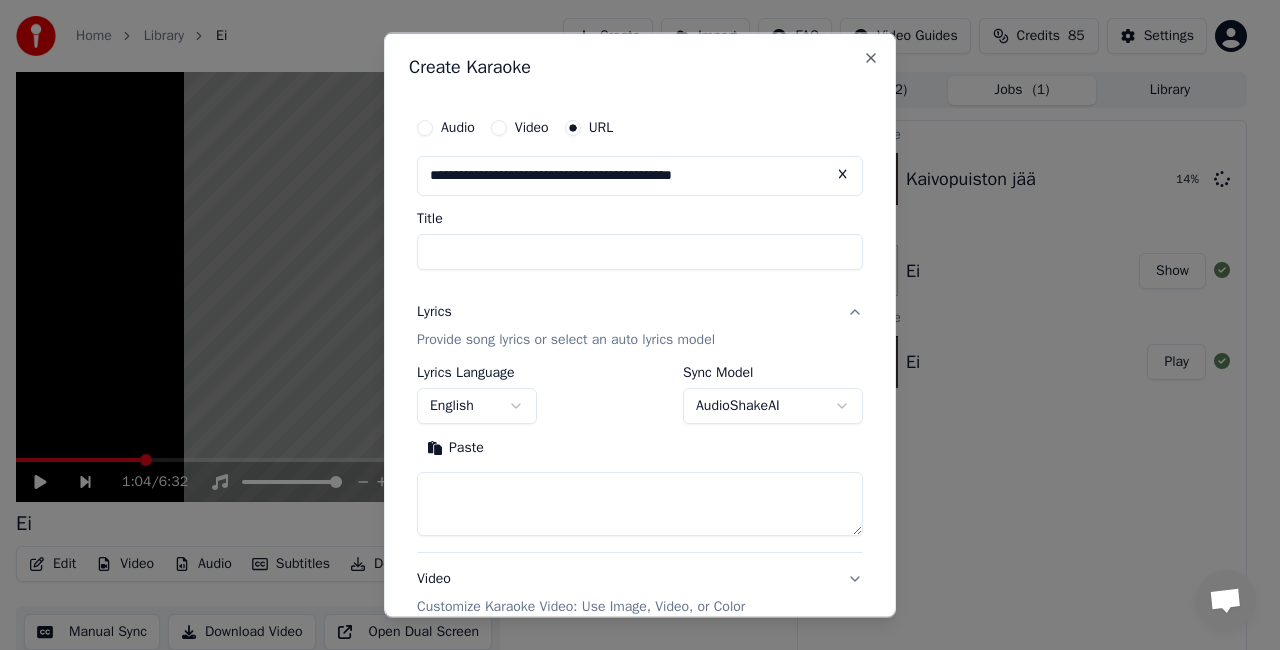 click on "Title" at bounding box center [640, 252] 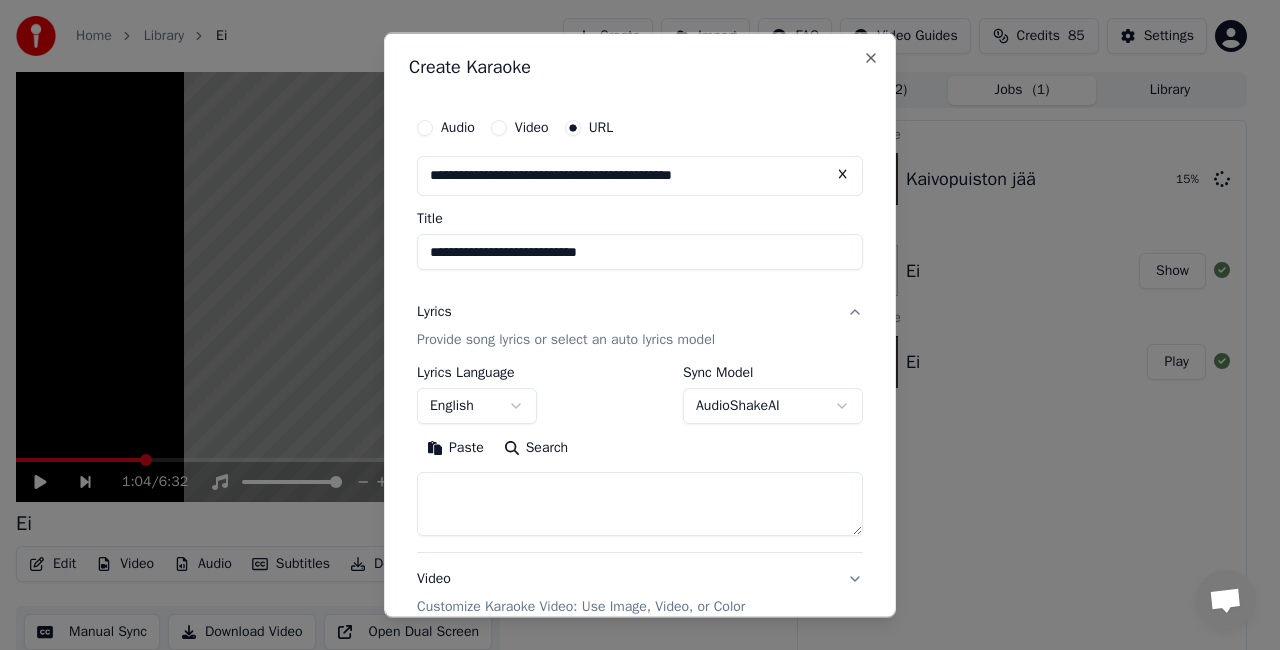 drag, startPoint x: 500, startPoint y: 494, endPoint x: 544, endPoint y: 457, distance: 57.48913 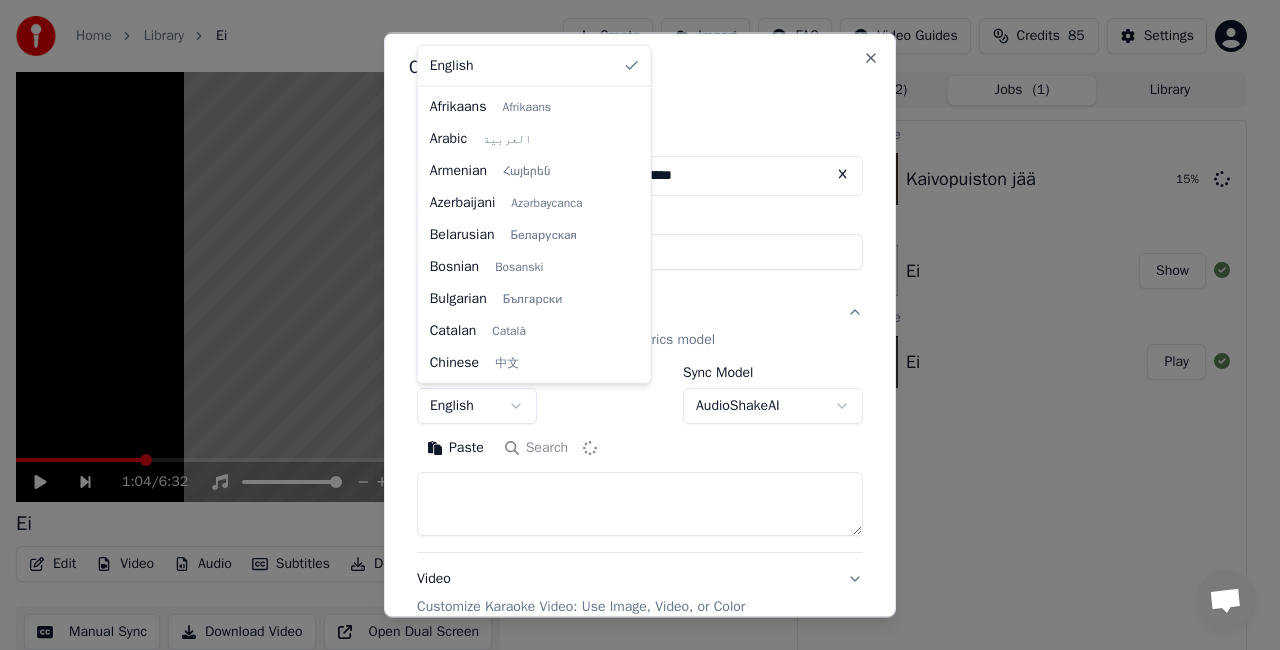 click on "**********" at bounding box center [631, 325] 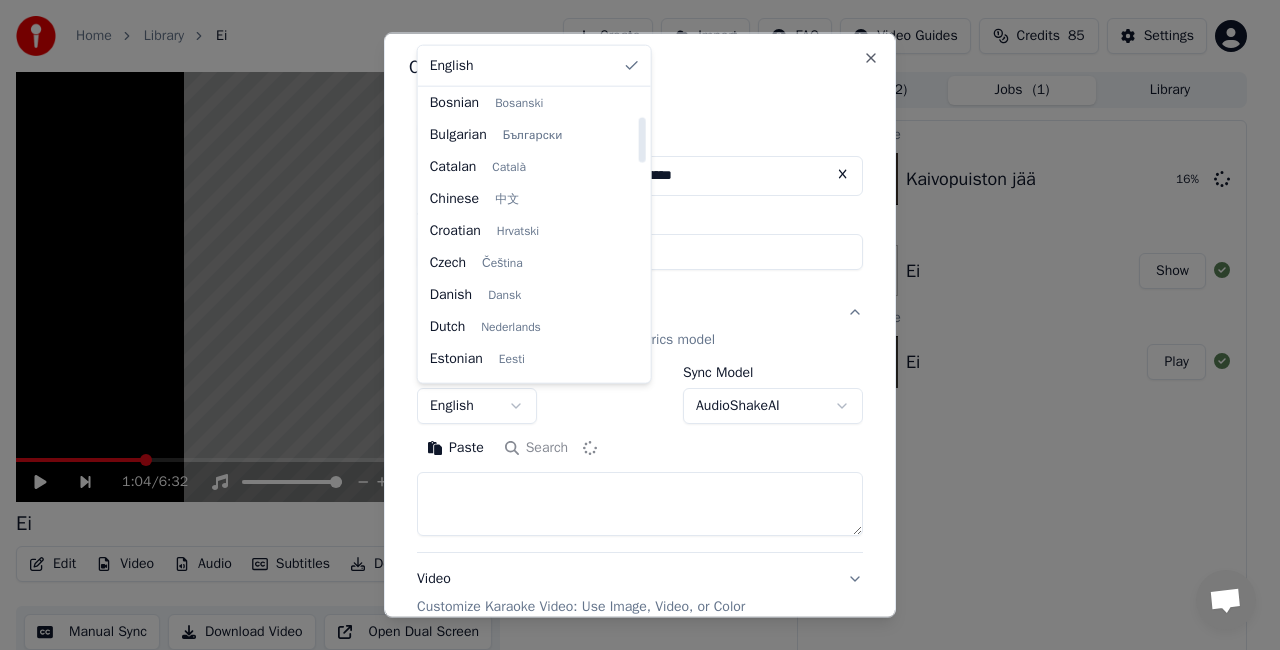 type on "**********" 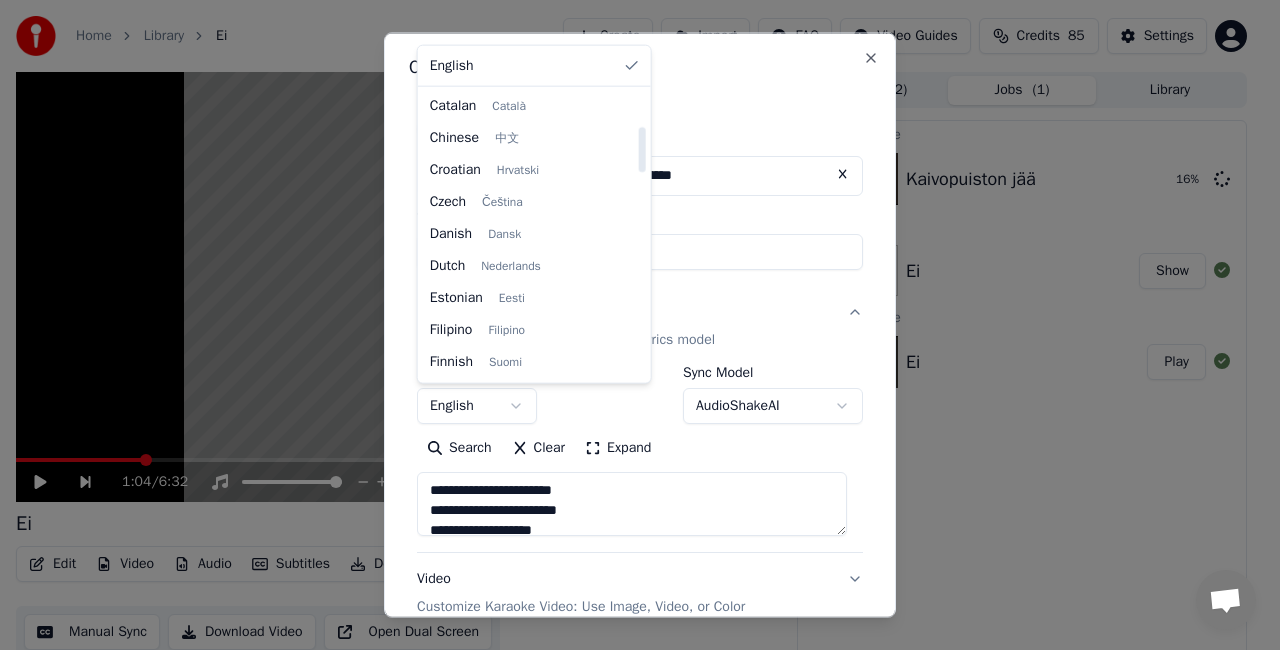 scroll, scrollTop: 226, scrollLeft: 0, axis: vertical 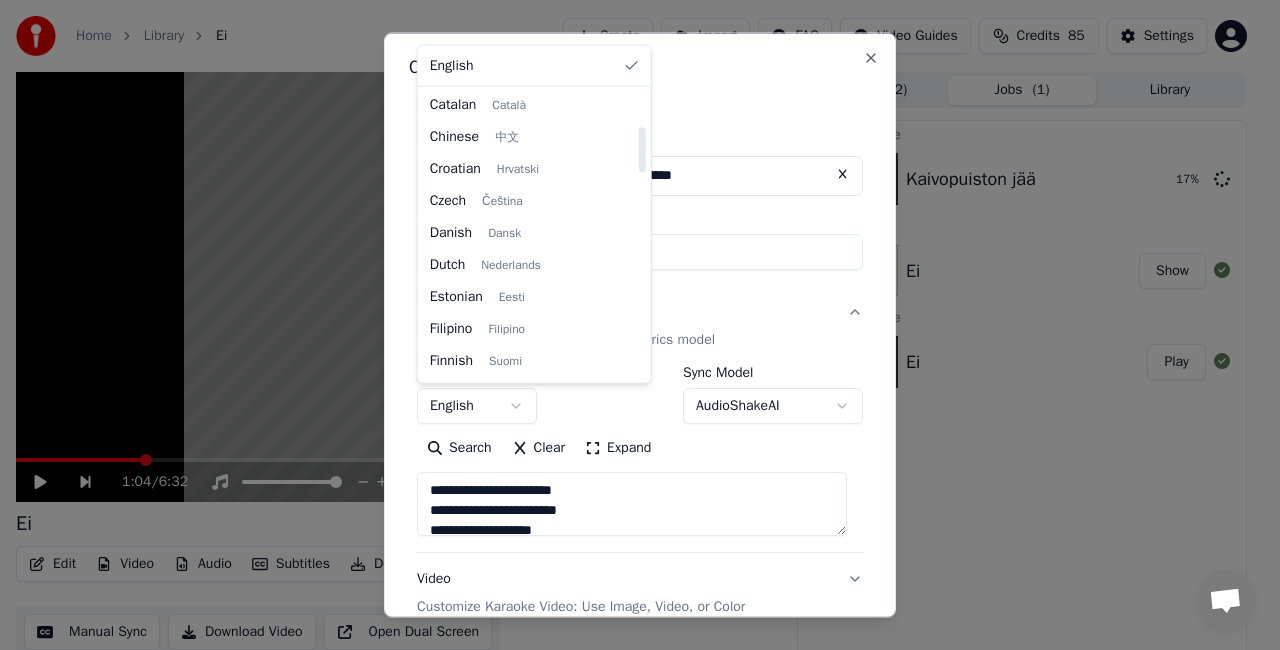 select on "**" 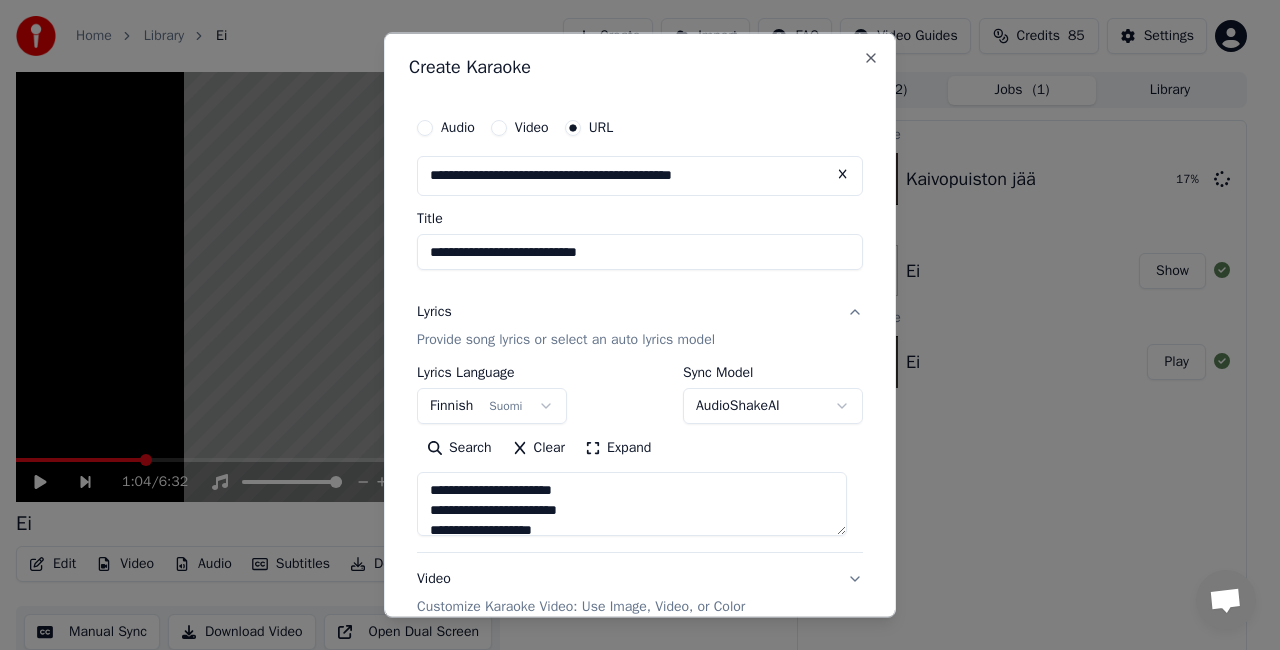 click on "Lyrics Provide song lyrics or select an auto lyrics model" at bounding box center [640, 326] 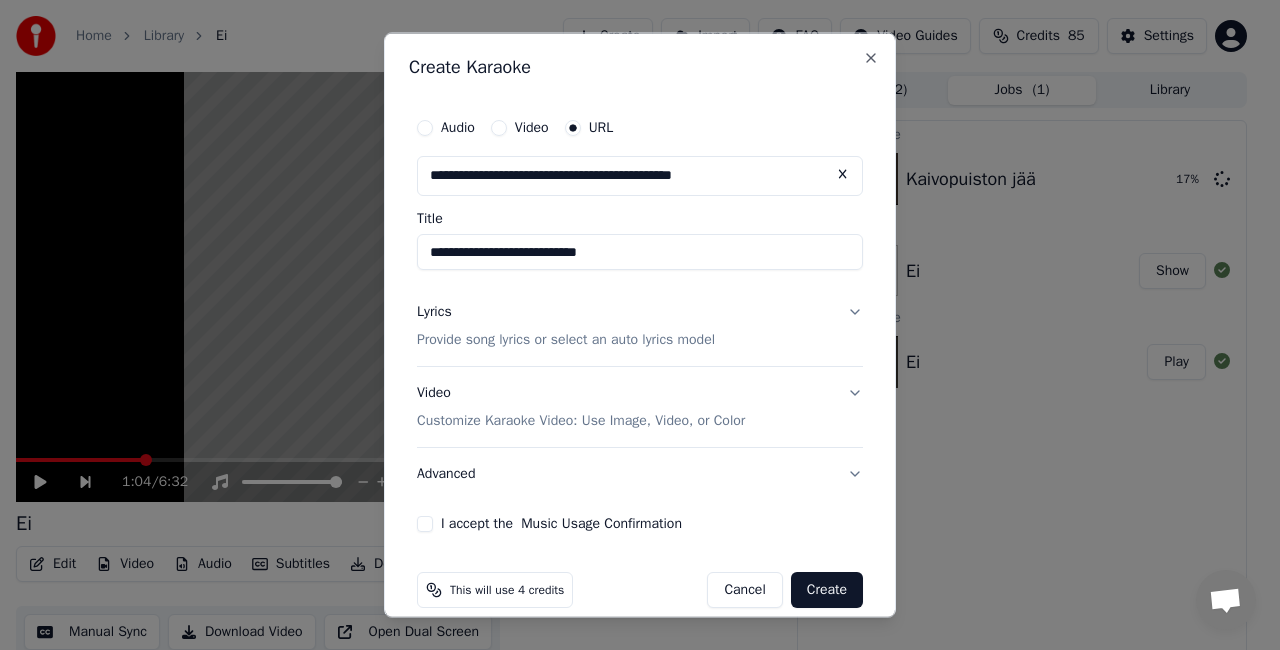 scroll, scrollTop: 21, scrollLeft: 0, axis: vertical 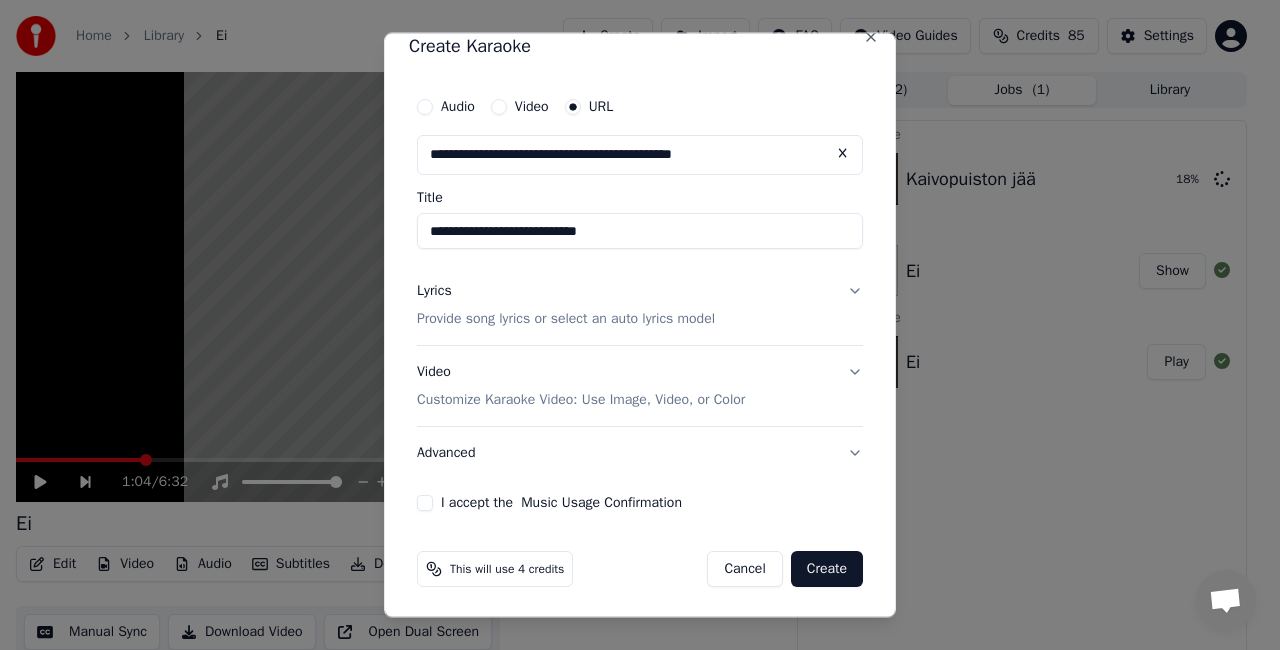 click on "I accept the   Music Usage Confirmation" at bounding box center [561, 502] 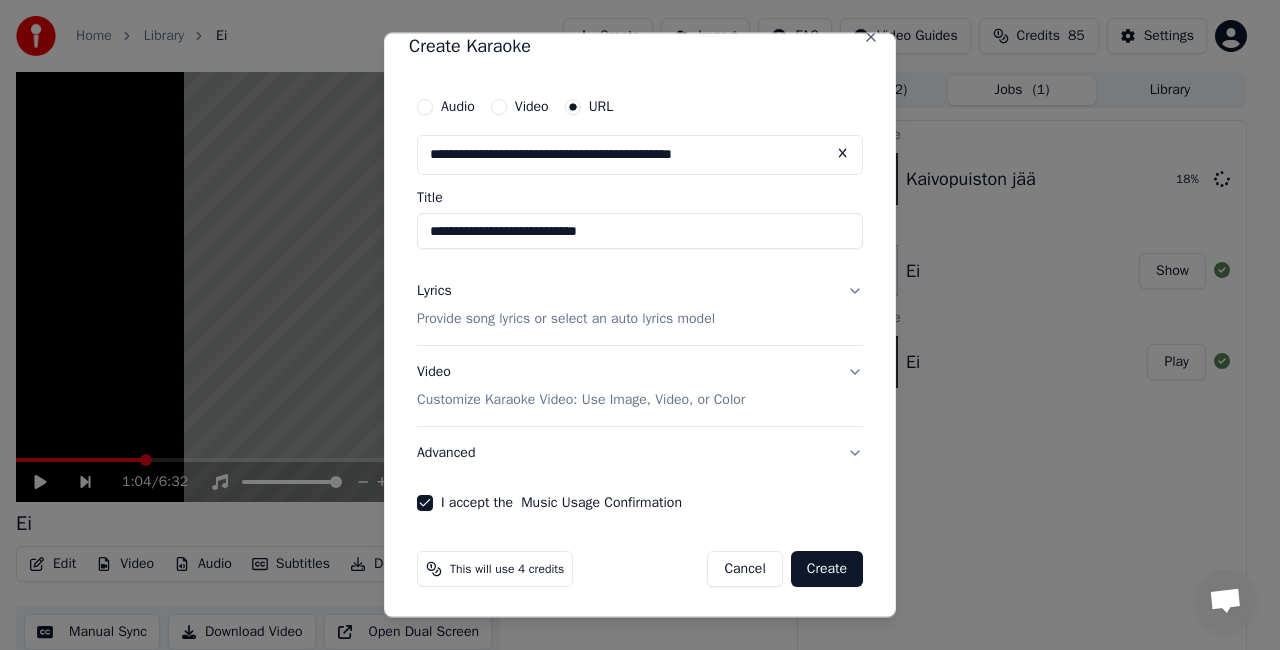 click on "Create" at bounding box center [827, 568] 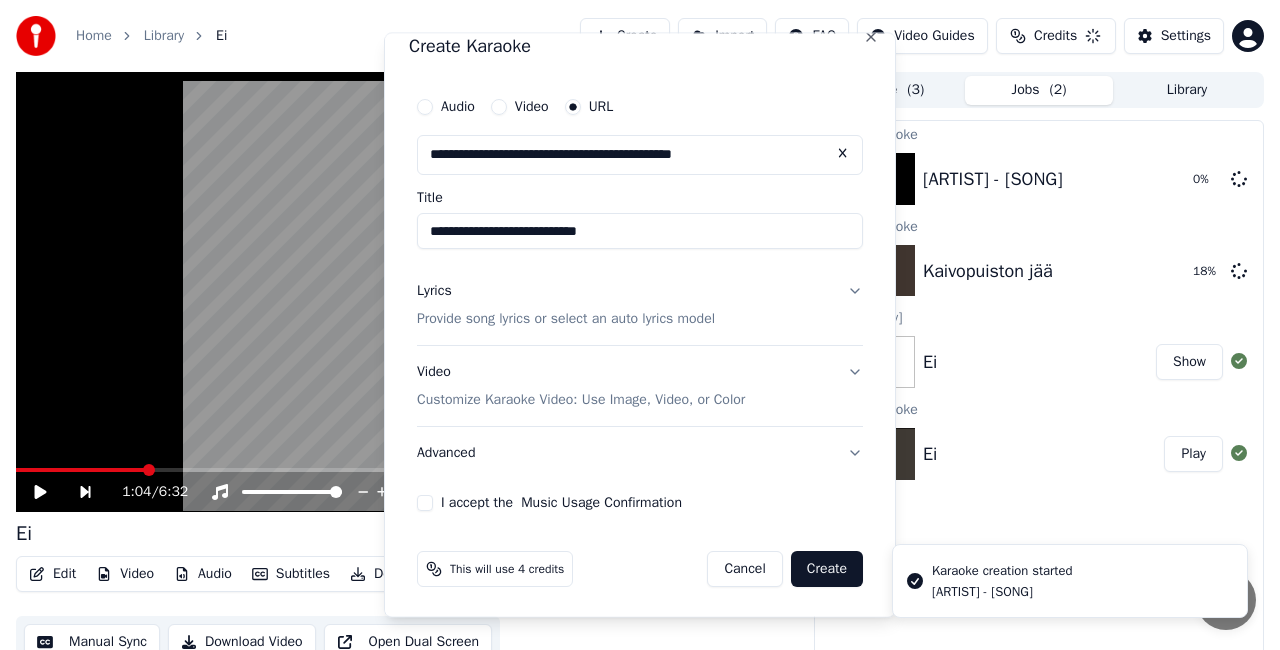 type 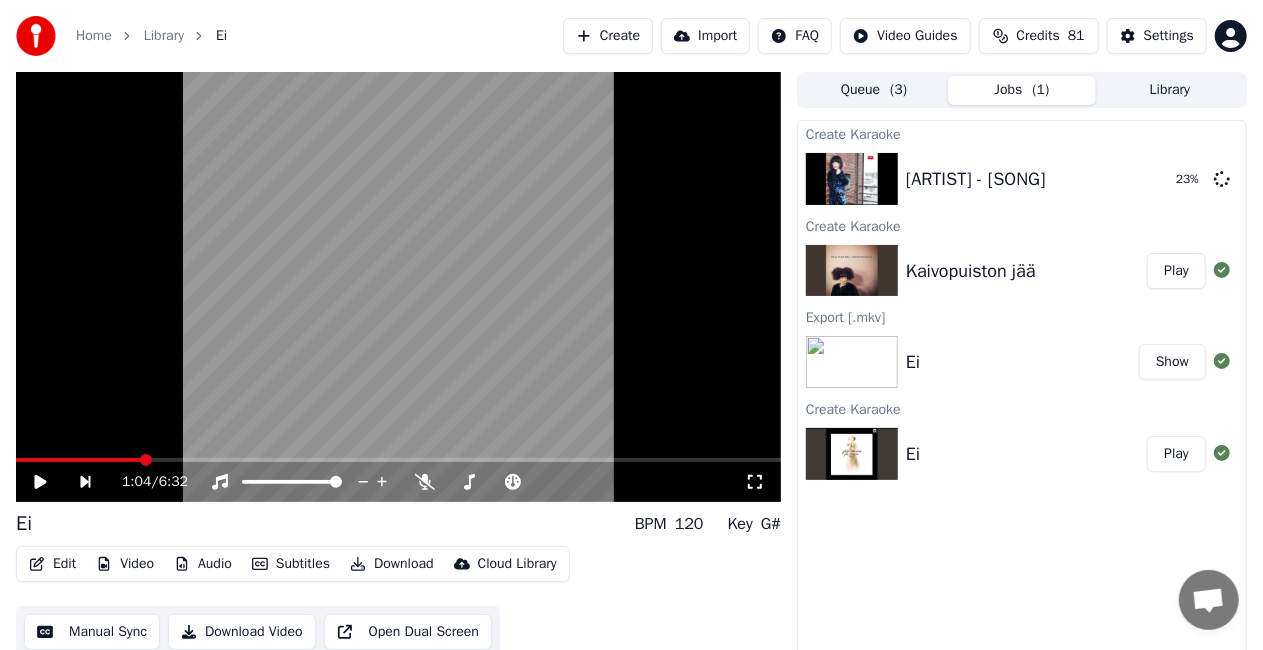 click on "Create" at bounding box center (608, 36) 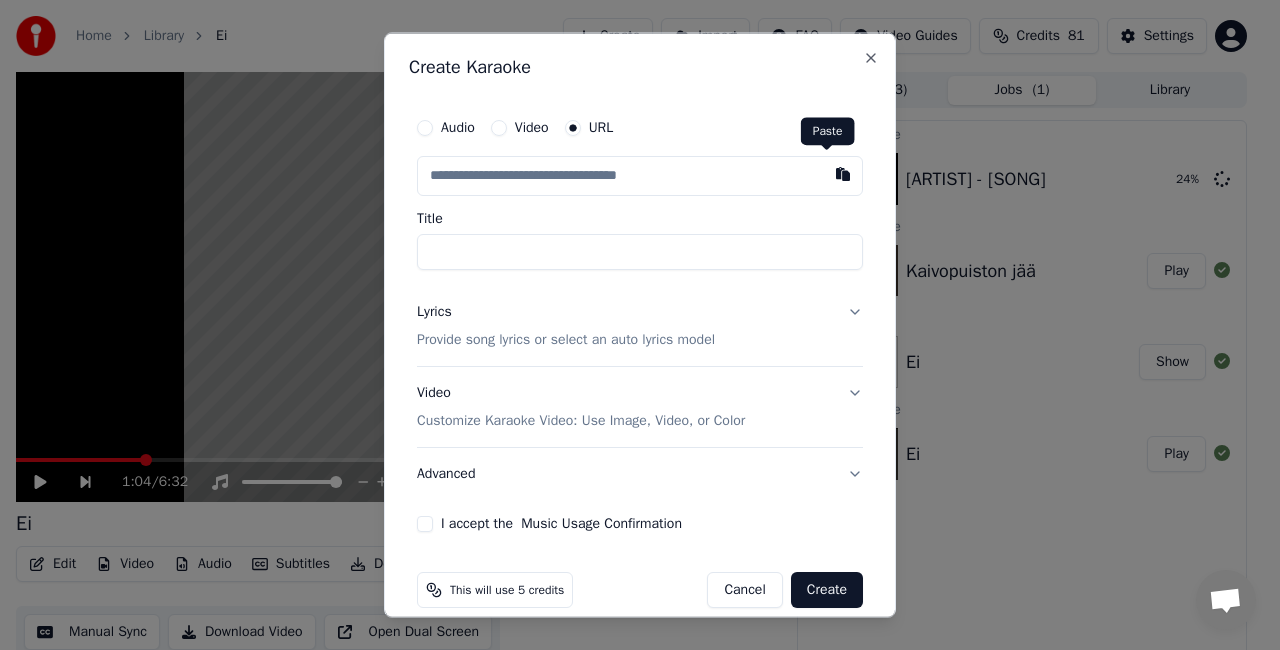 click at bounding box center [843, 174] 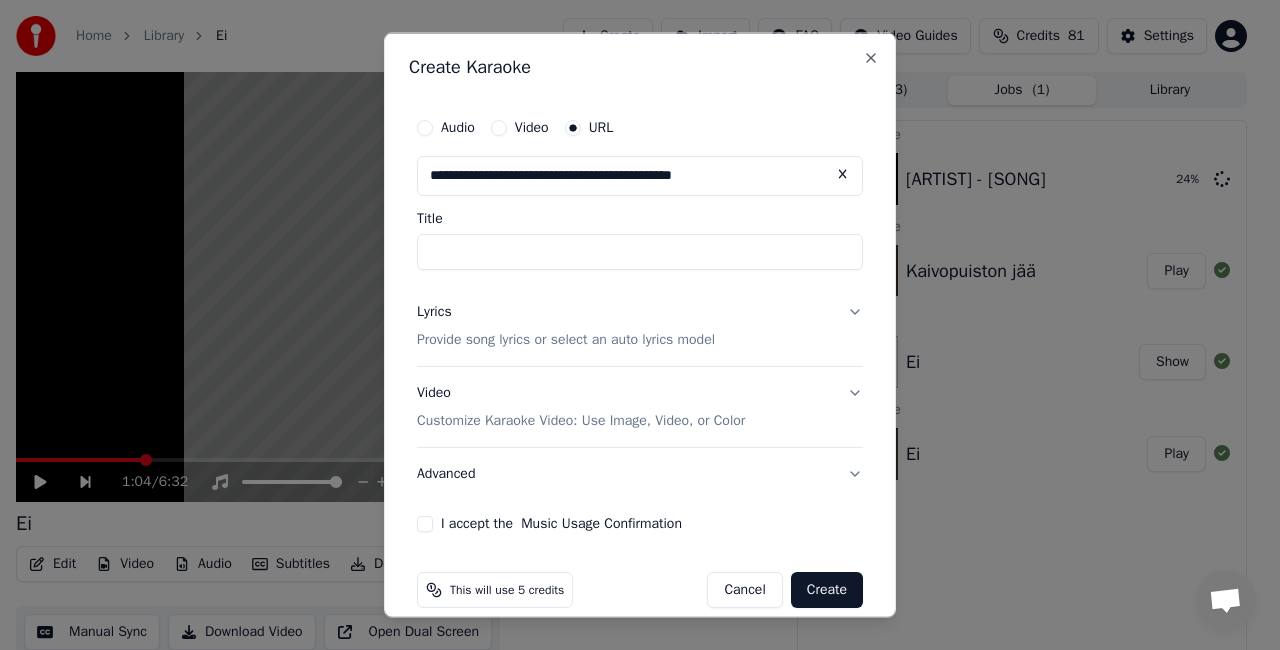 type on "**********" 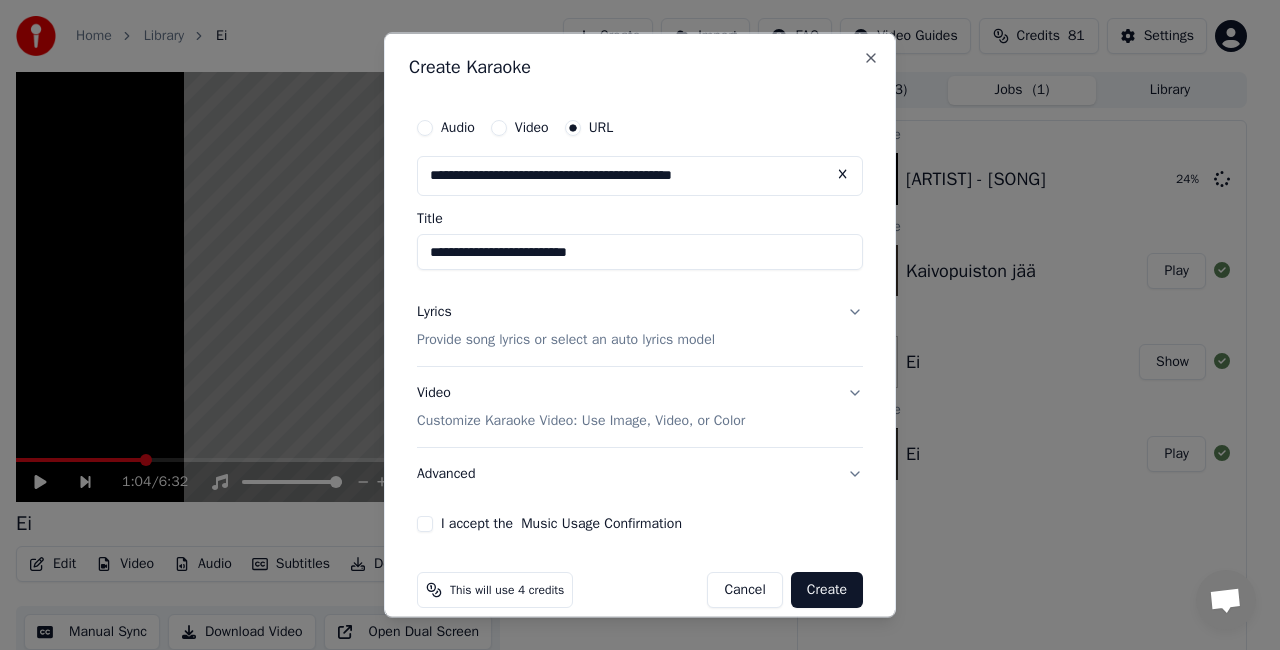 click on "**********" at bounding box center (640, 320) 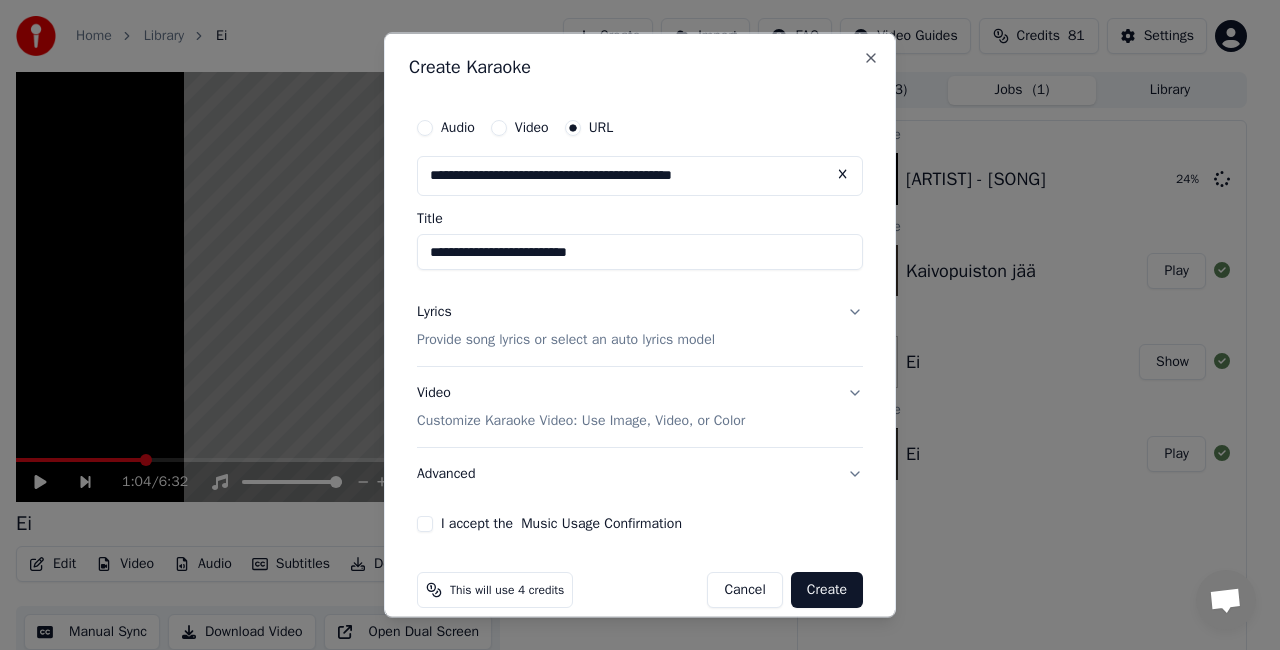 click on "Provide song lyrics or select an auto lyrics model" at bounding box center [566, 339] 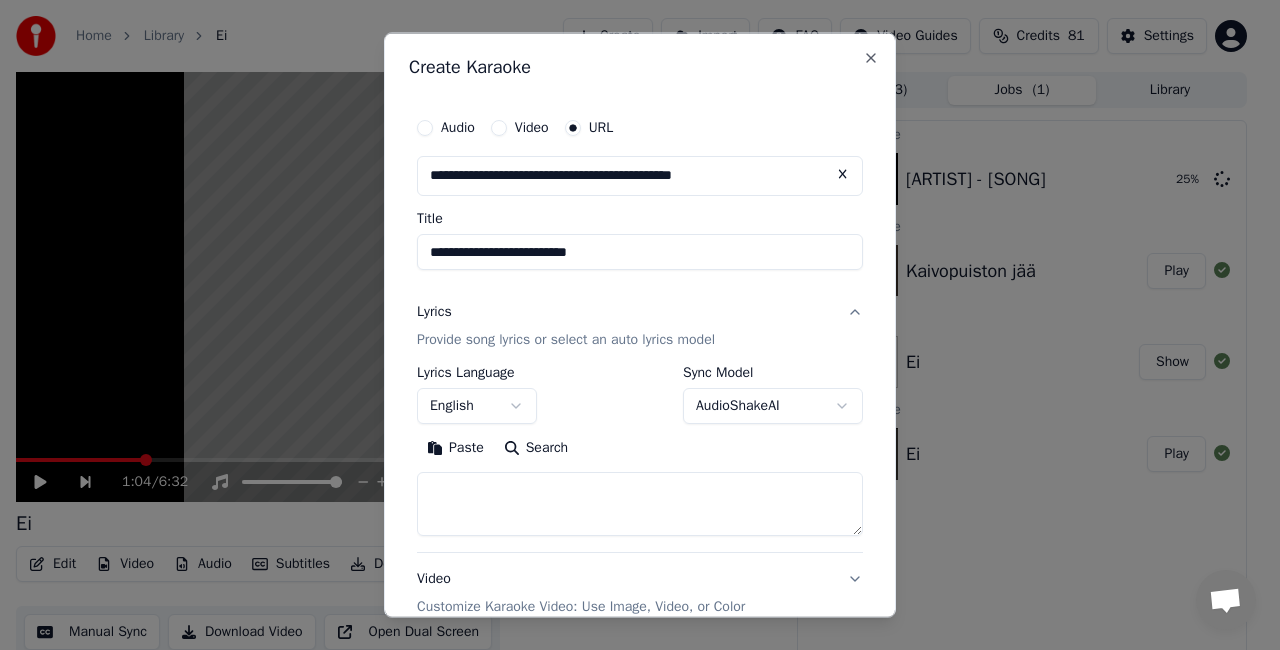 click on "Search" at bounding box center [536, 447] 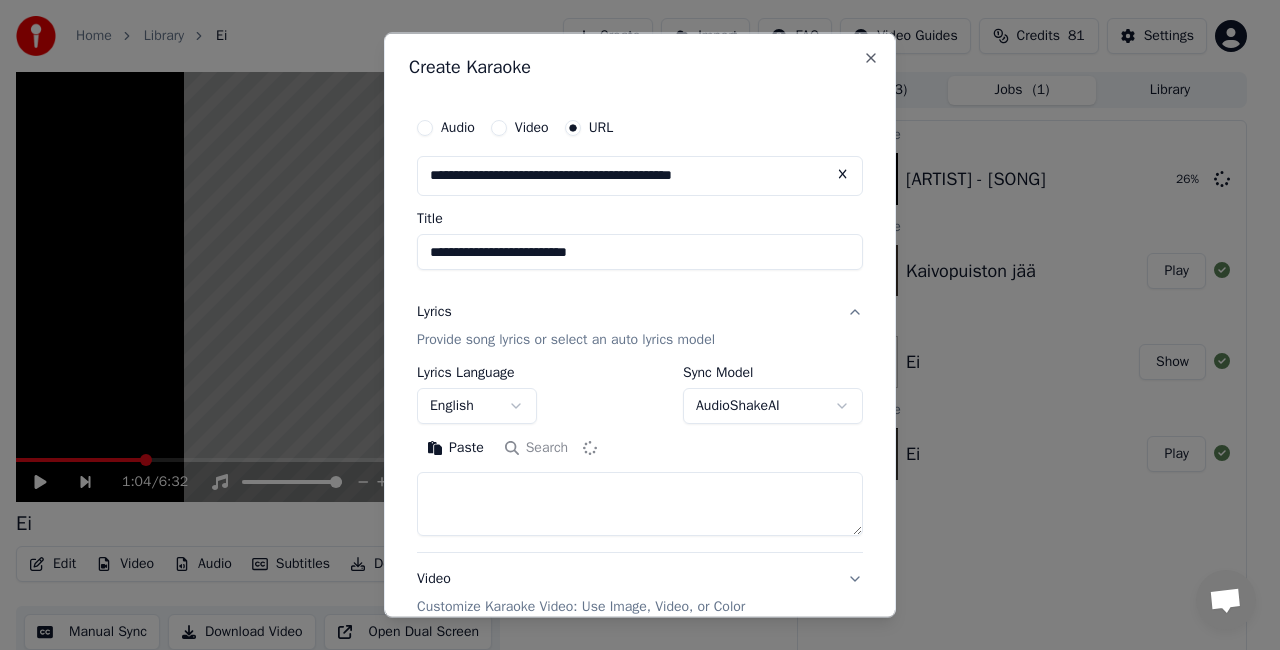 type on "**********" 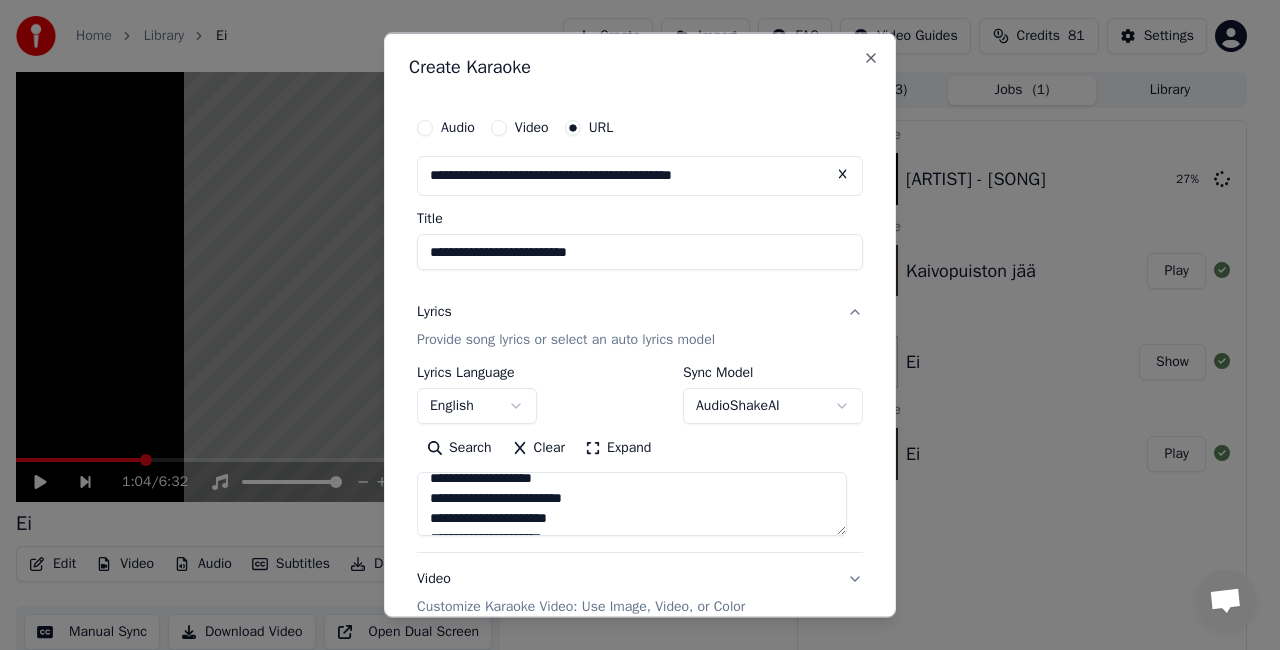 scroll, scrollTop: 992, scrollLeft: 0, axis: vertical 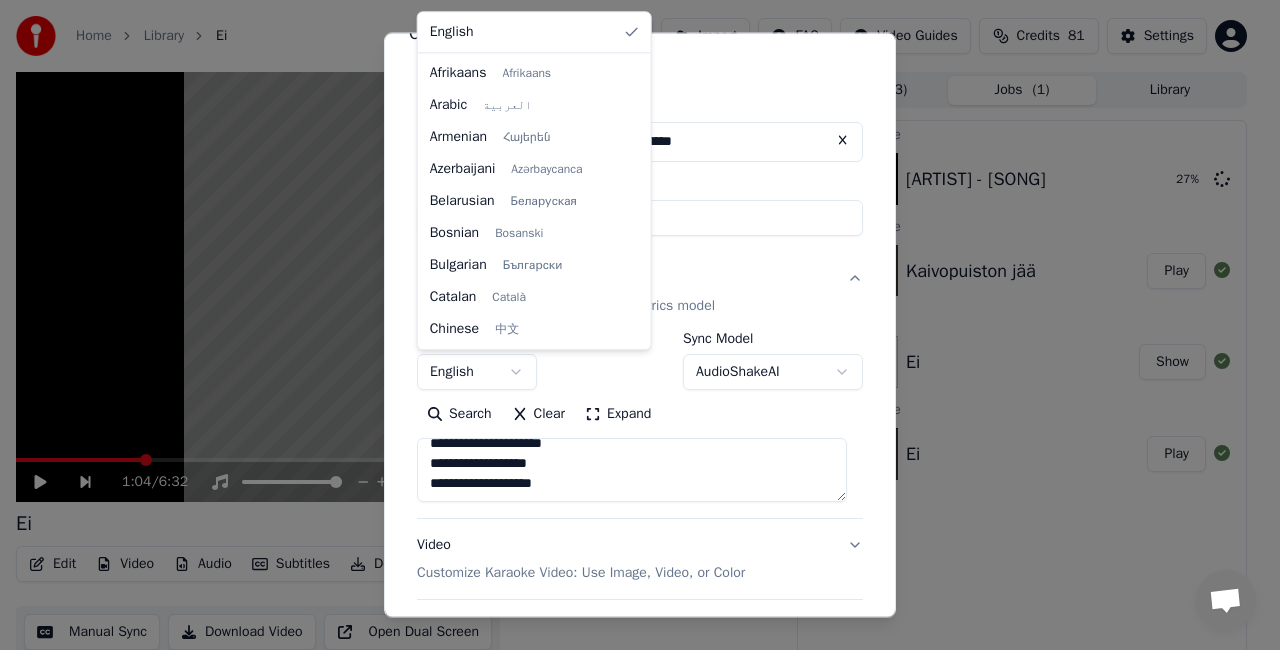 click on "**********" at bounding box center (631, 325) 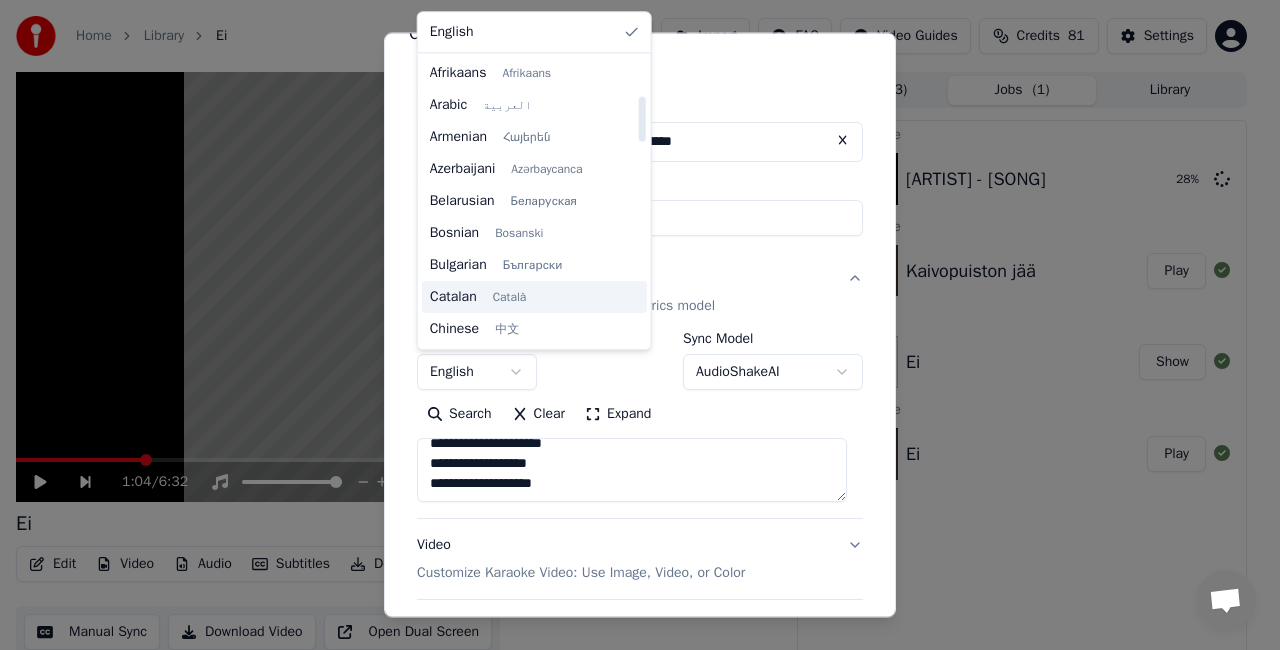 scroll, scrollTop: 342, scrollLeft: 0, axis: vertical 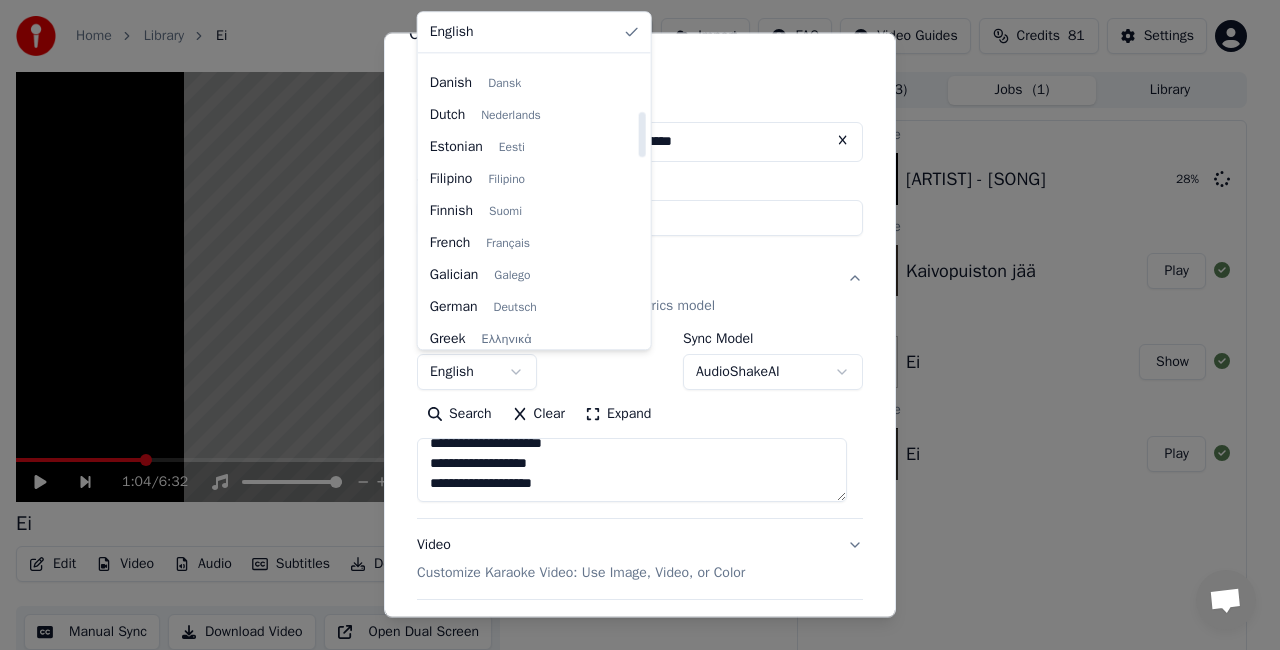 select on "**" 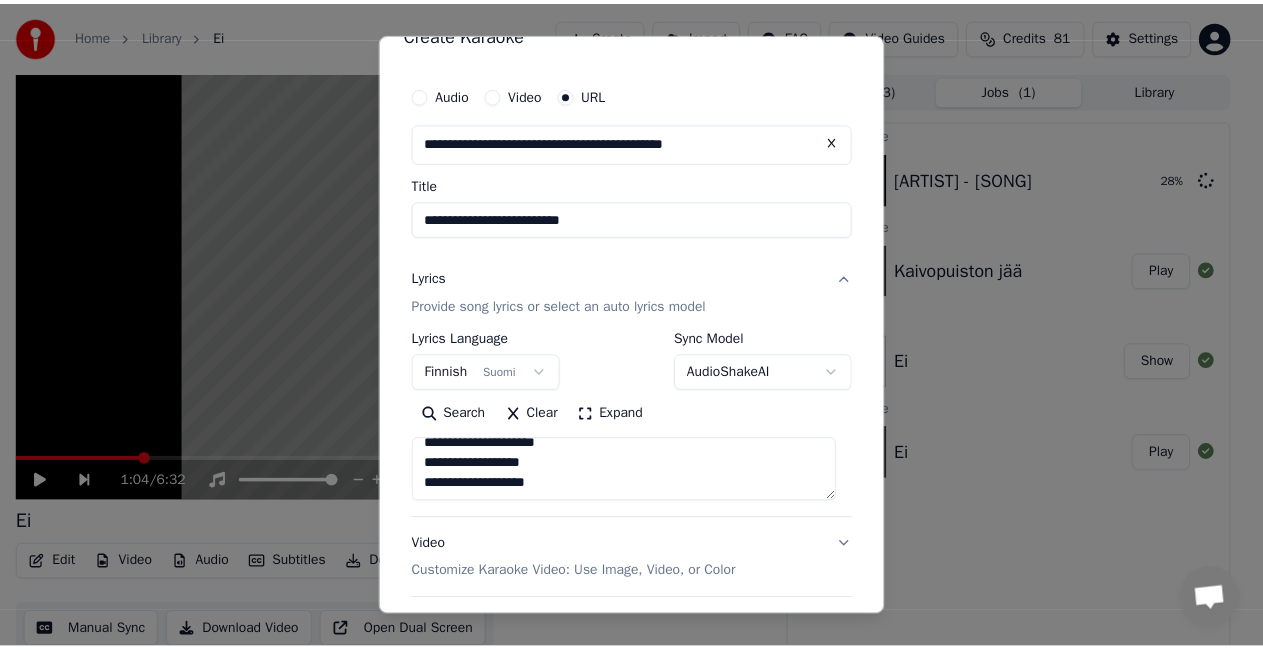 scroll, scrollTop: 207, scrollLeft: 0, axis: vertical 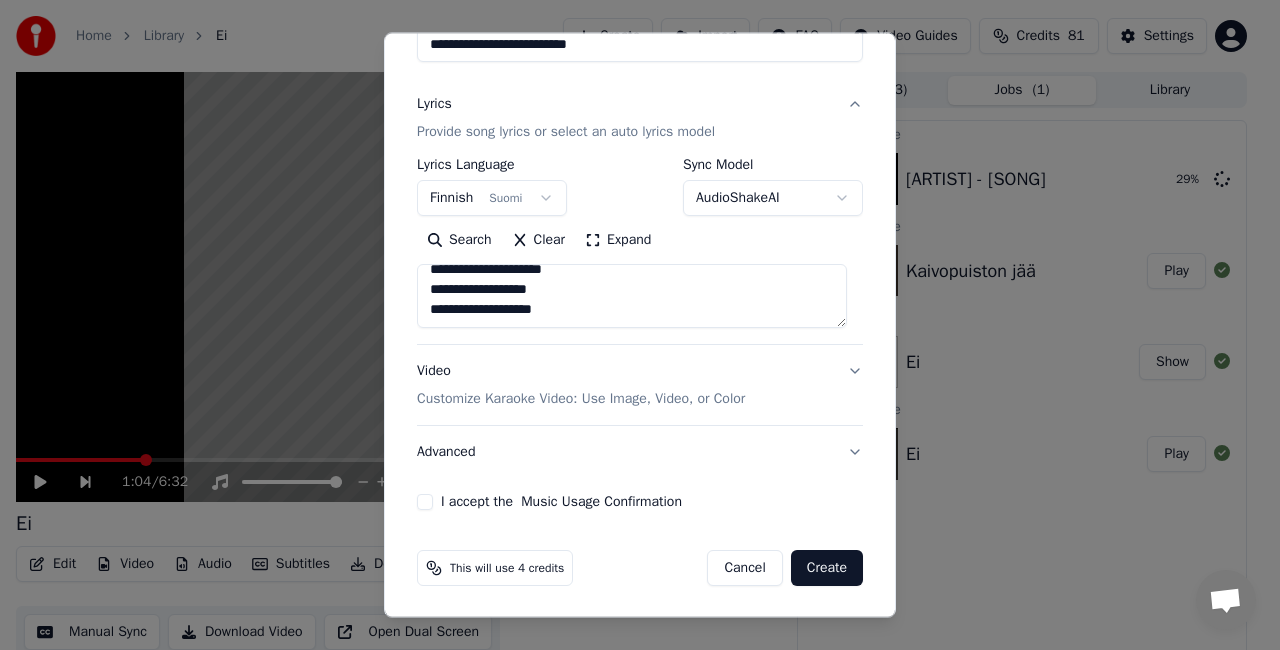 click on "**********" at bounding box center (640, 206) 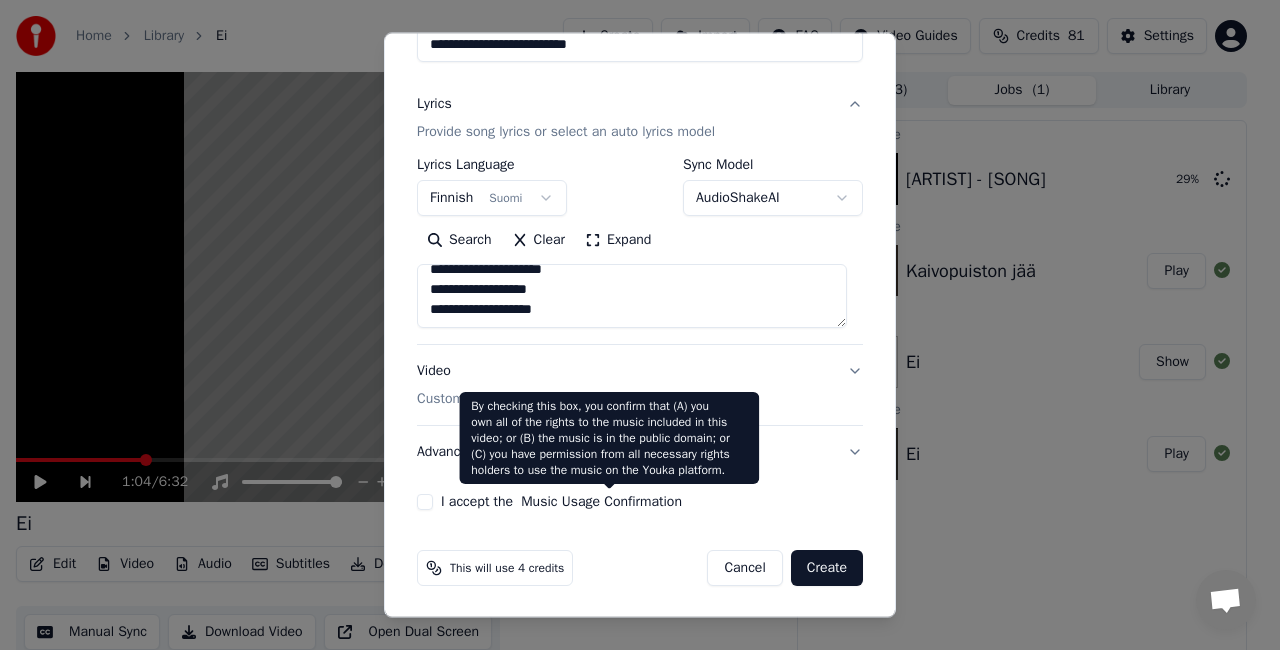 click on "Music Usage Confirmation" at bounding box center (601, 502) 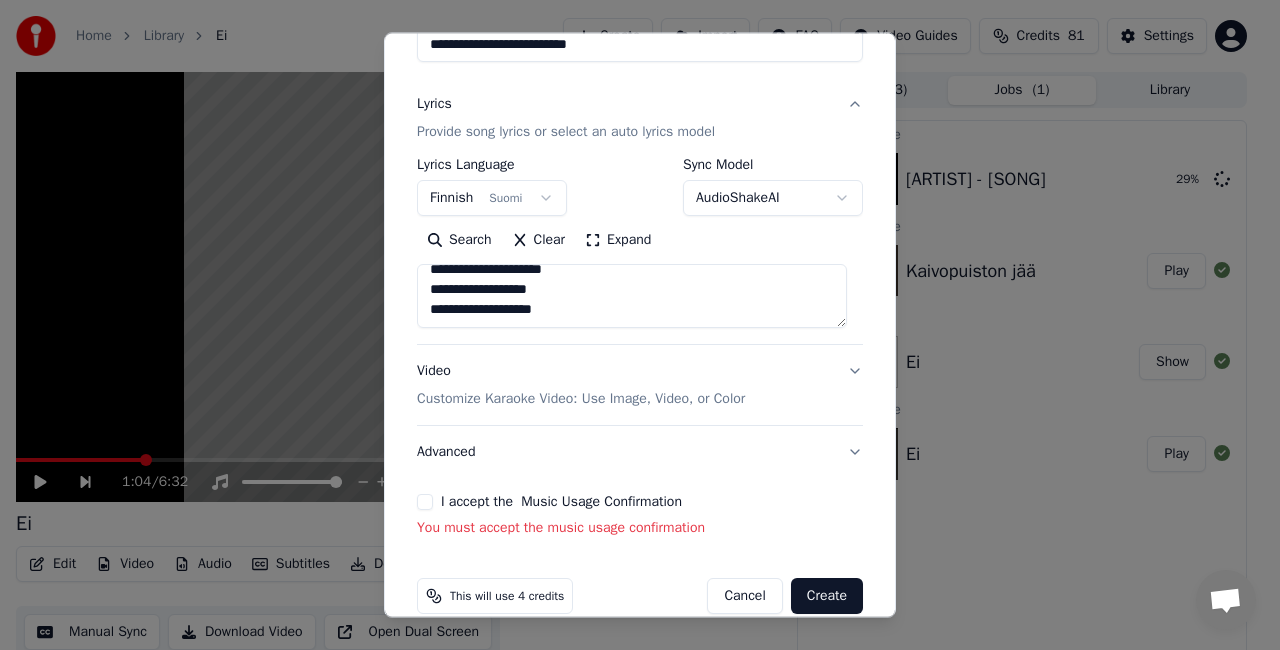 click on "I accept the   Music Usage Confirmation You must accept the music usage confirmation" at bounding box center [640, 516] 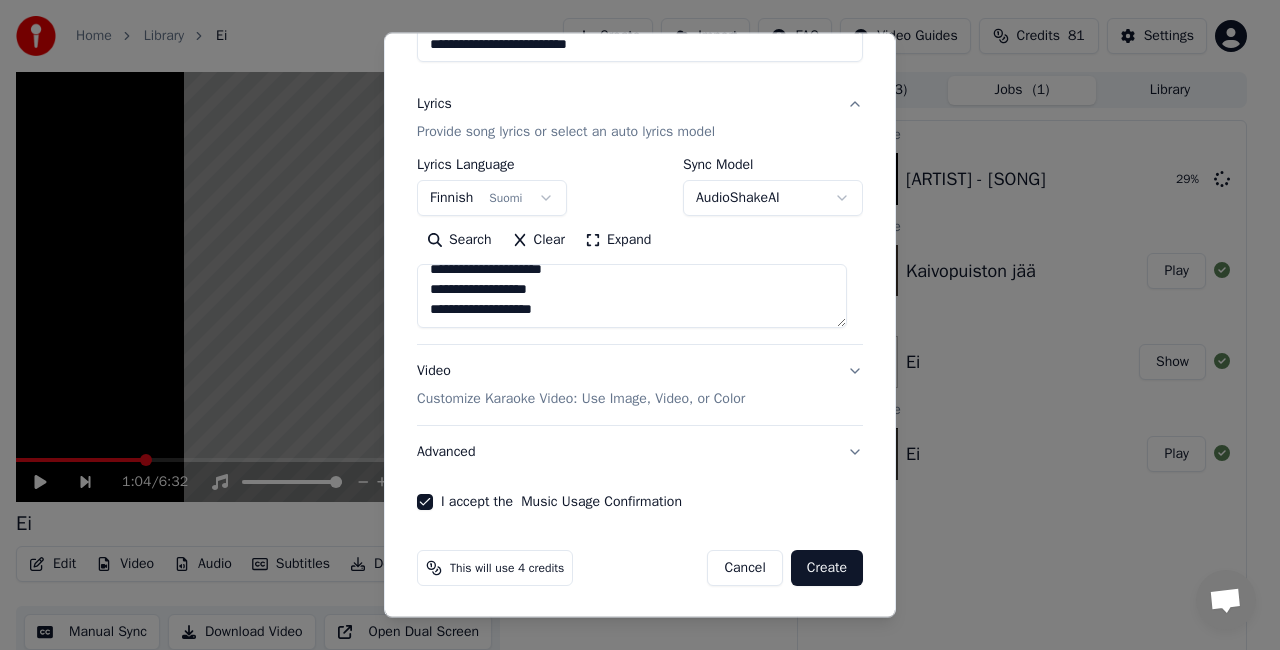 click on "Create" at bounding box center (827, 568) 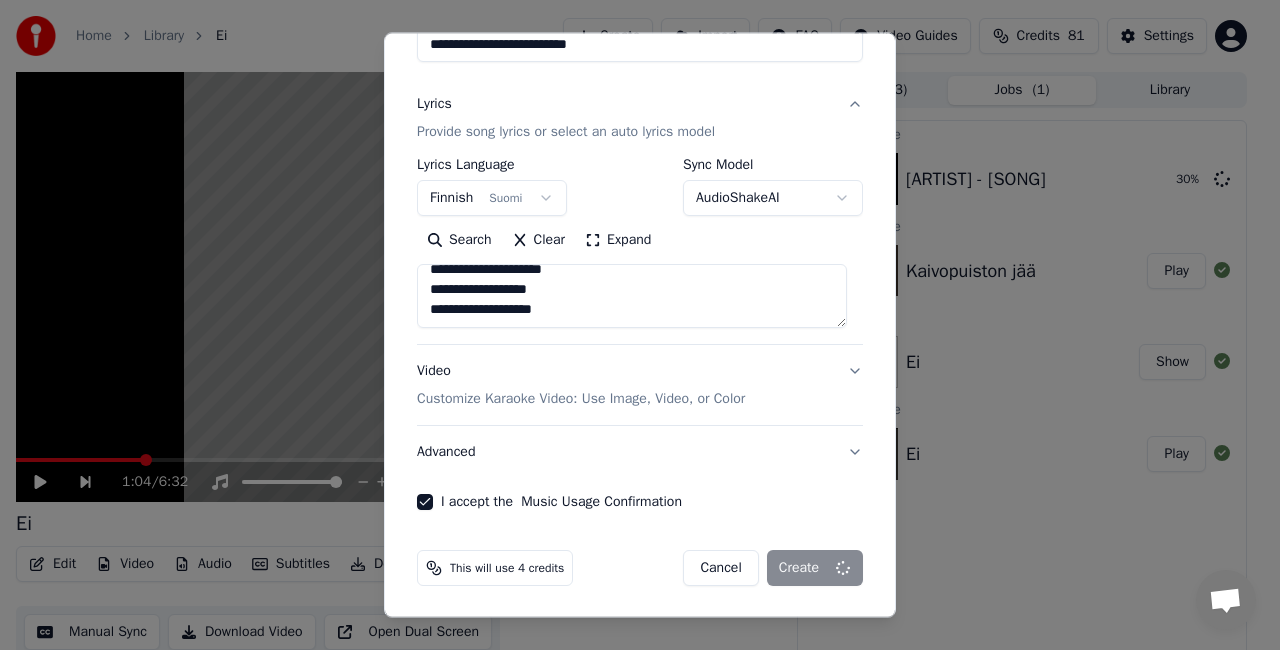 select 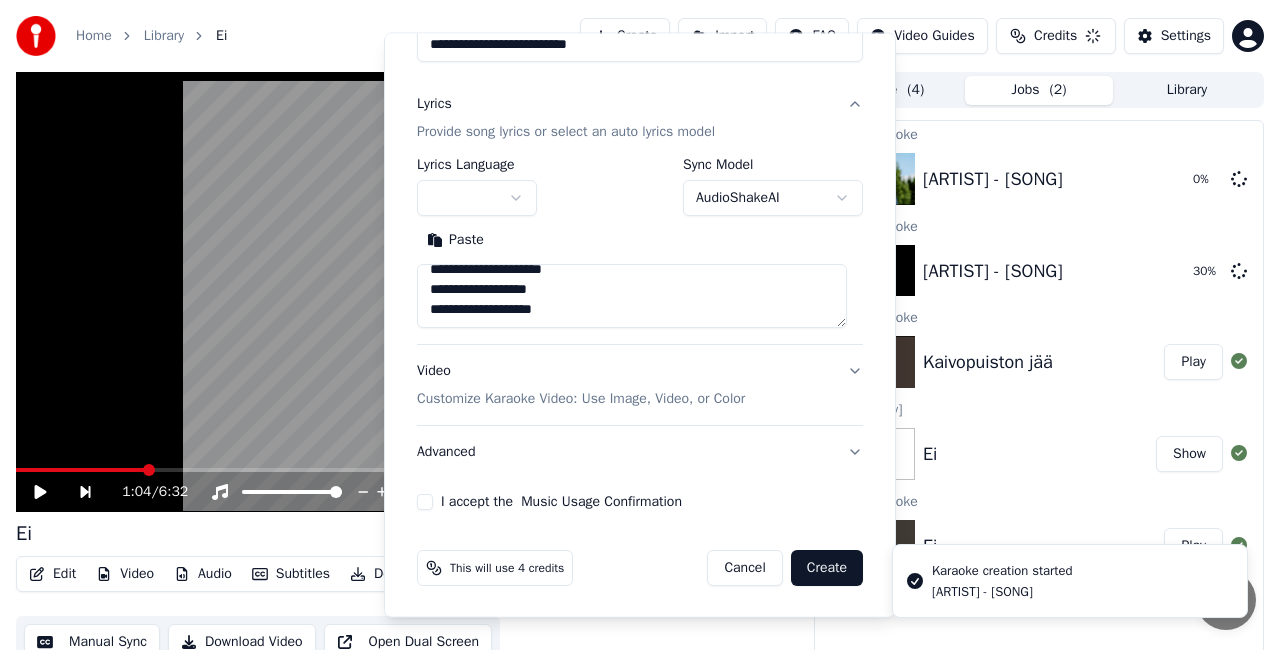 type 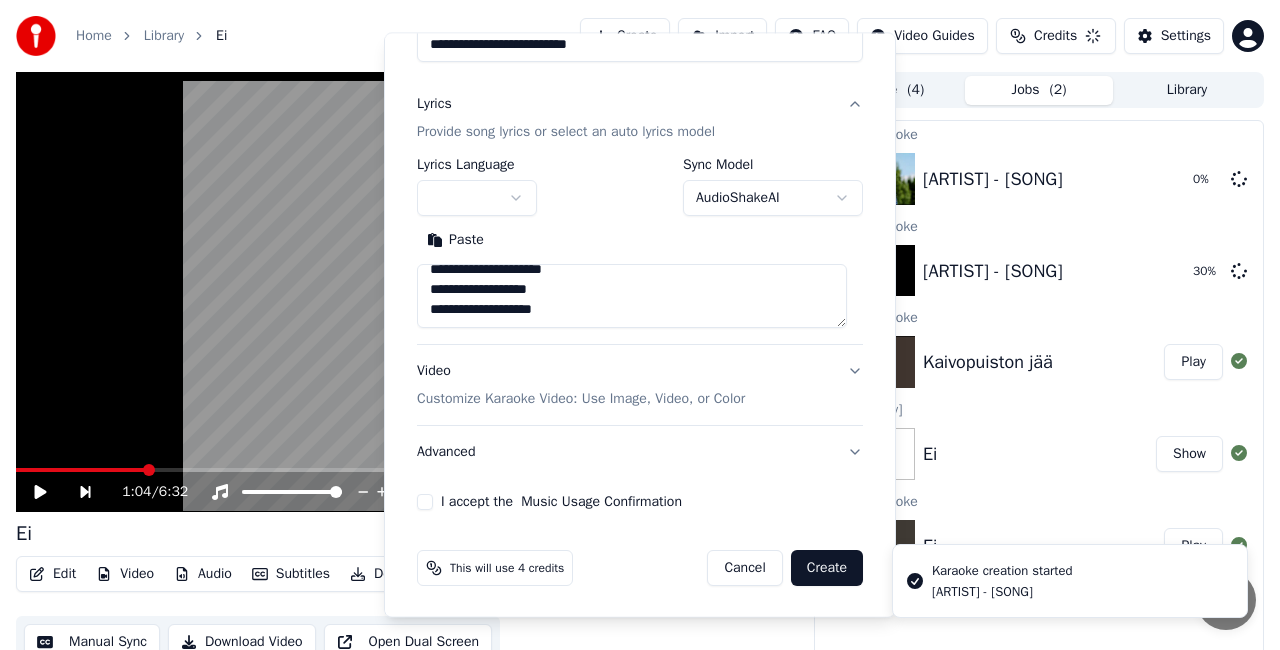 type 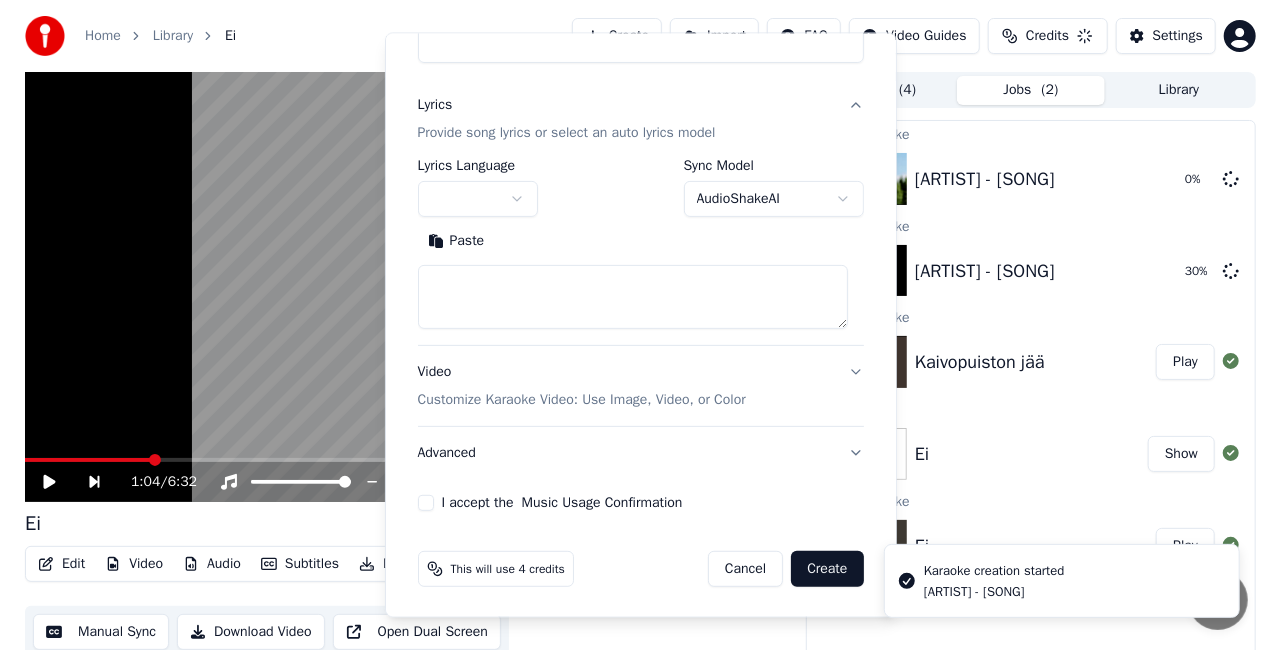 scroll, scrollTop: 0, scrollLeft: 0, axis: both 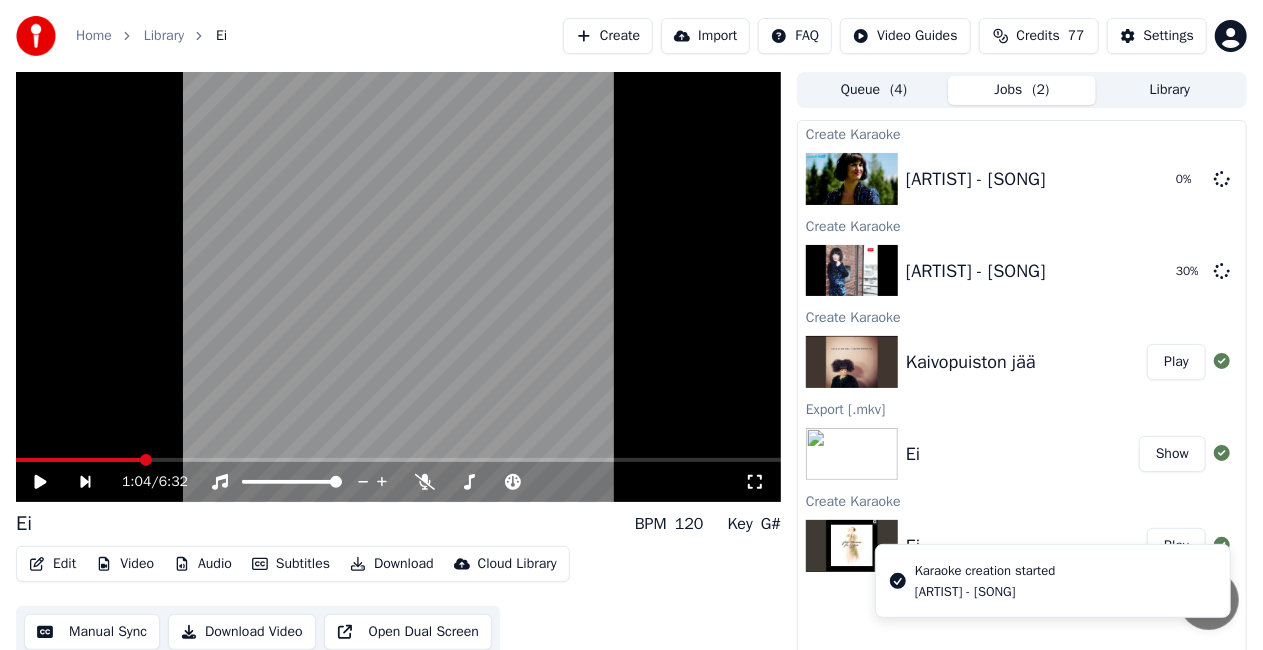 click on "Play" at bounding box center [1176, 362] 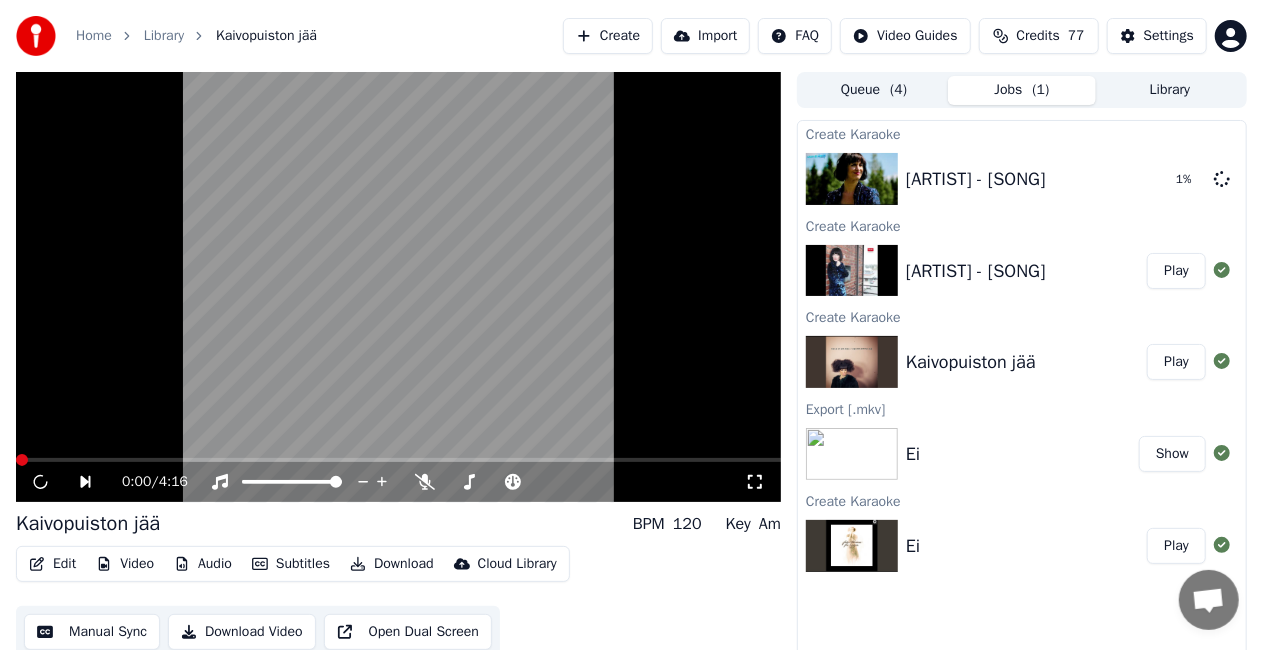 click on "Subtitles" at bounding box center [291, 564] 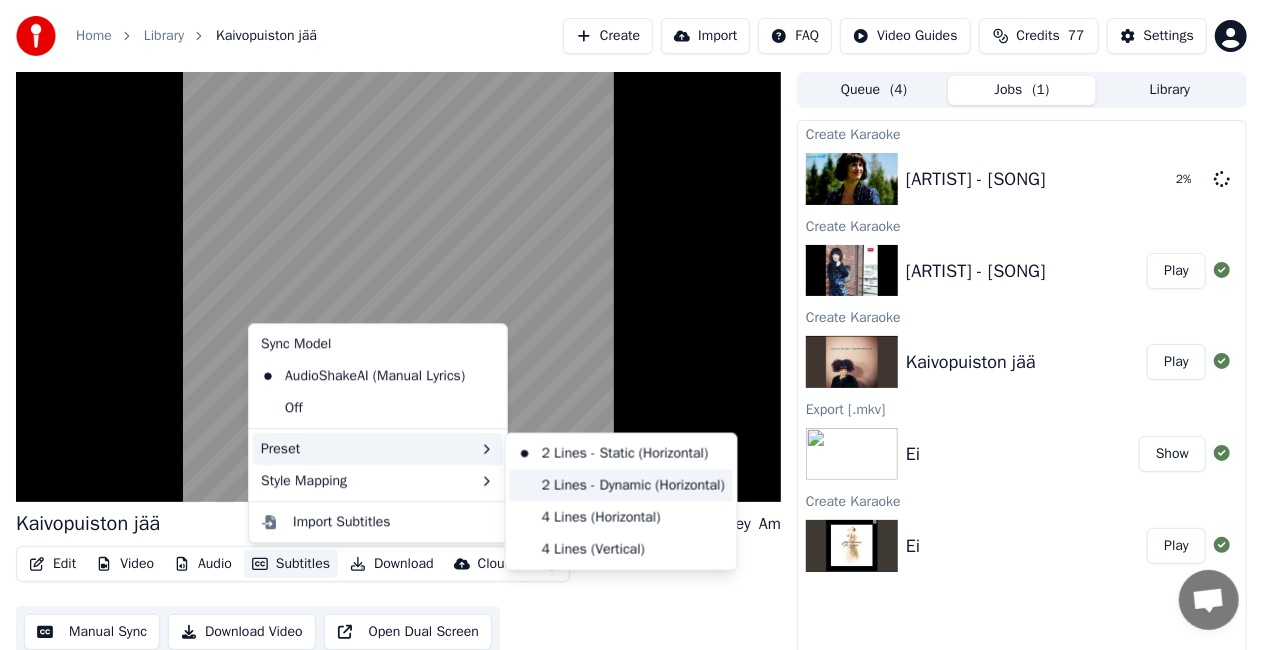click on "2 Lines - Dynamic (Horizontal)" at bounding box center (621, 486) 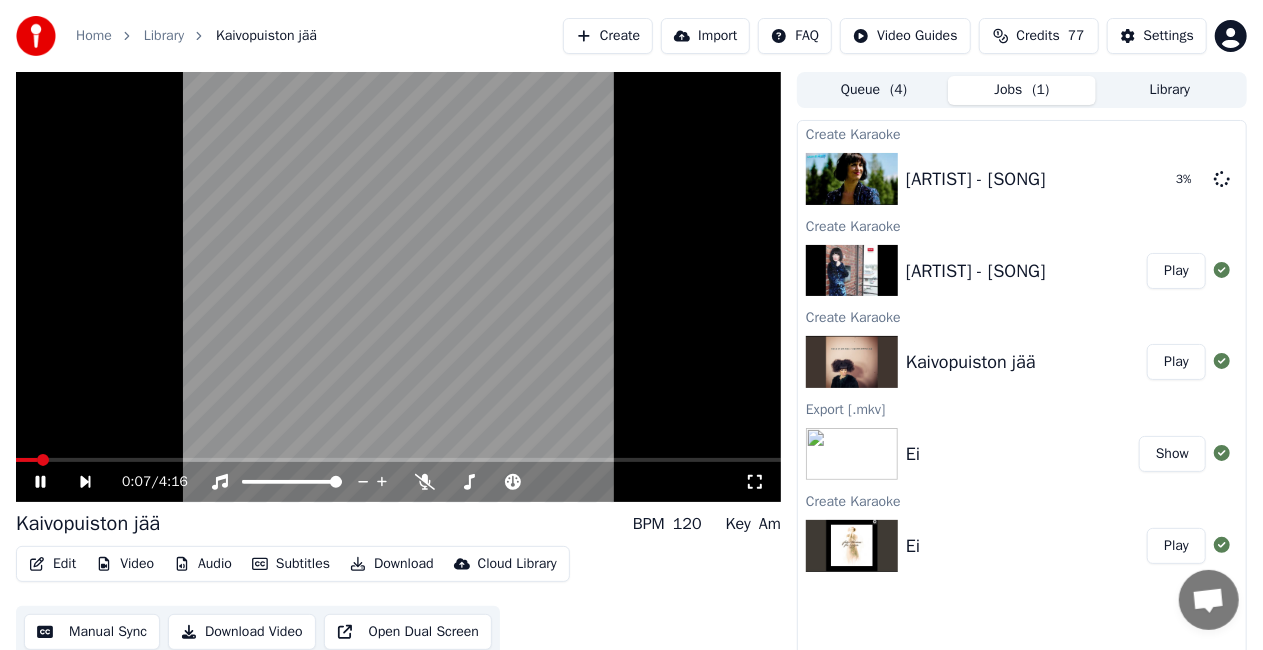 click at bounding box center (398, 287) 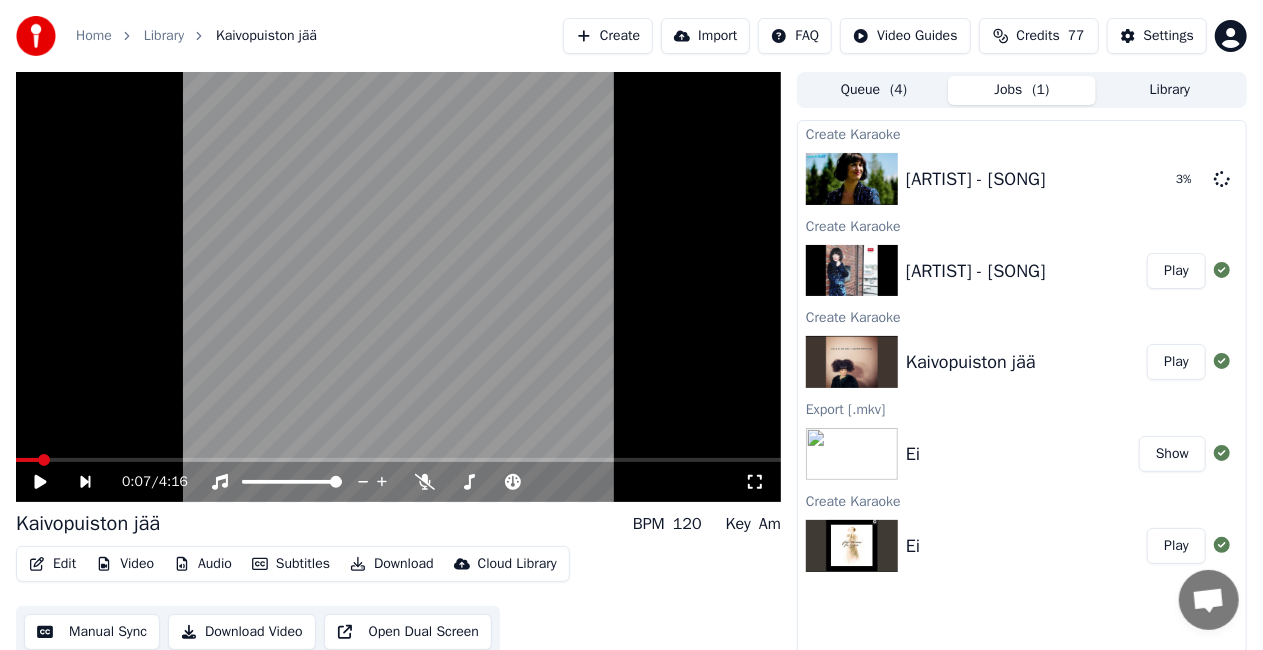 click on "Download" at bounding box center [392, 564] 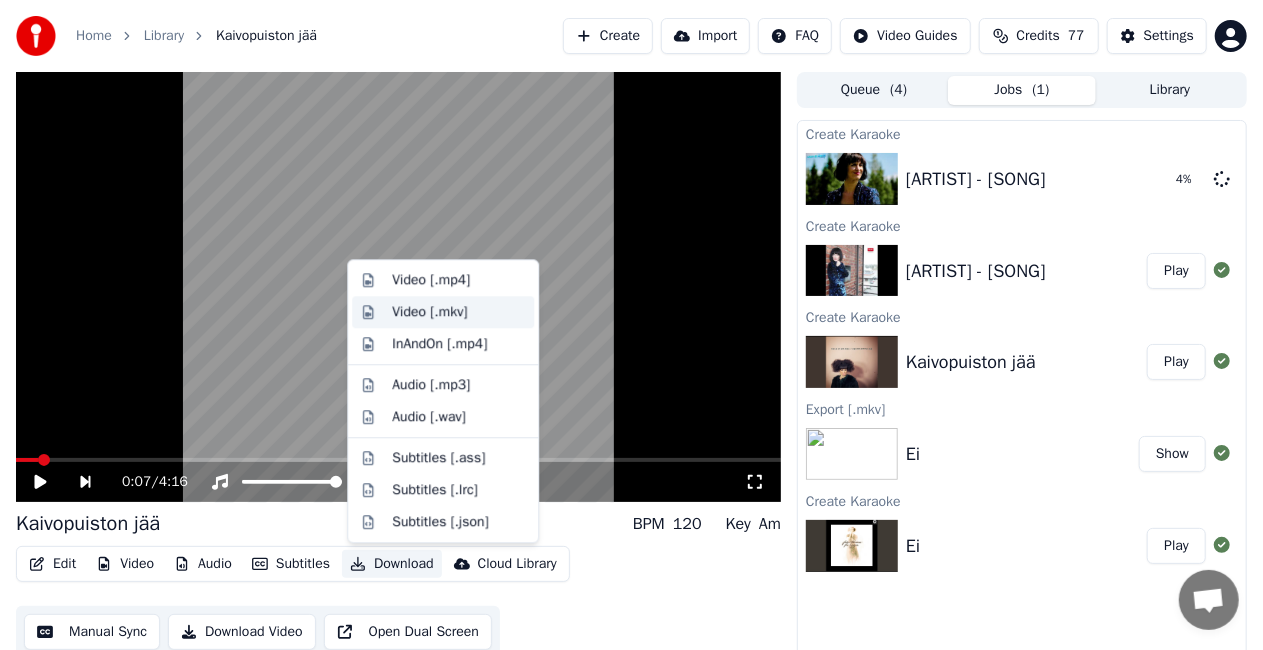 click on "Video [.mkv]" at bounding box center (429, 312) 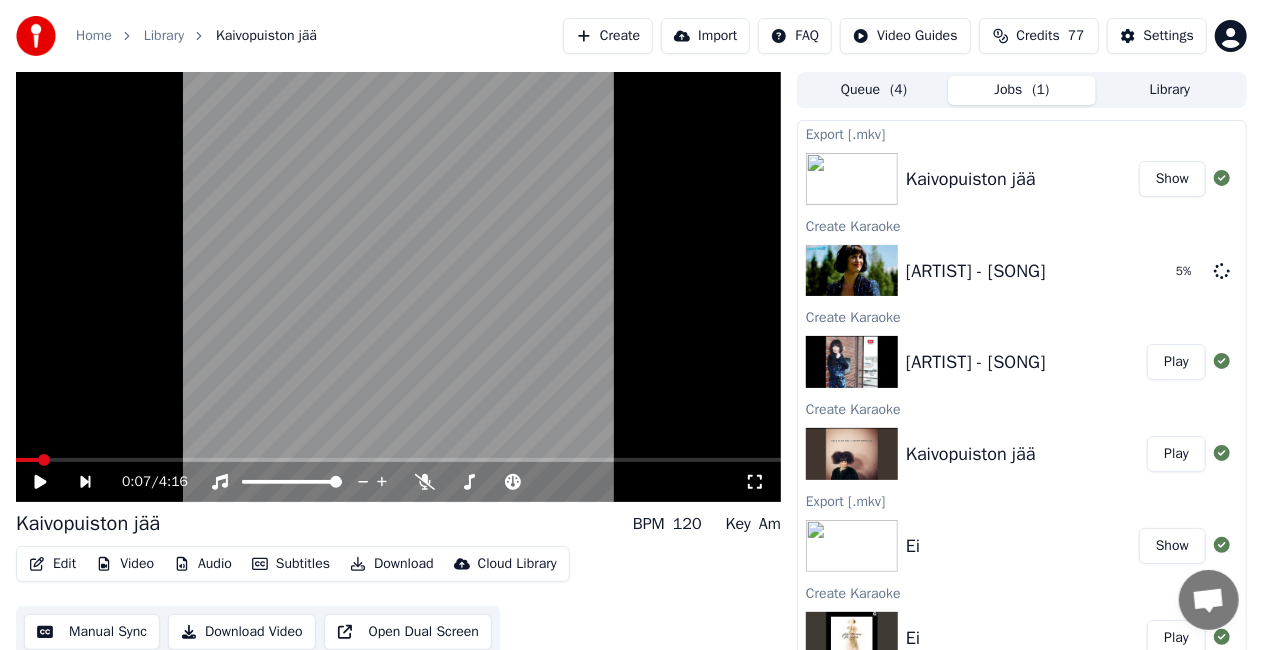 click on "Create" at bounding box center [608, 36] 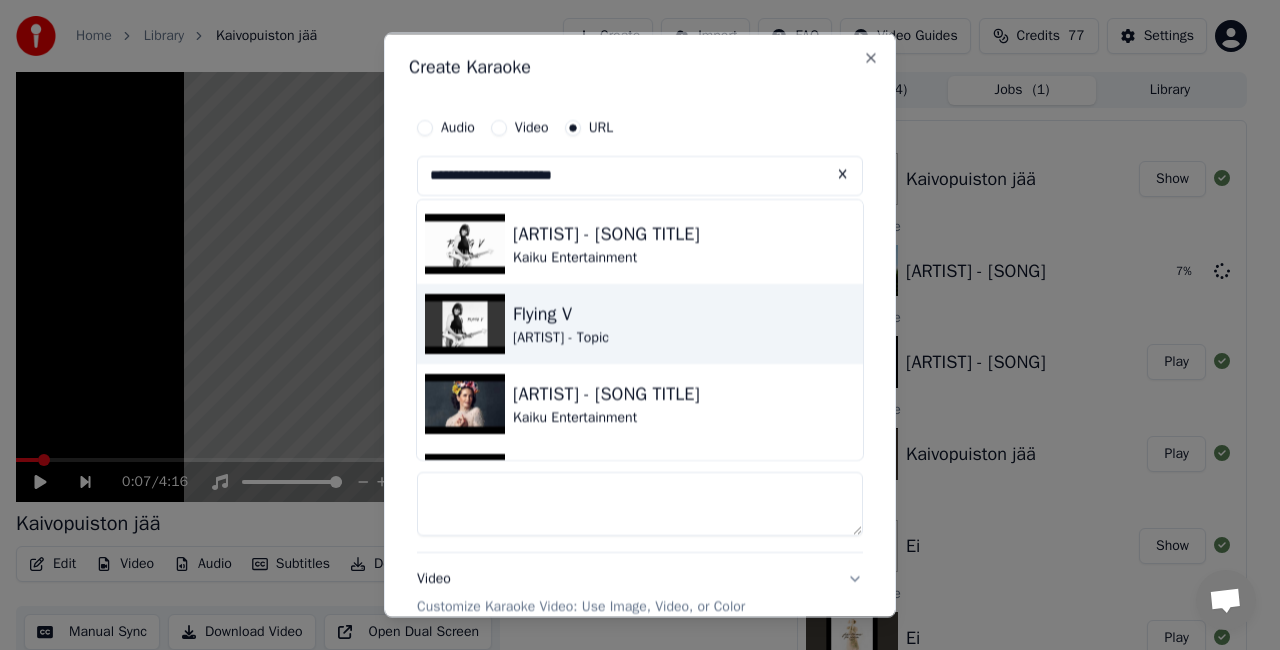 click on "[ARTIST] - Topic" at bounding box center (561, 338) 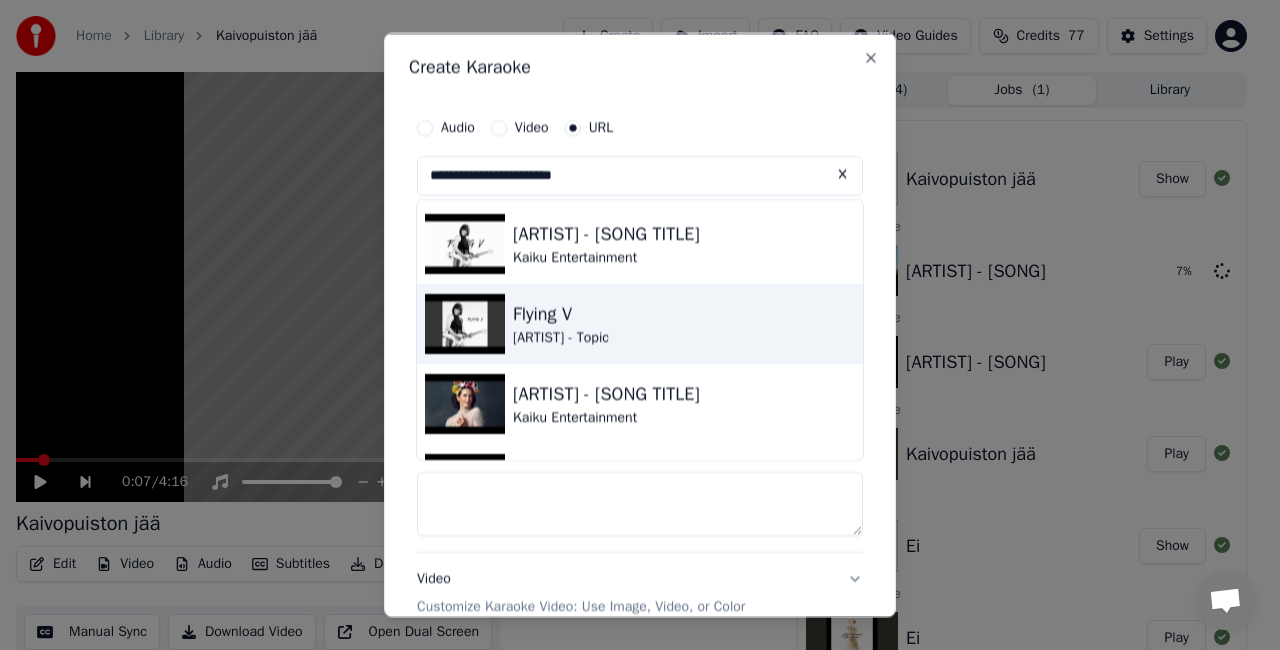 type on "**********" 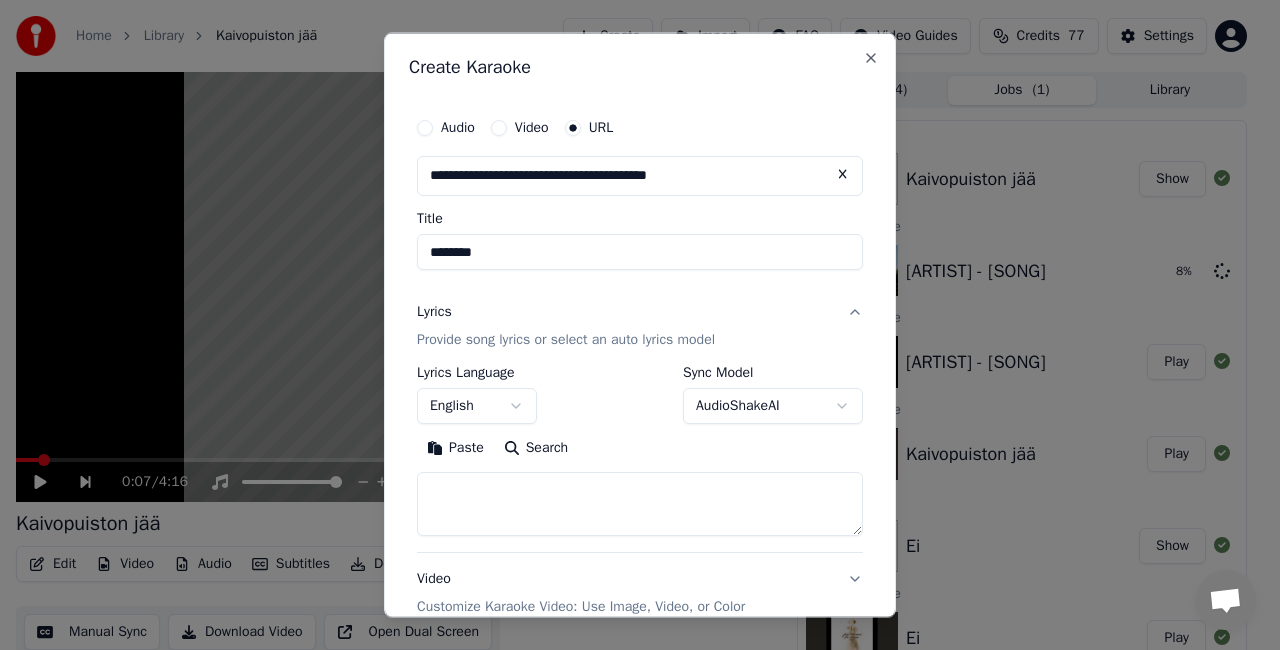 click on "Search" at bounding box center [536, 447] 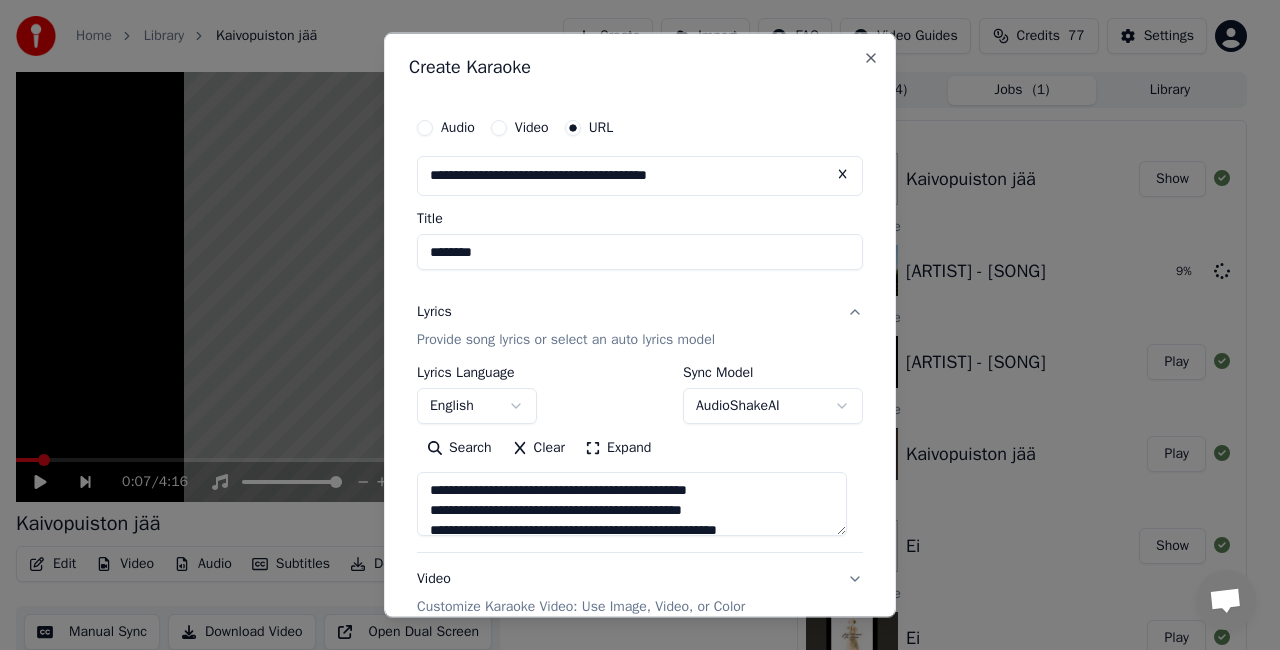 scroll, scrollTop: 207, scrollLeft: 0, axis: vertical 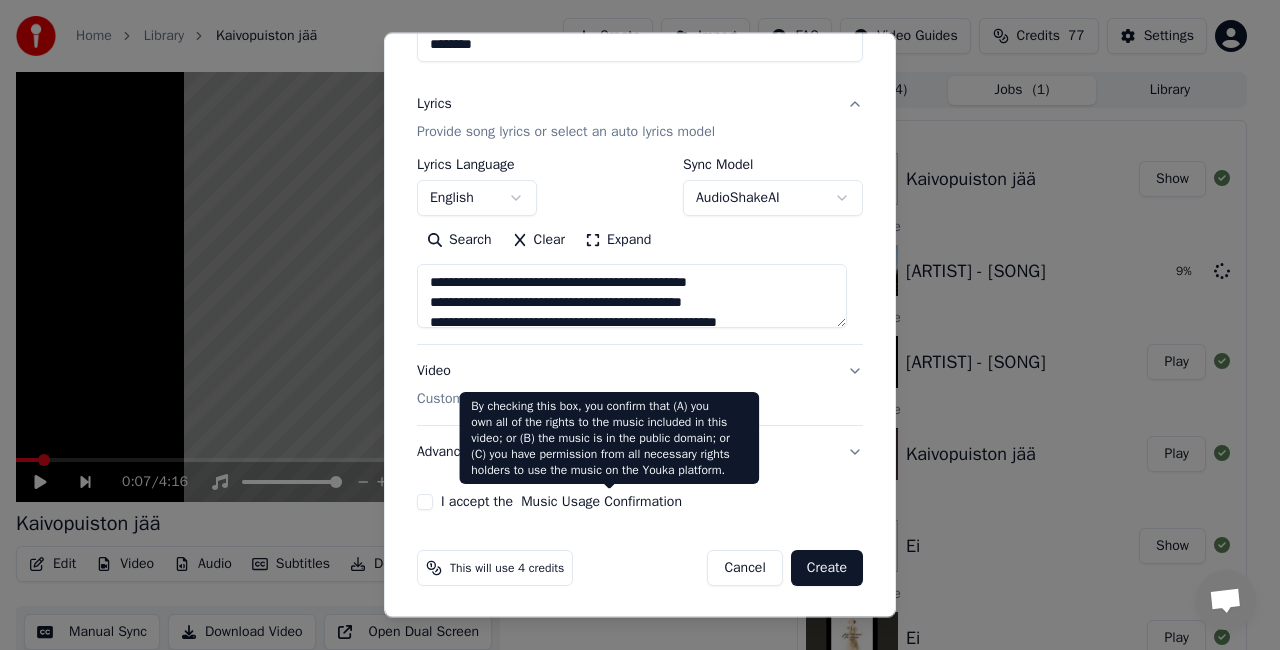 click on "Music Usage Confirmation" at bounding box center [601, 502] 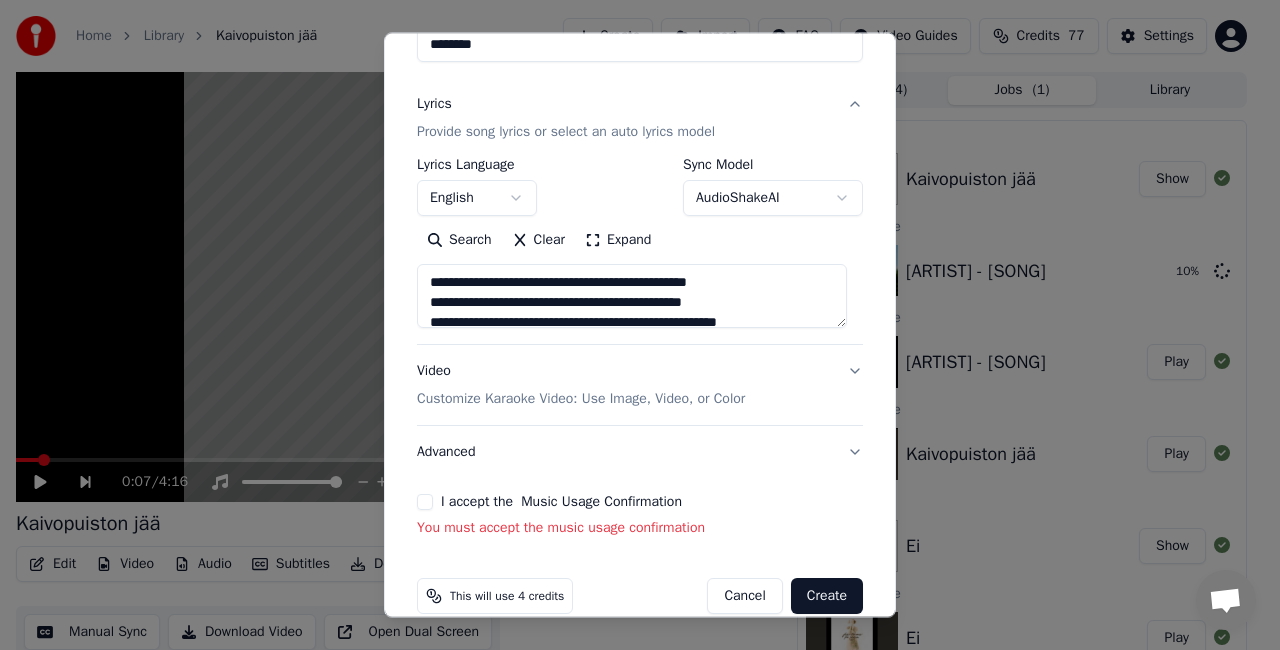 click on "**********" at bounding box center [640, 220] 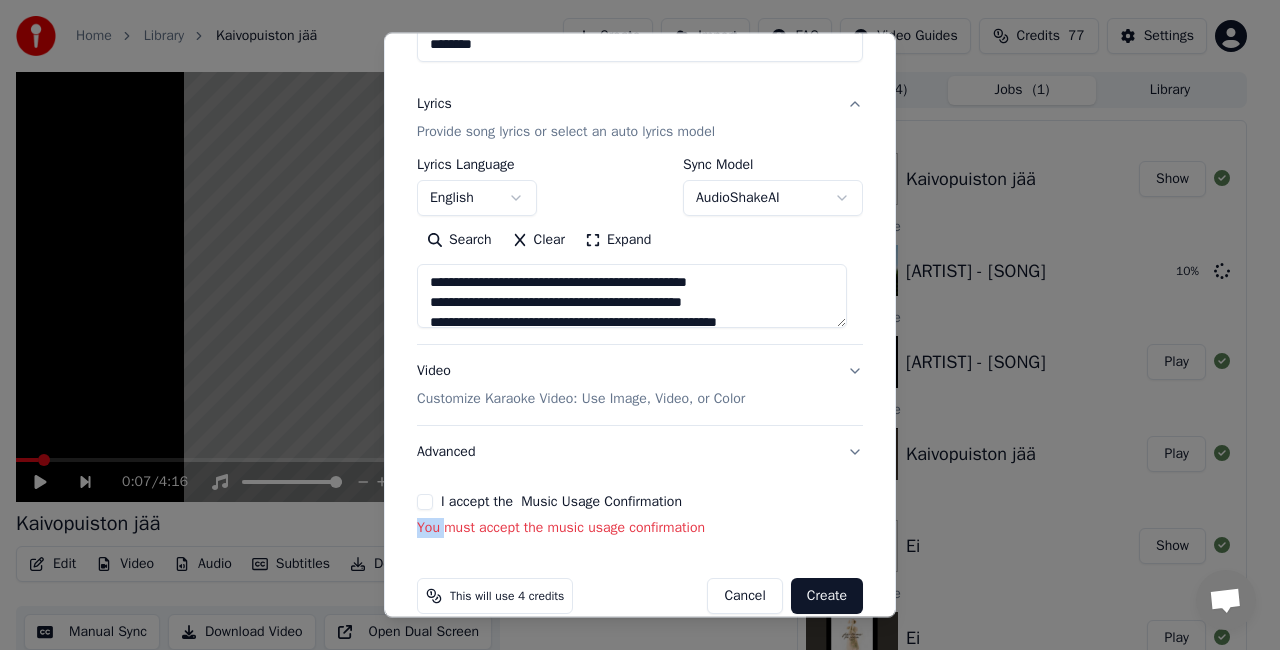 click on "**********" at bounding box center [640, 220] 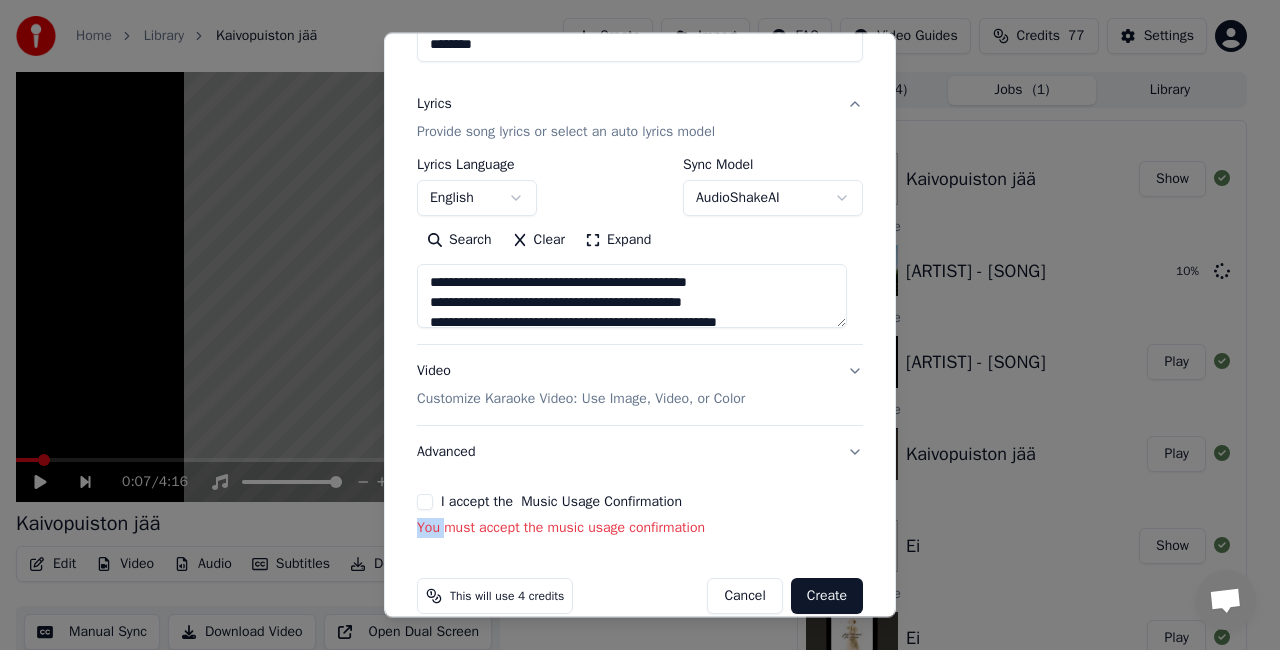 click on "I accept the   Music Usage Confirmation" at bounding box center (425, 502) 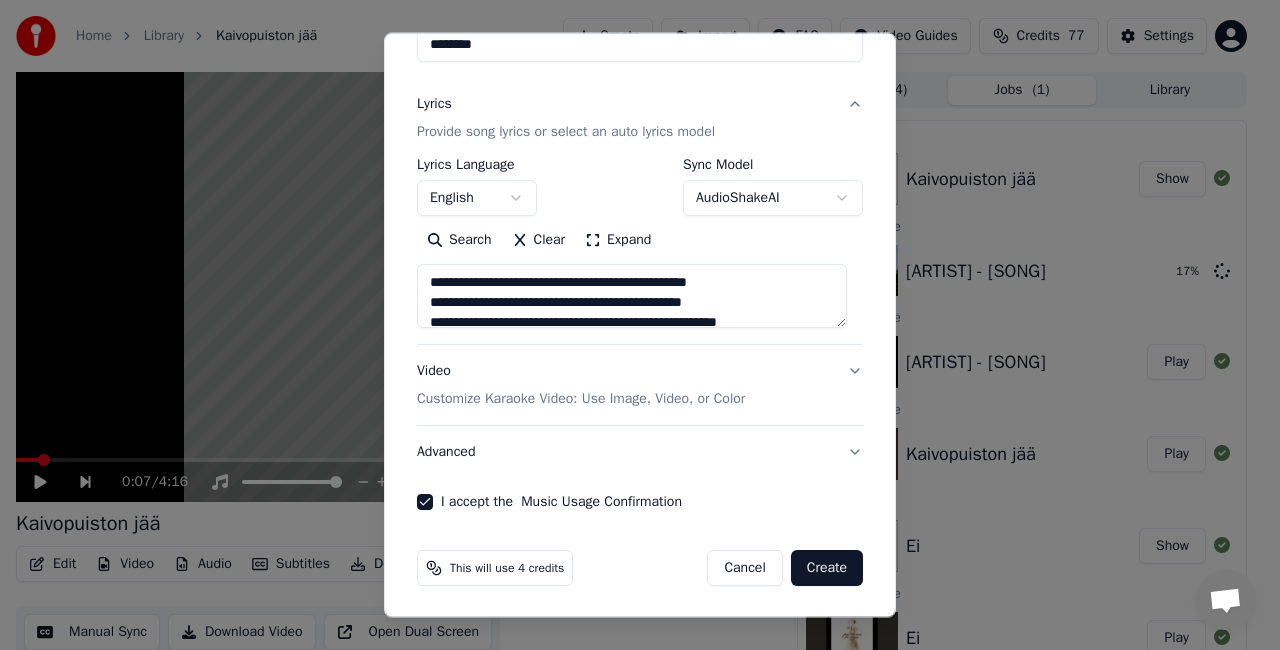 click at bounding box center (632, 296) 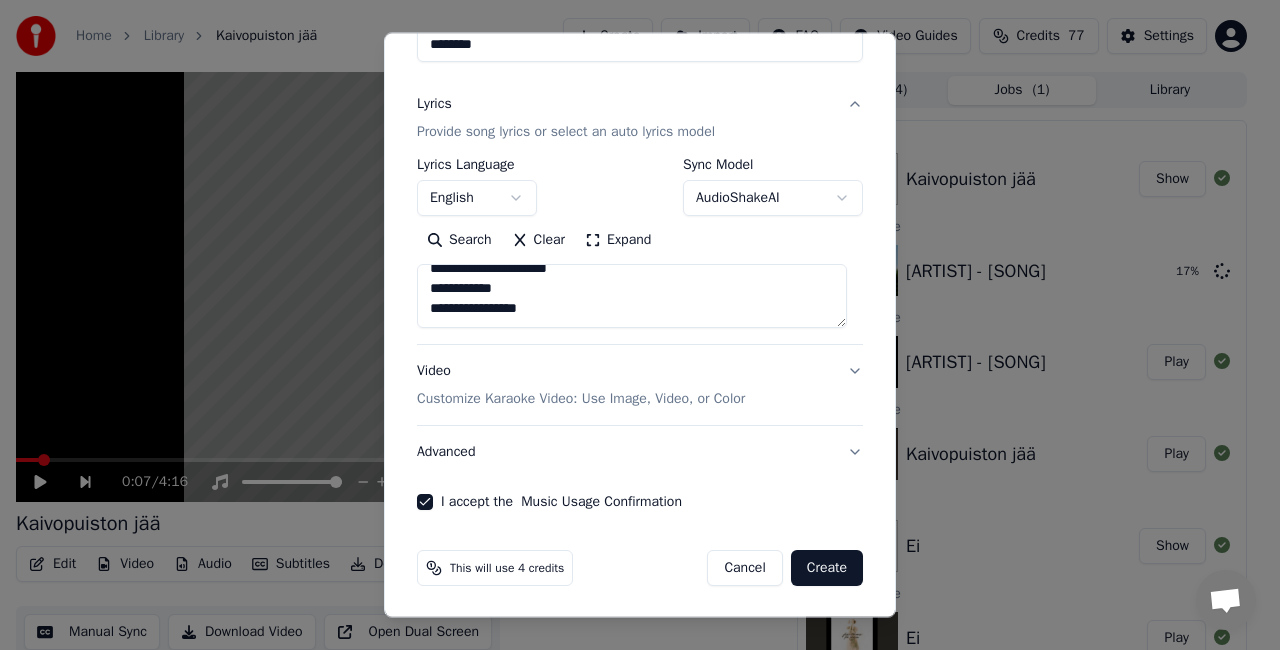 scroll, scrollTop: 124, scrollLeft: 0, axis: vertical 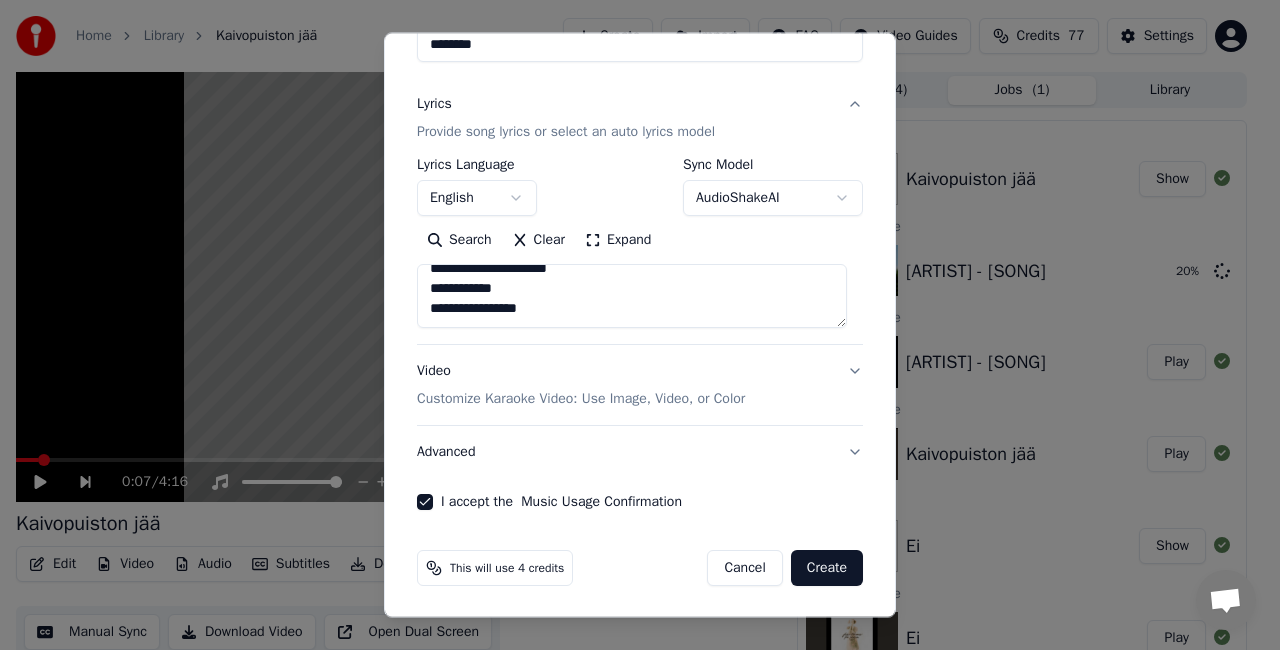 paste on "**********" 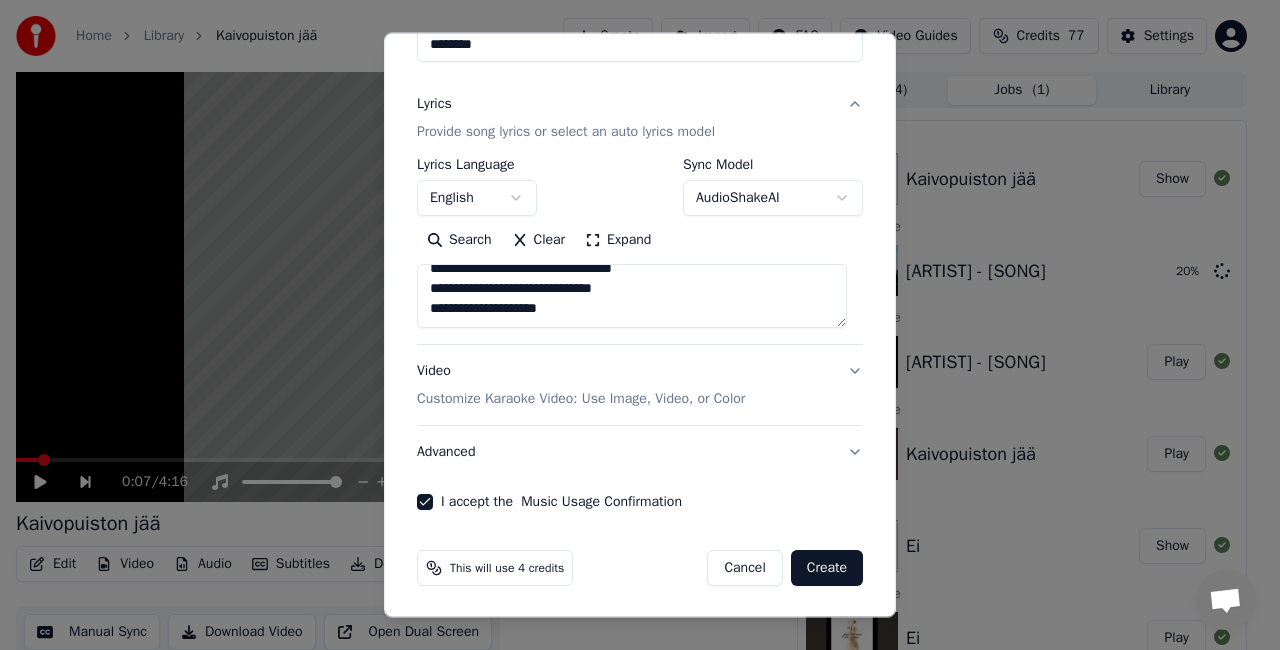 scroll, scrollTop: 293, scrollLeft: 0, axis: vertical 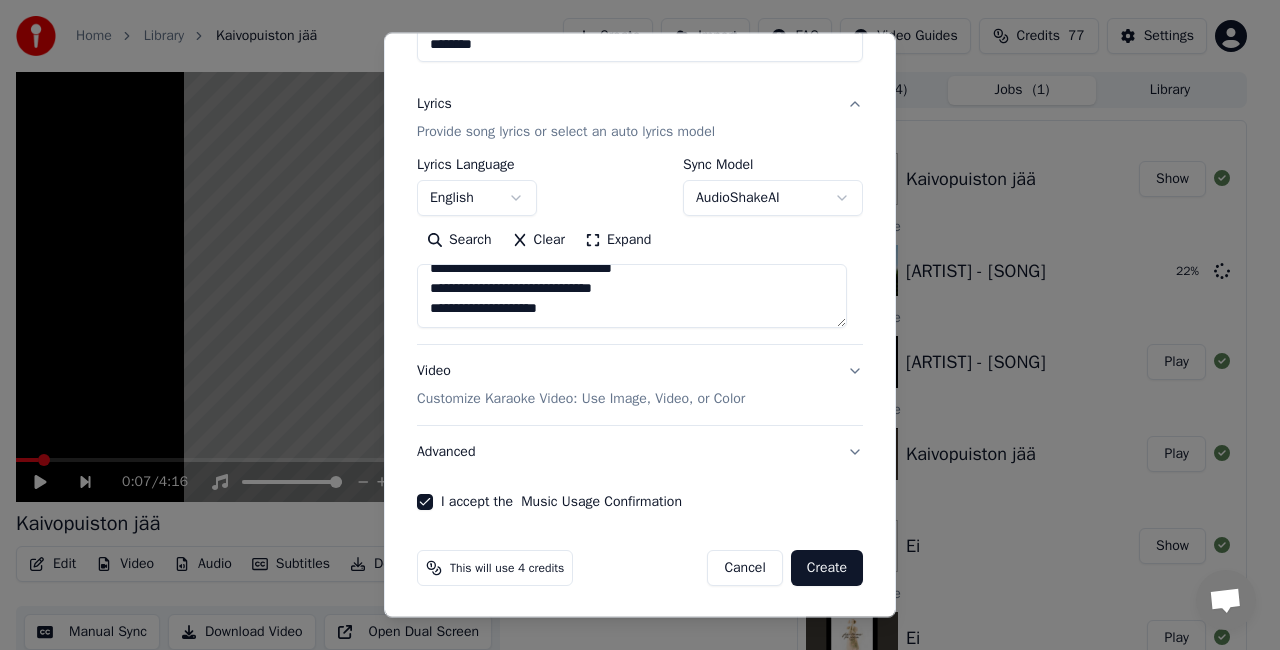 paste on "**********" 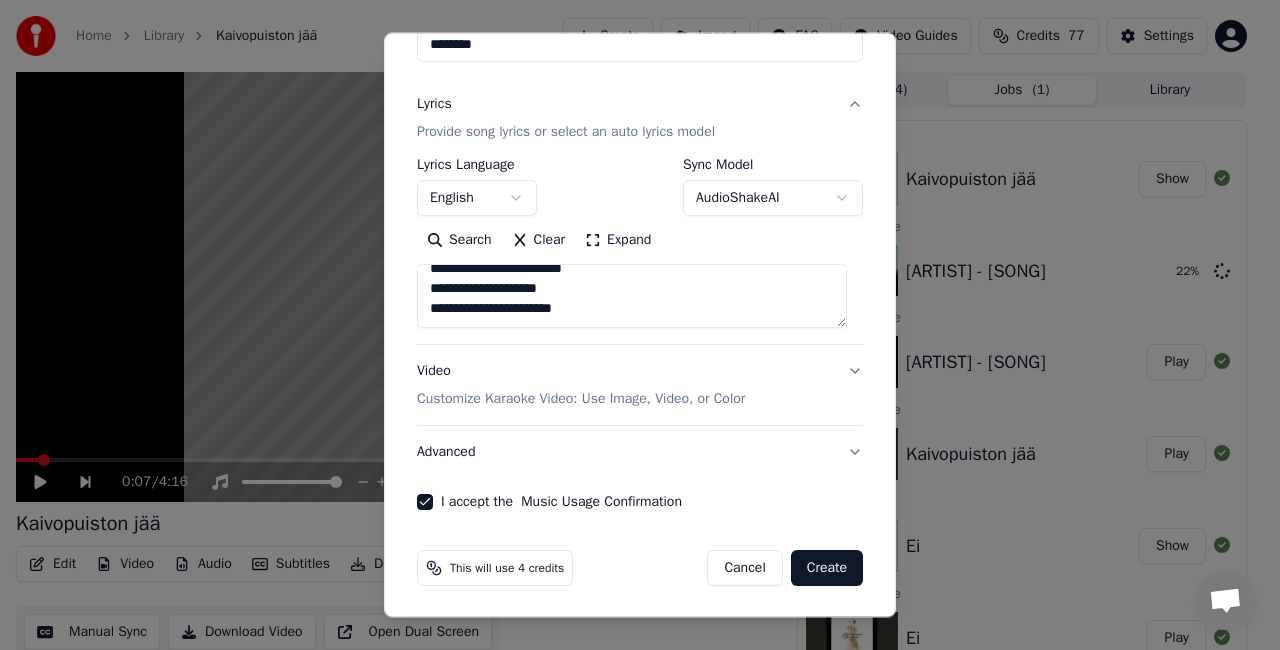 scroll, scrollTop: 424, scrollLeft: 0, axis: vertical 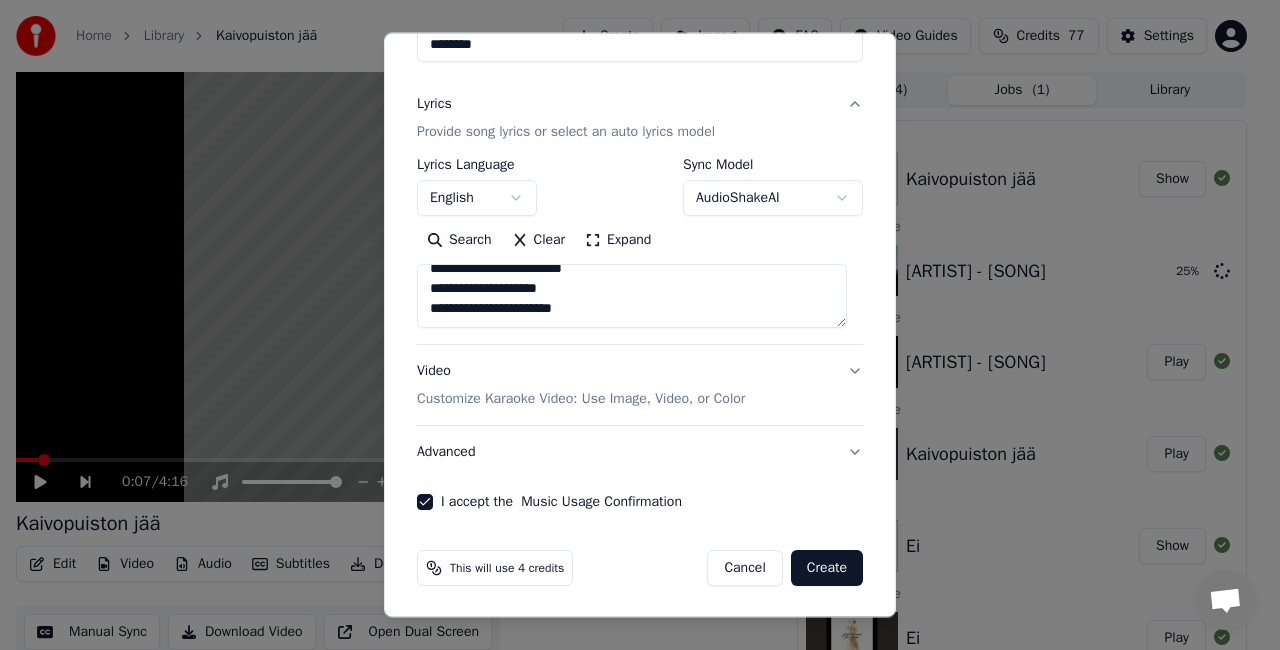 paste on "**********" 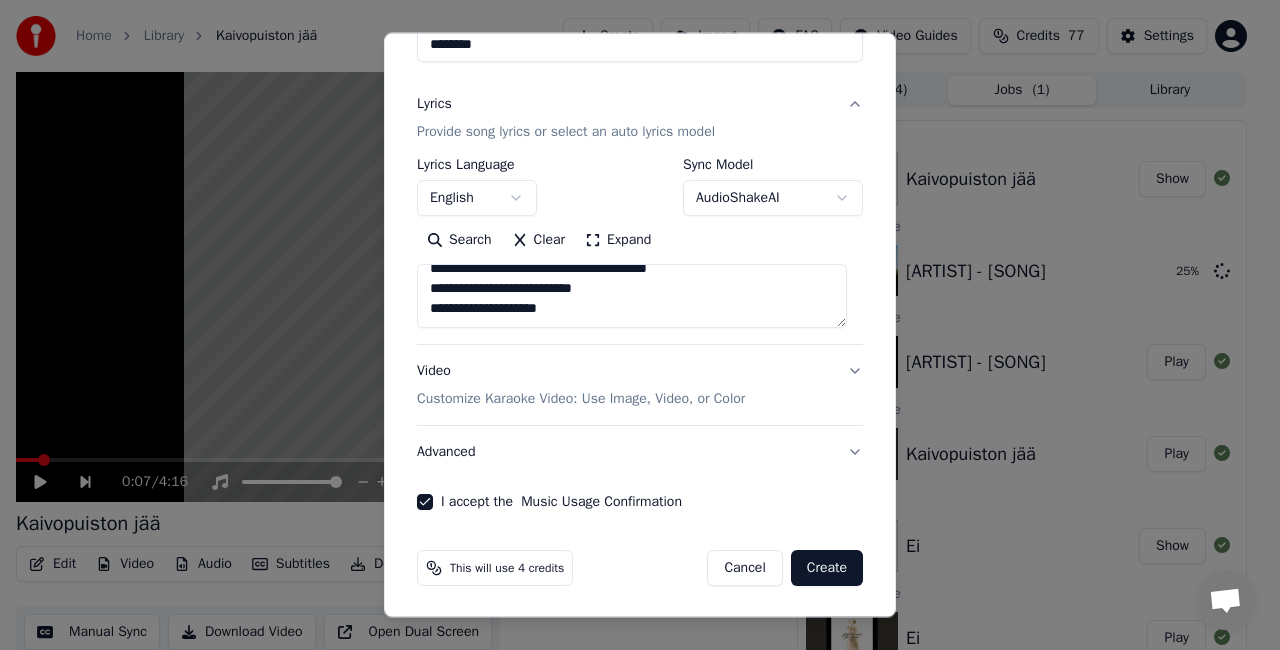 scroll, scrollTop: 584, scrollLeft: 0, axis: vertical 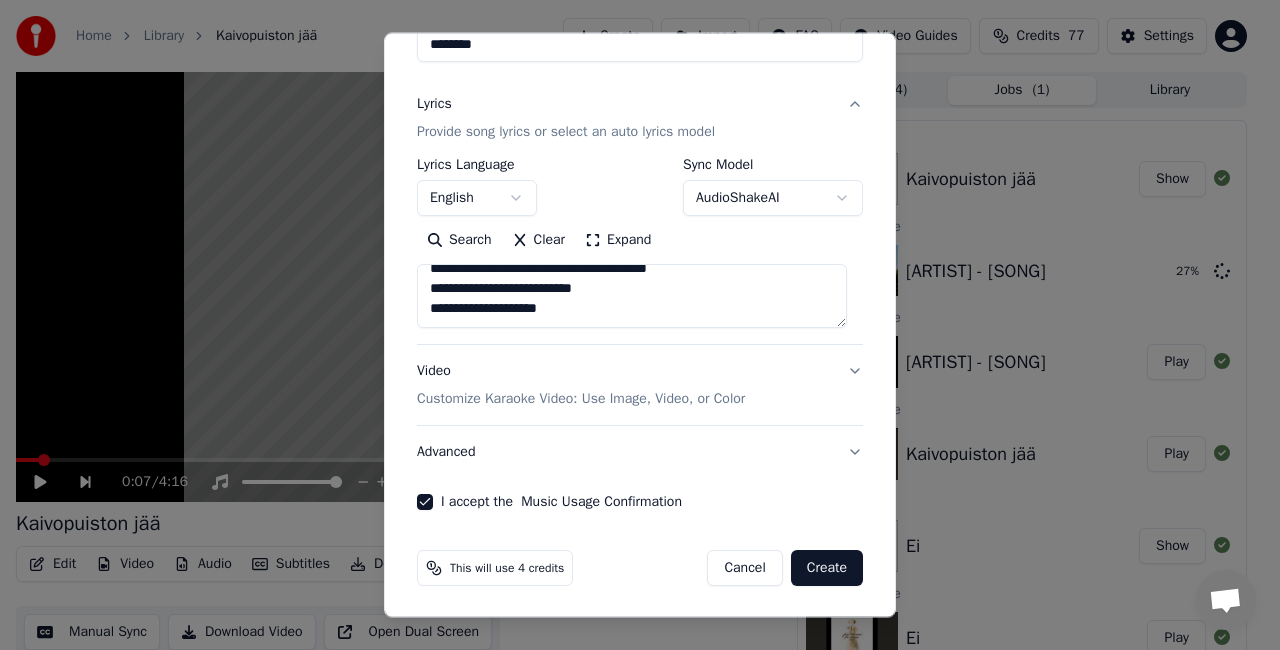 paste on "**********" 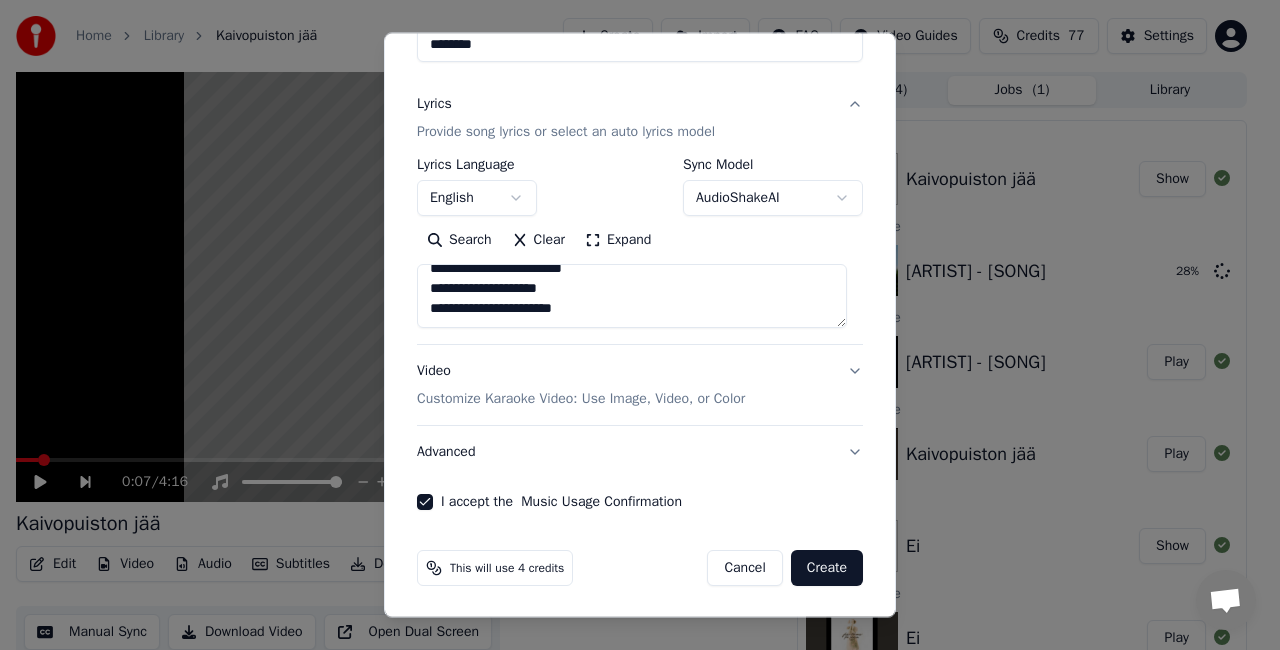 scroll, scrollTop: 724, scrollLeft: 0, axis: vertical 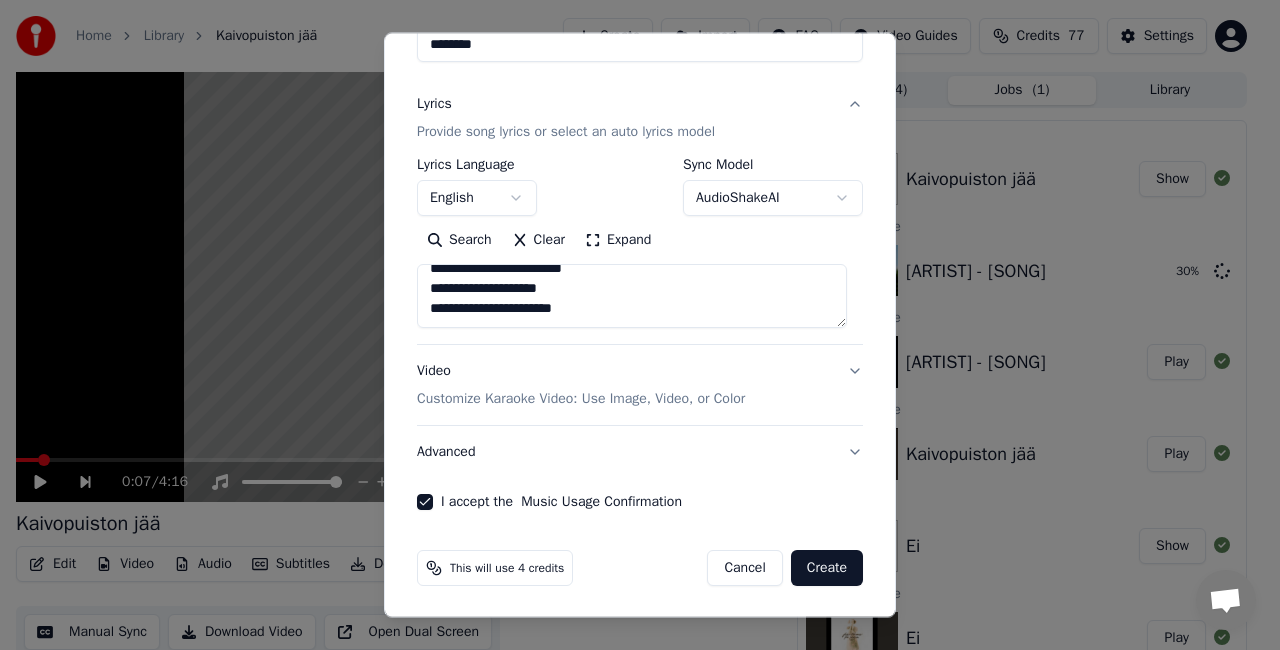 paste on "**********" 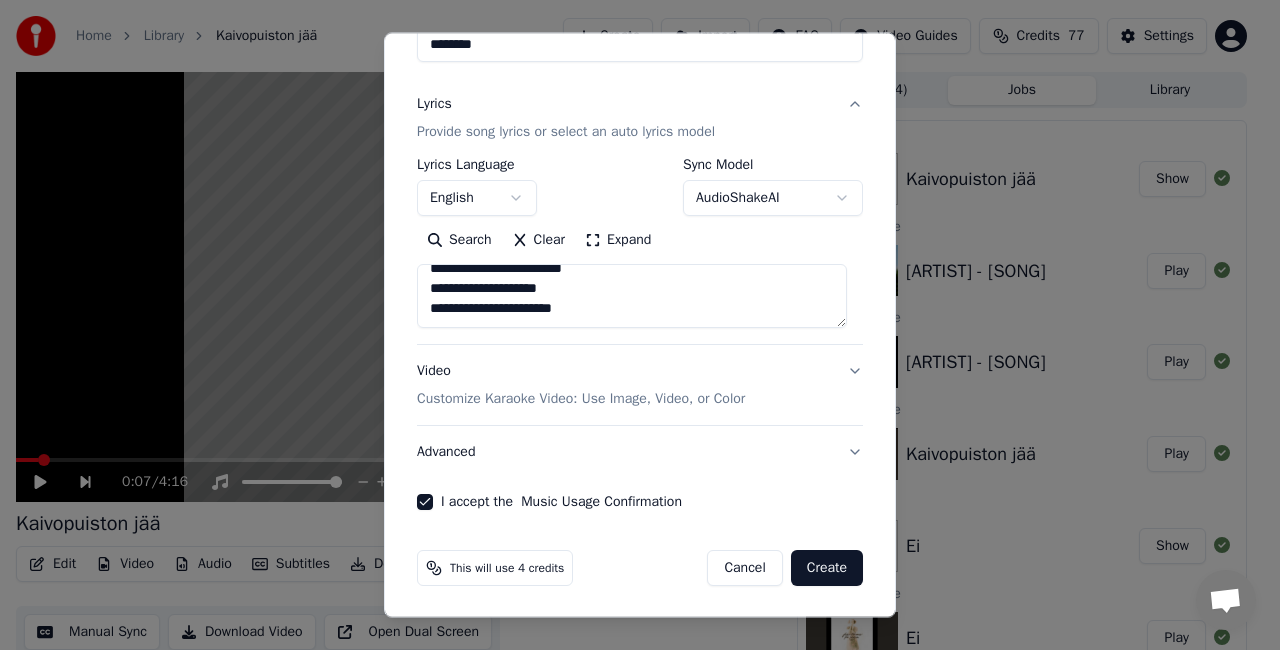 scroll, scrollTop: 864, scrollLeft: 0, axis: vertical 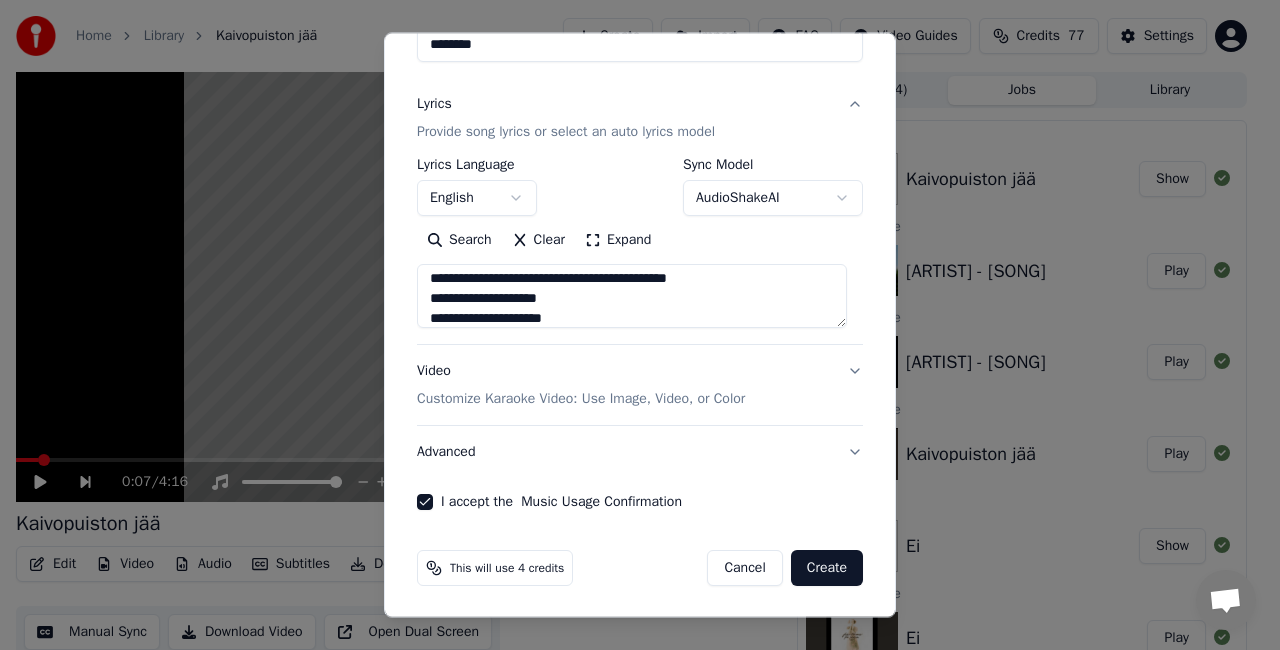 type on "**********" 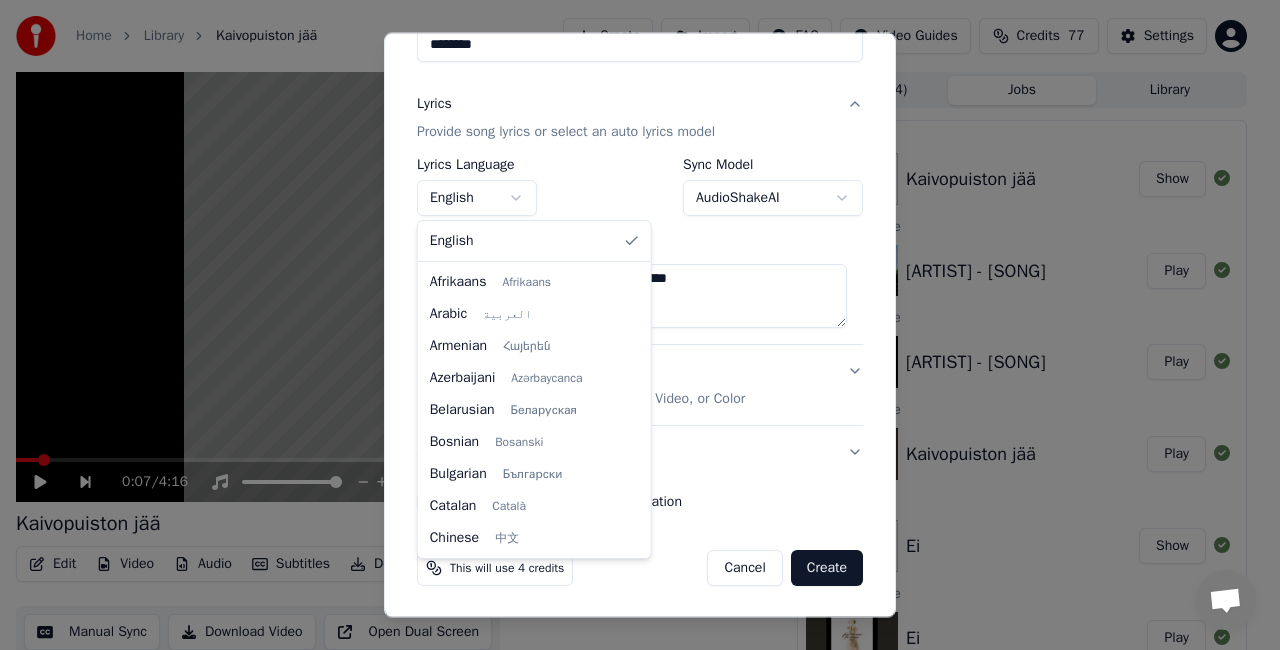 click on "**********" at bounding box center (631, 325) 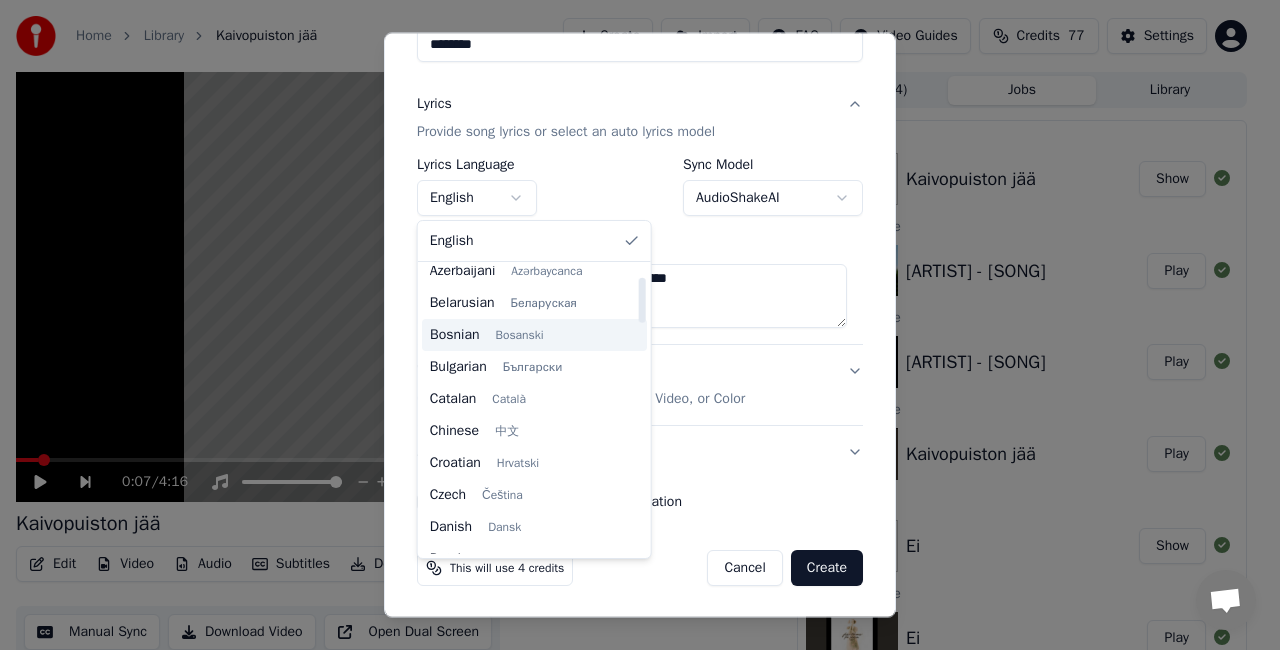 scroll, scrollTop: 118, scrollLeft: 0, axis: vertical 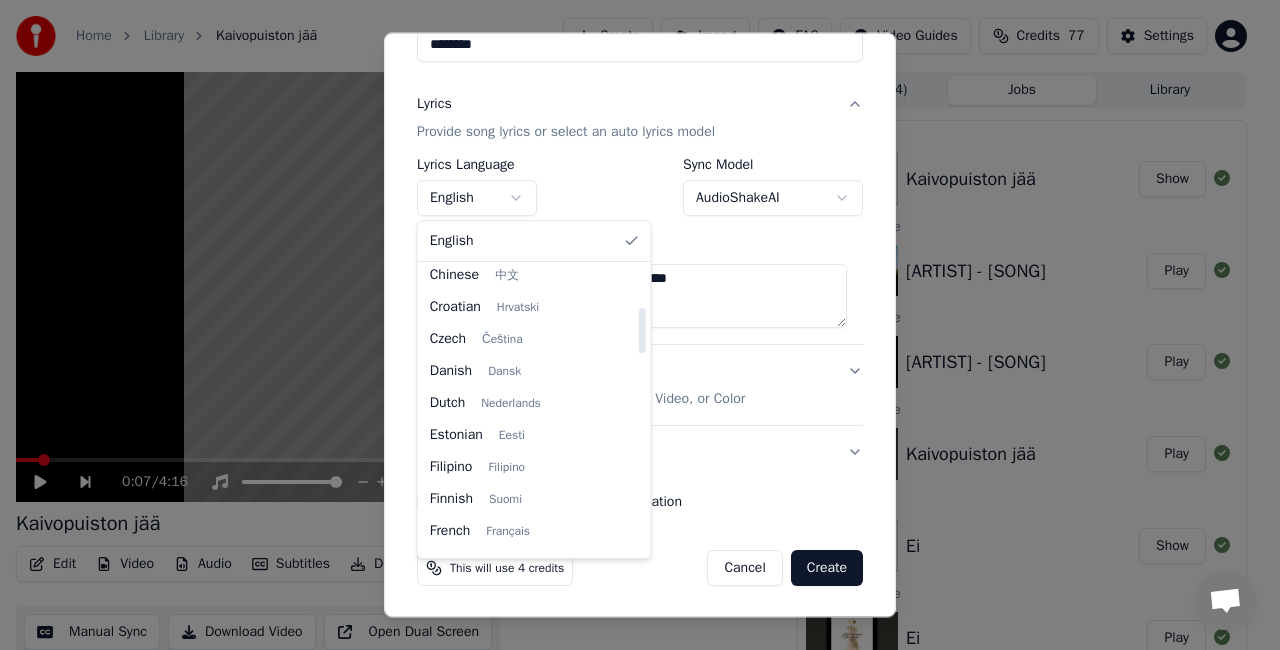 select on "**" 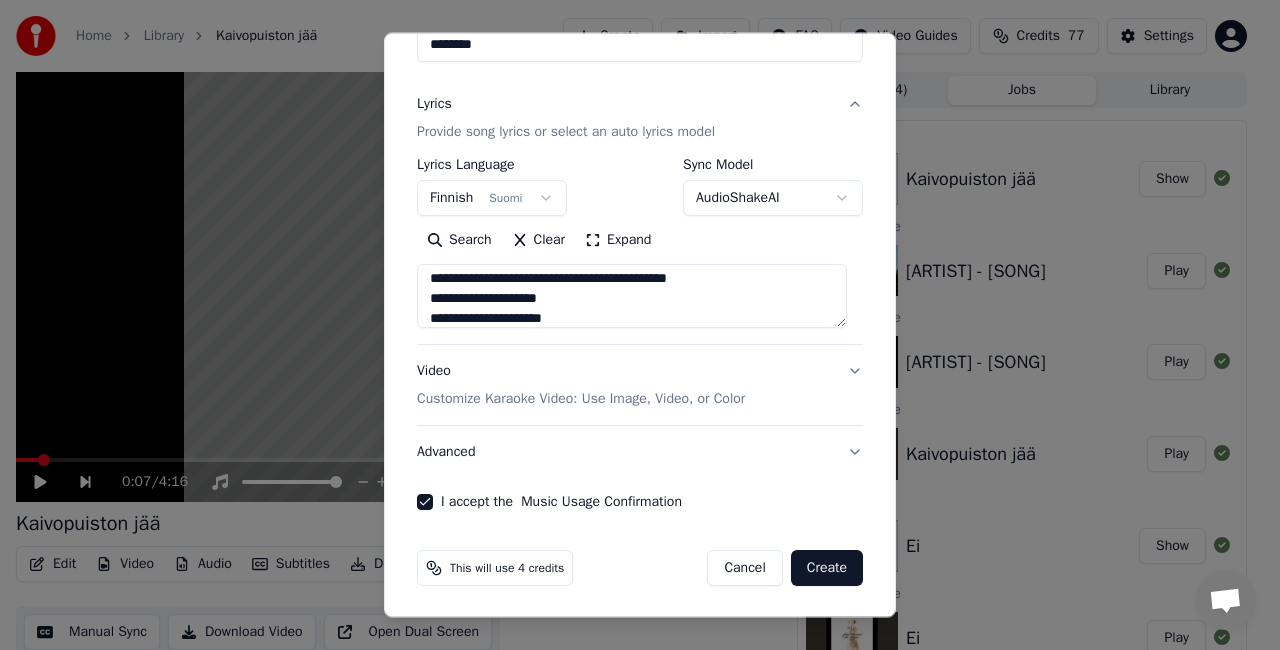 click on "Create" at bounding box center (827, 568) 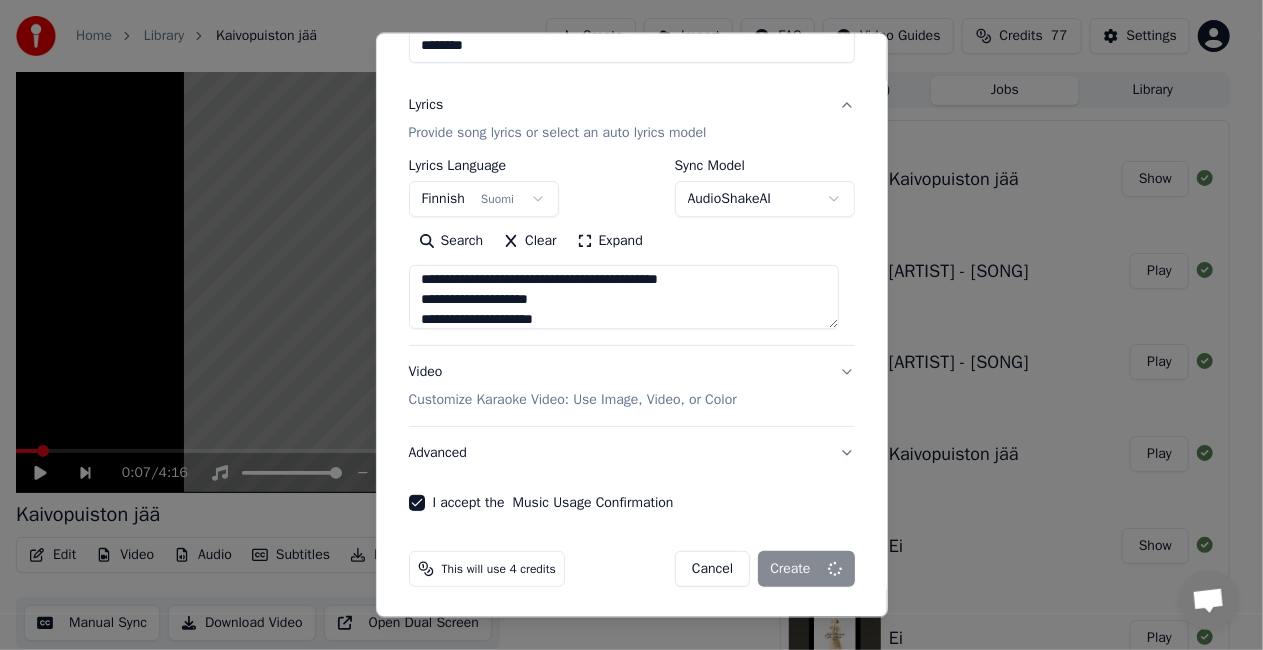 type 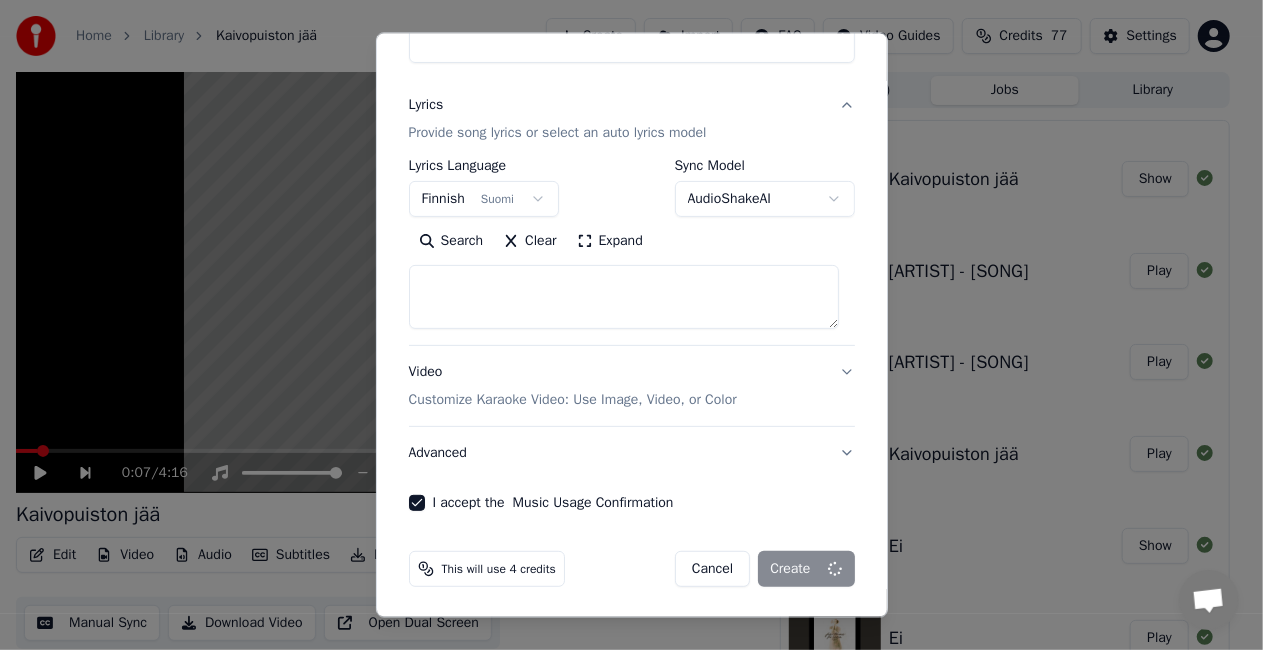 select 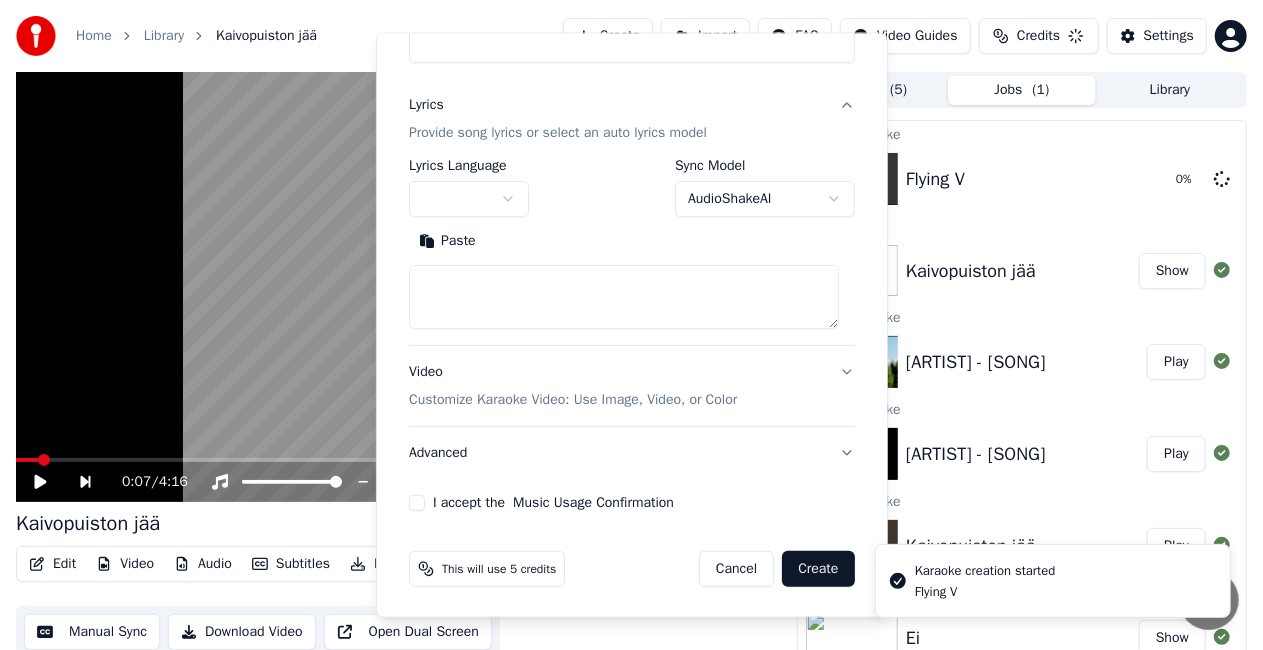 scroll, scrollTop: 0, scrollLeft: 0, axis: both 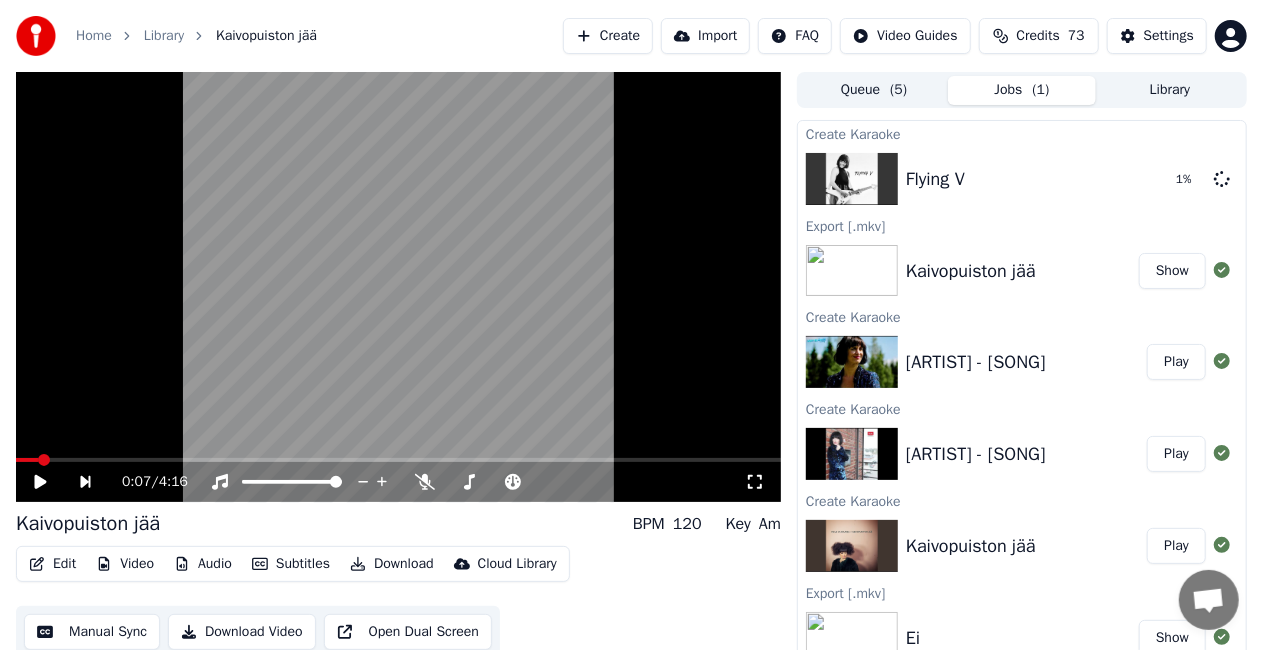 click on "Play" at bounding box center (1176, 454) 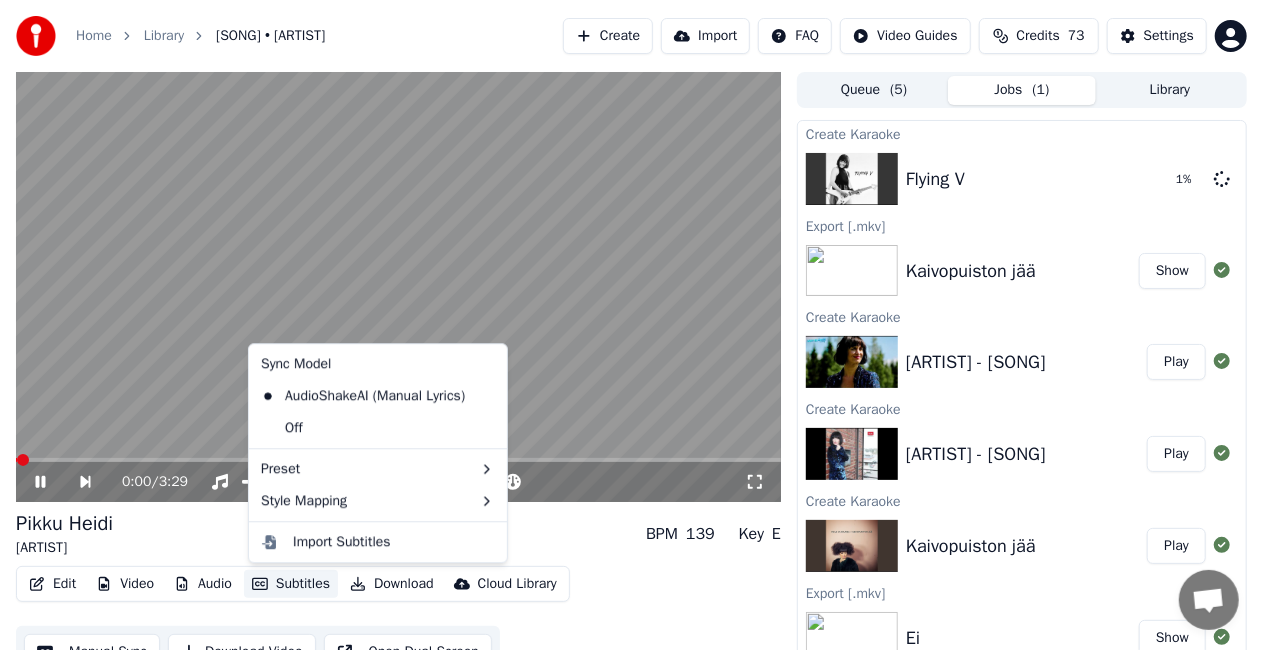 click on "Subtitles" at bounding box center (291, 584) 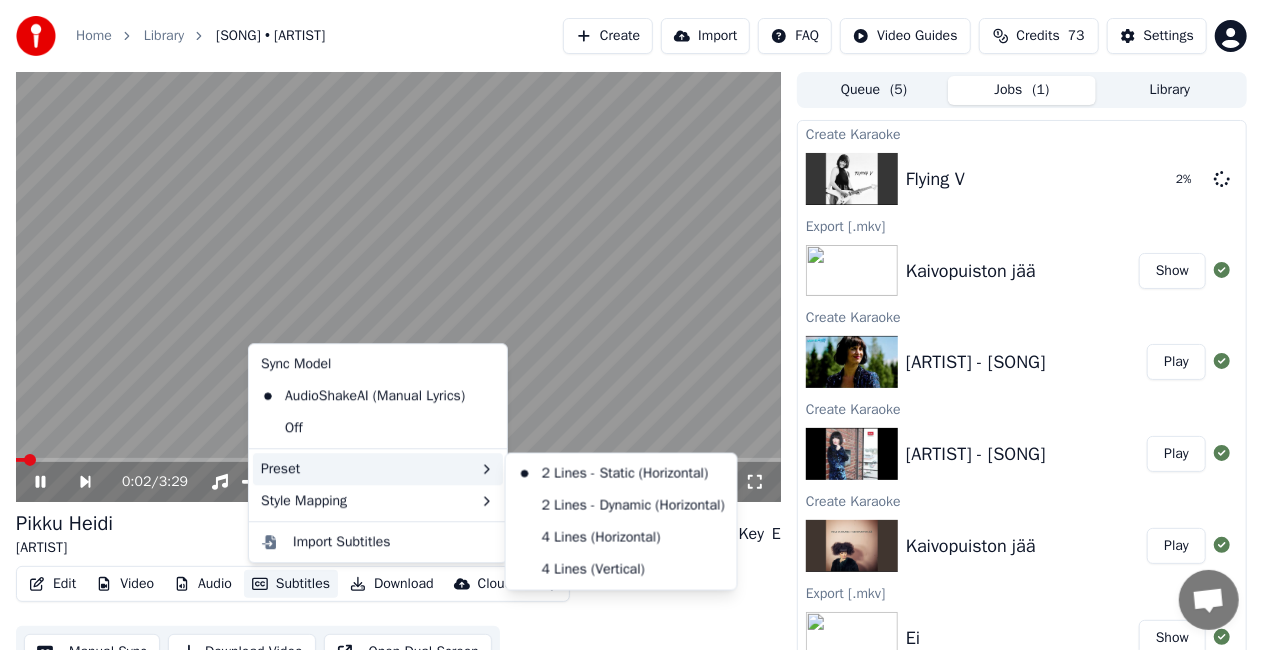 scroll, scrollTop: 28, scrollLeft: 0, axis: vertical 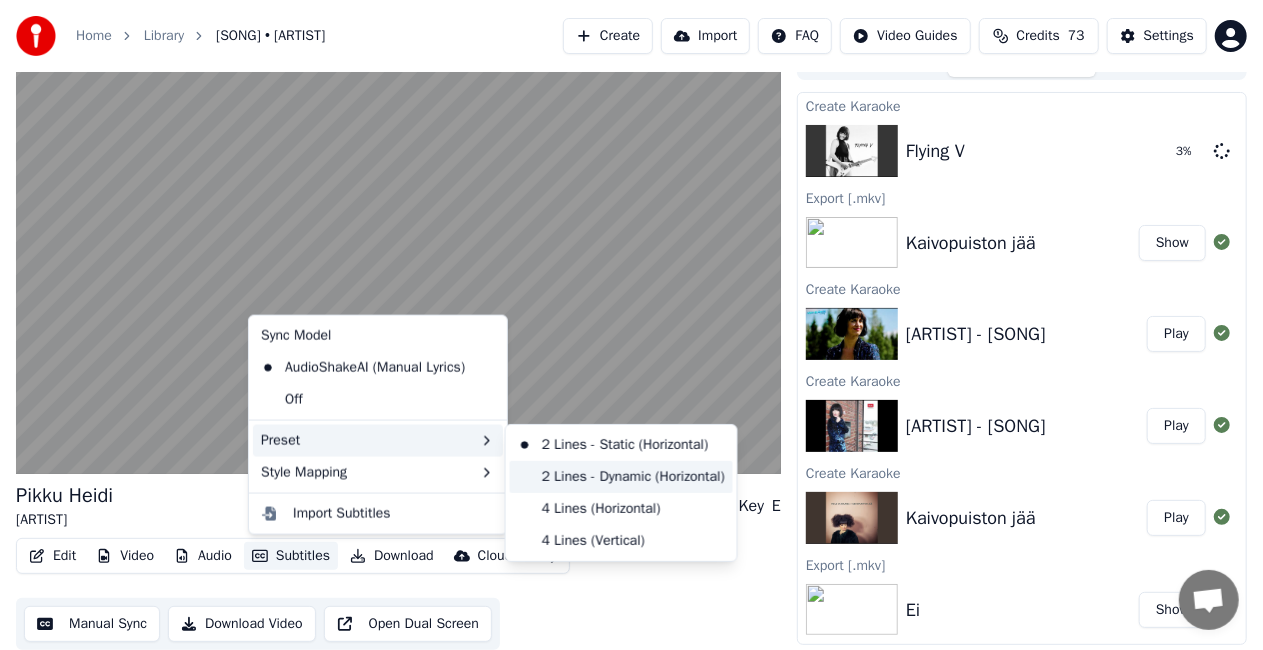 click on "2 Lines - Dynamic (Horizontal)" at bounding box center (621, 477) 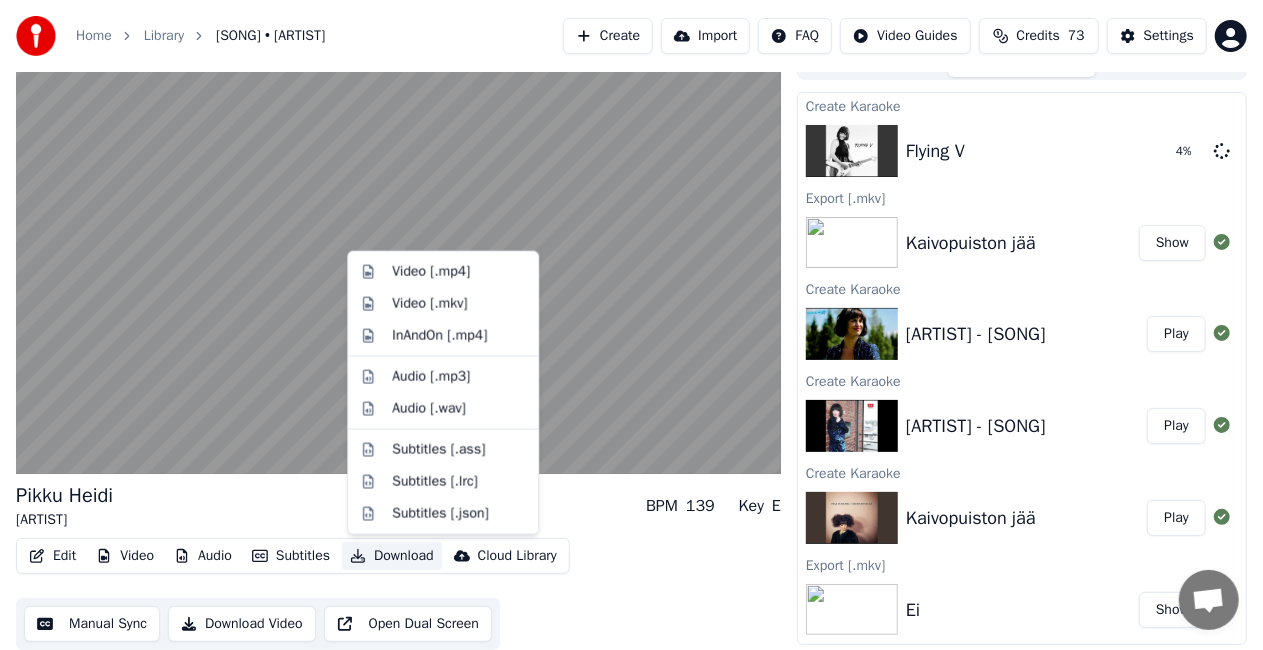 click on "Download" at bounding box center [392, 556] 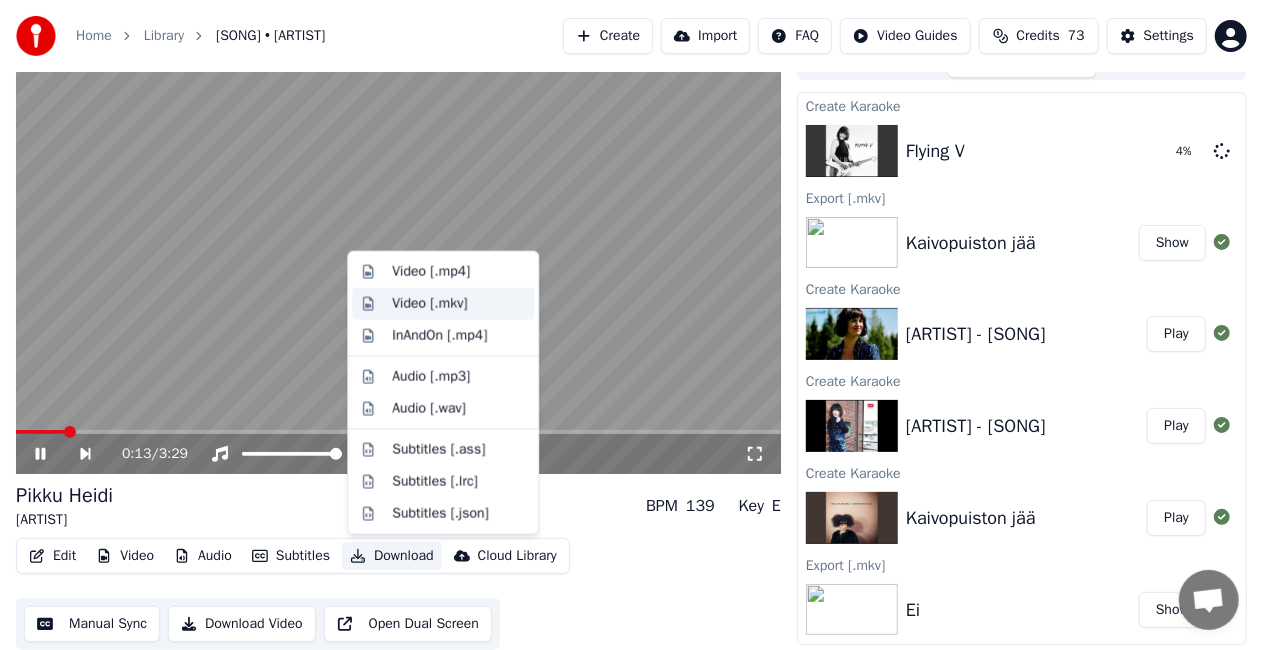 click on "Video [.mkv]" at bounding box center [429, 304] 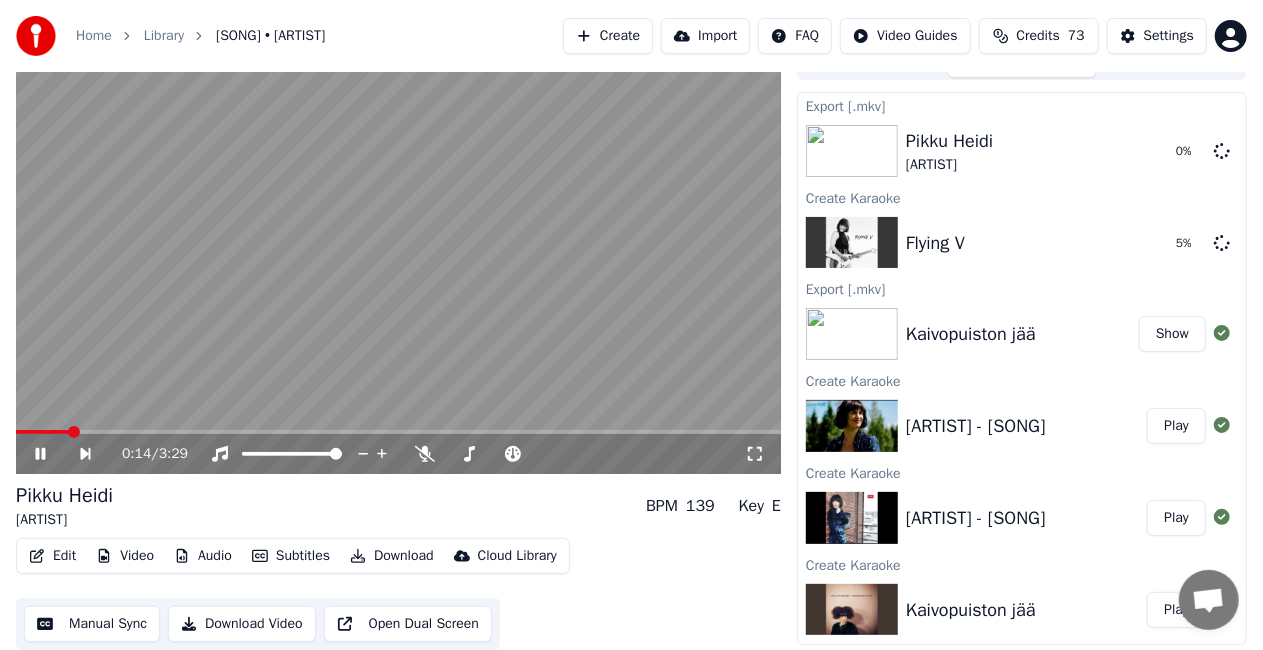 click at bounding box center (398, 259) 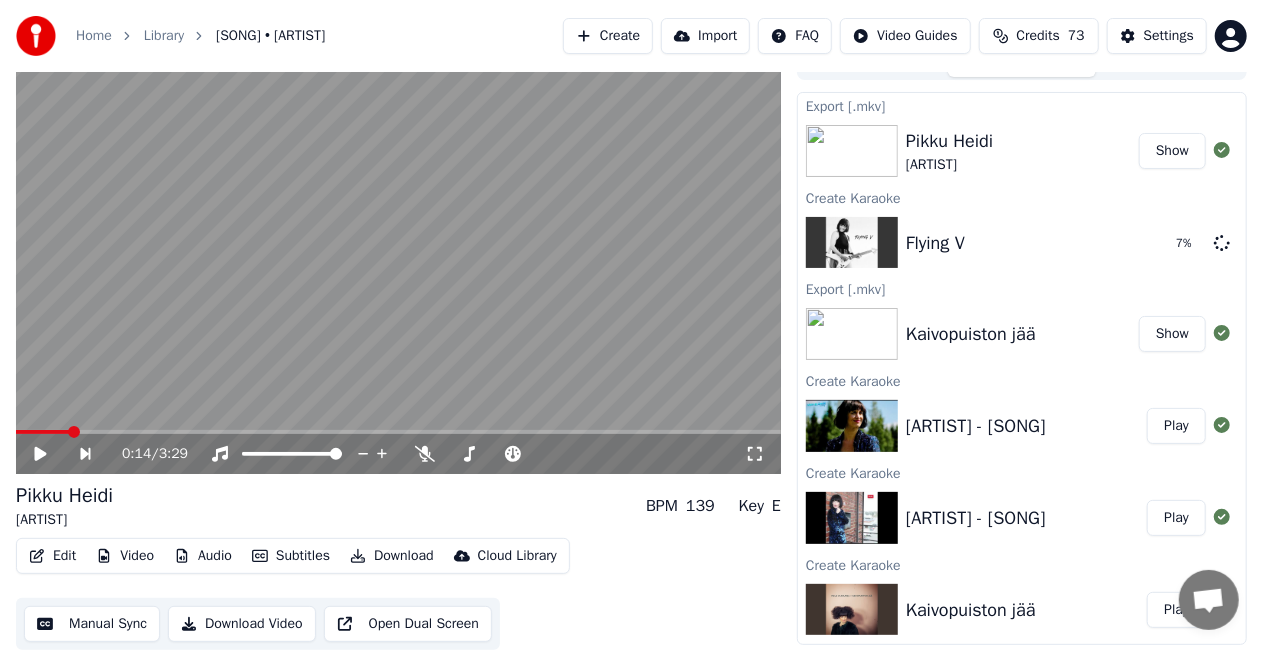 click on "Play" at bounding box center [1176, 426] 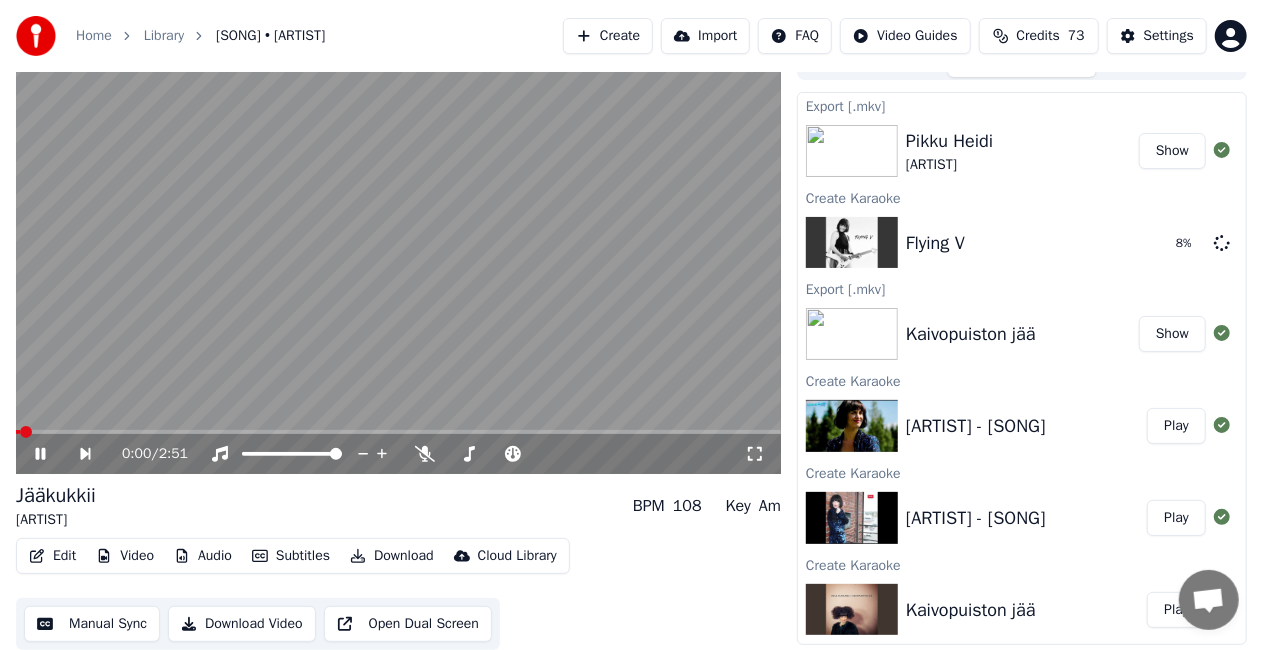 click at bounding box center (398, 259) 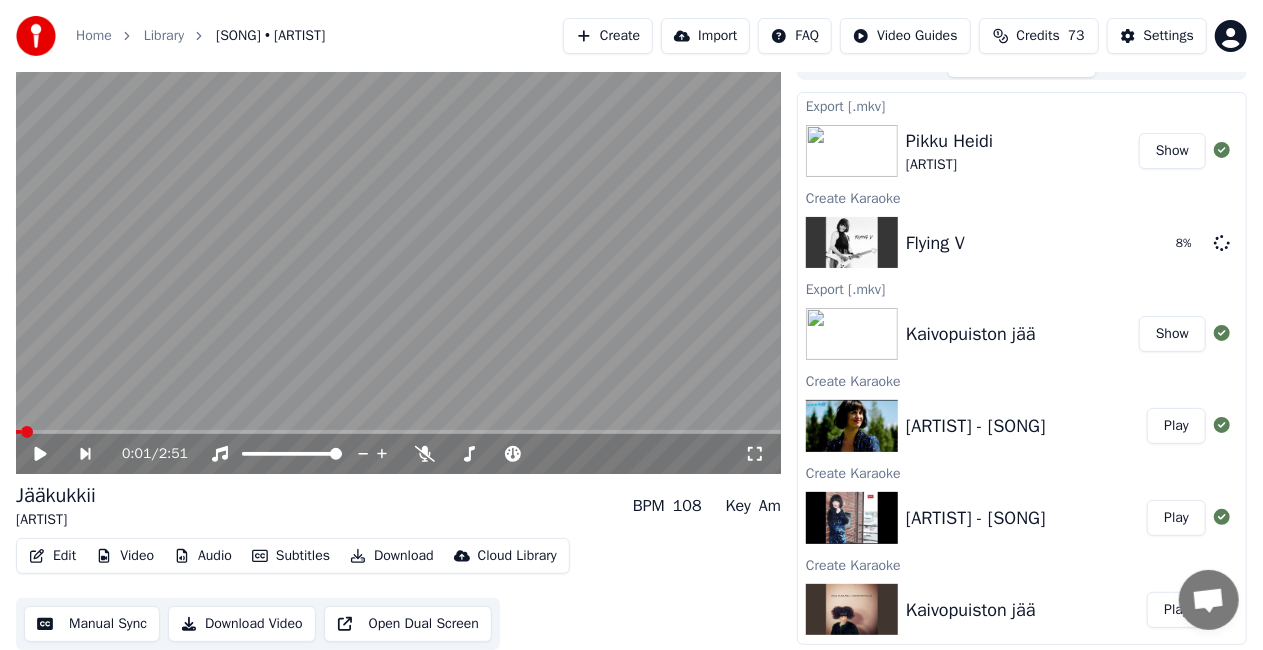 click on "Edit Video Audio Subtitles Download Cloud Library" at bounding box center [293, 556] 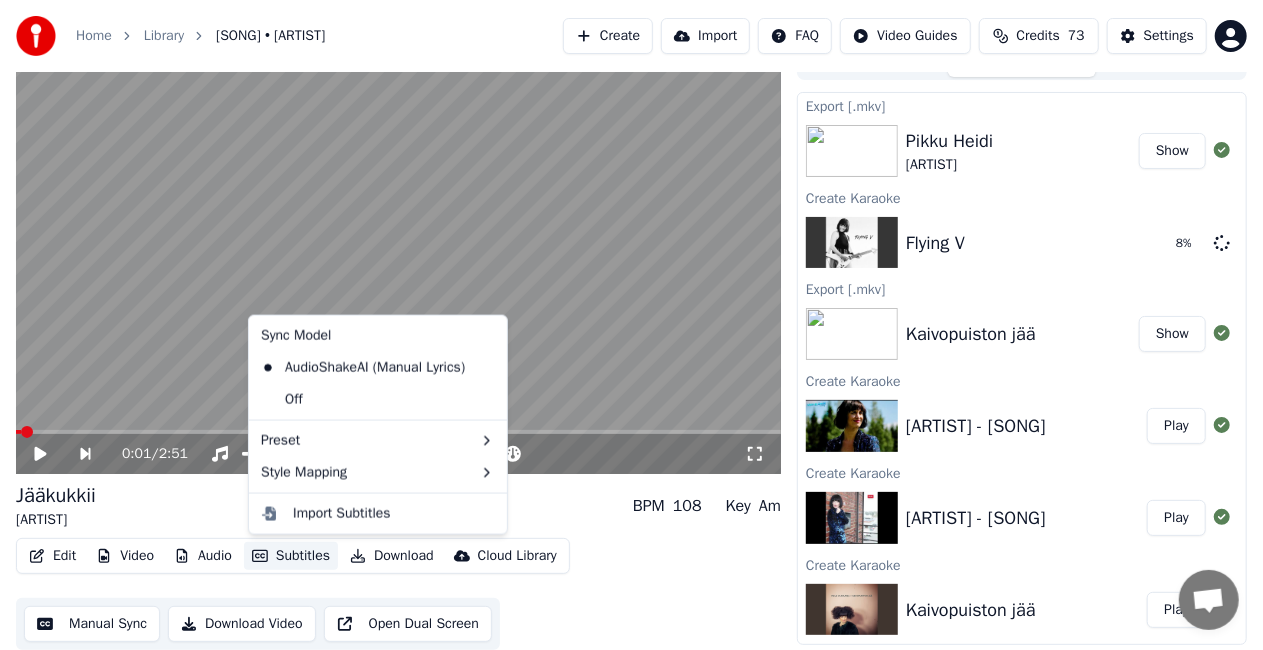 click on "Subtitles" at bounding box center (291, 556) 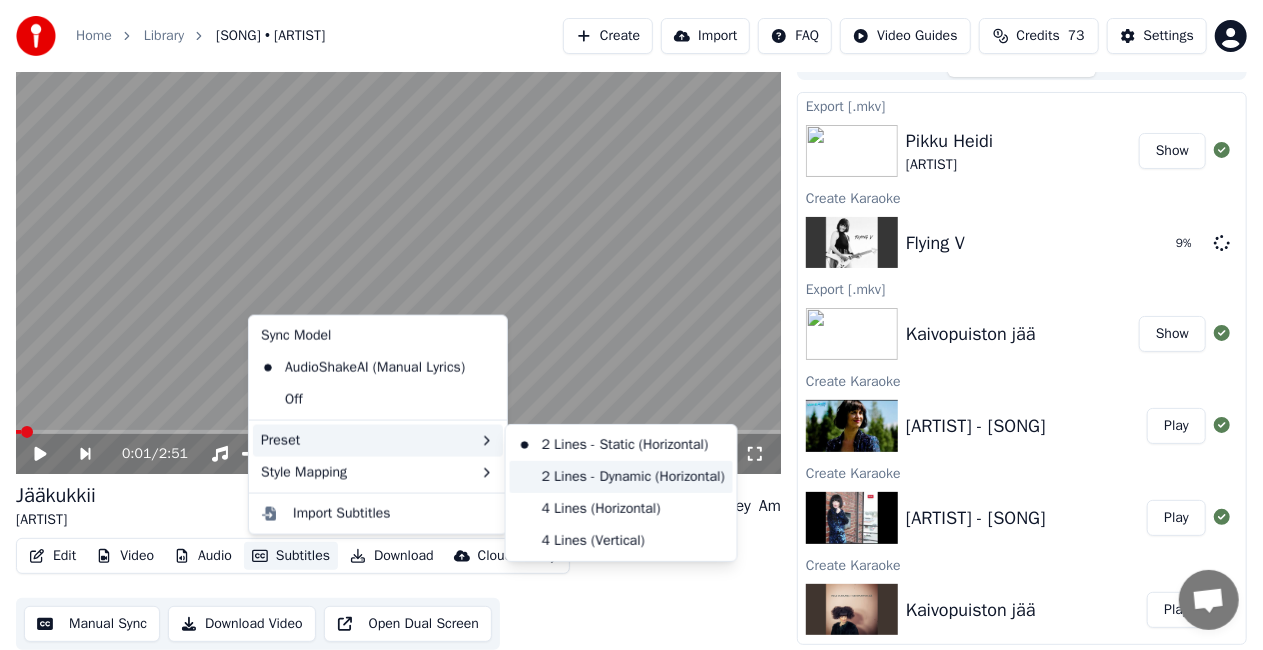 click on "2 Lines - Dynamic (Horizontal)" at bounding box center (621, 477) 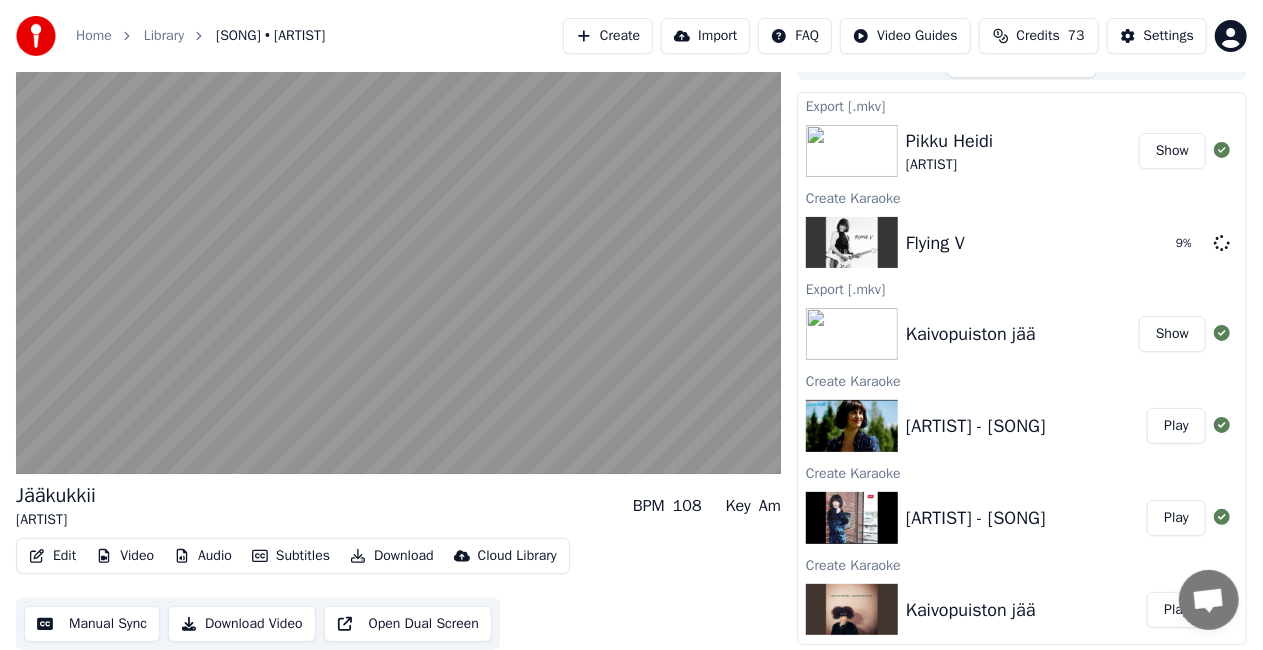 click on "Jääkukkii [ARTIST] BPM 108 Key Am Edit Video Audio Subtitles Download Cloud Library Manual Sync Download Video Open Dual Screen" at bounding box center (398, 347) 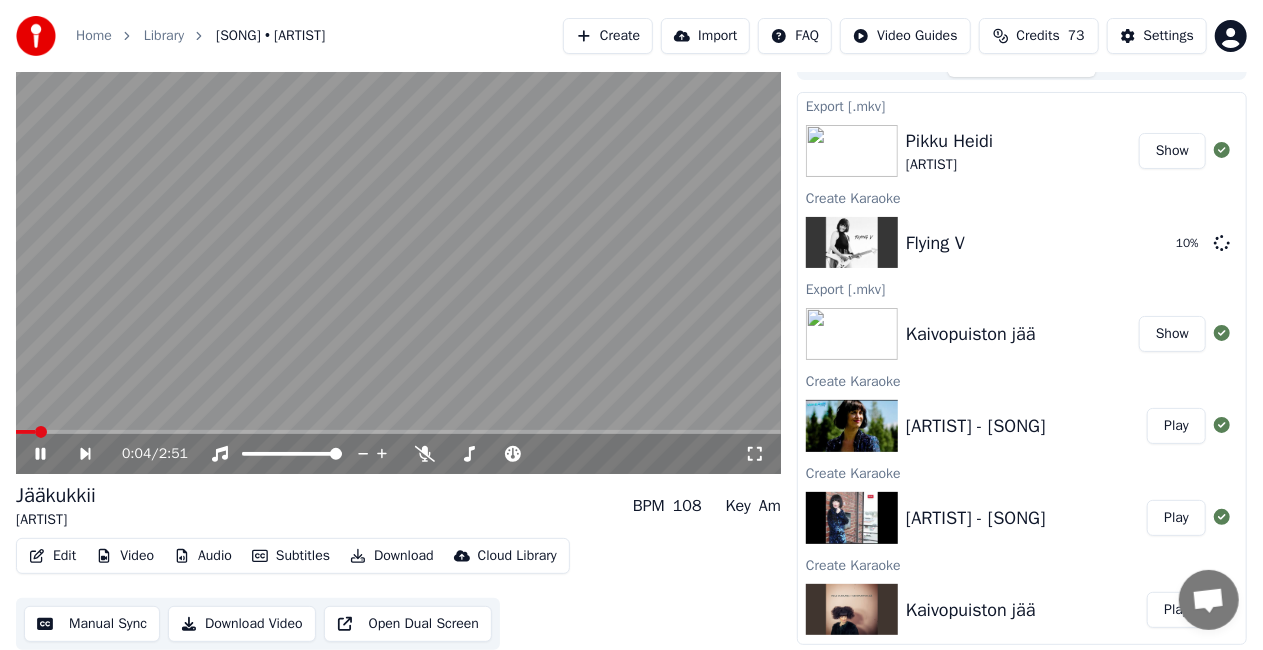 click on "Download" at bounding box center (392, 556) 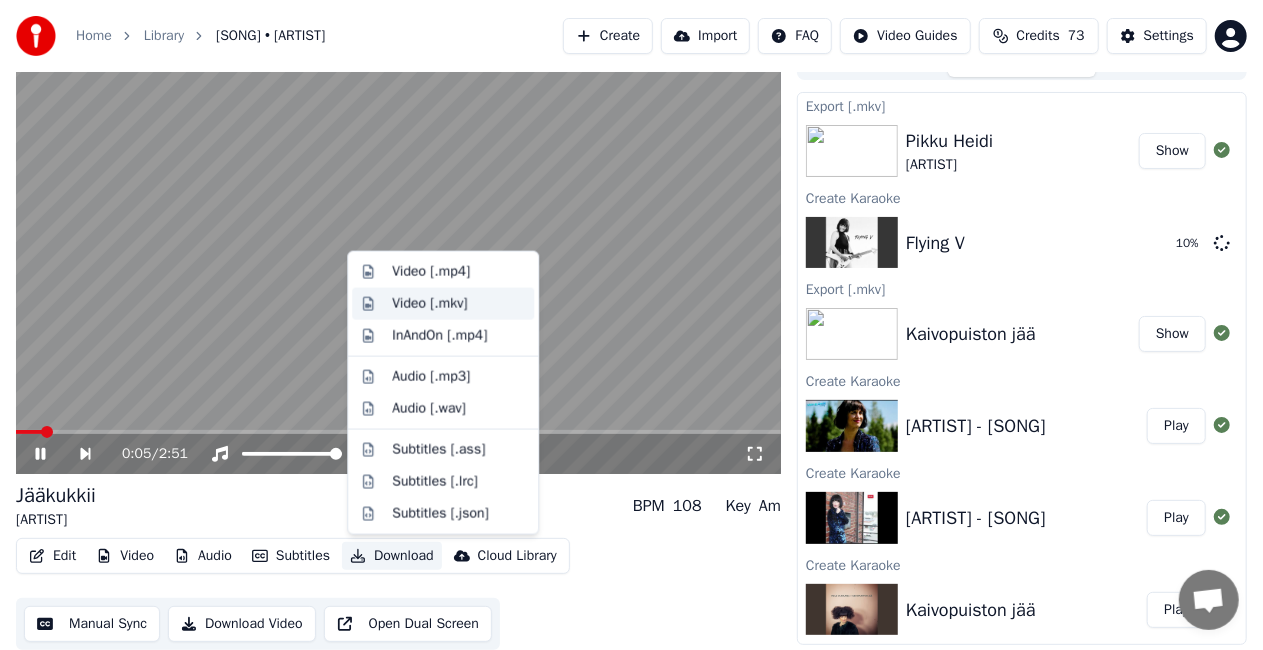 click on "Video [.mkv]" at bounding box center (429, 304) 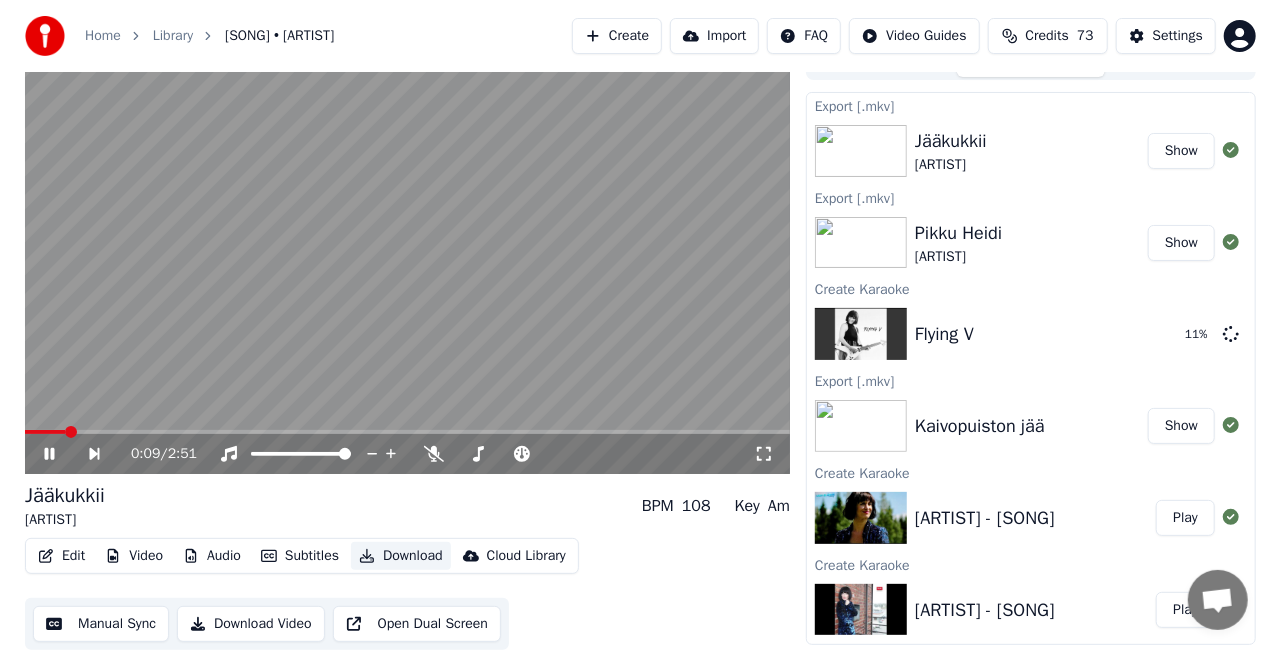 scroll, scrollTop: 0, scrollLeft: 0, axis: both 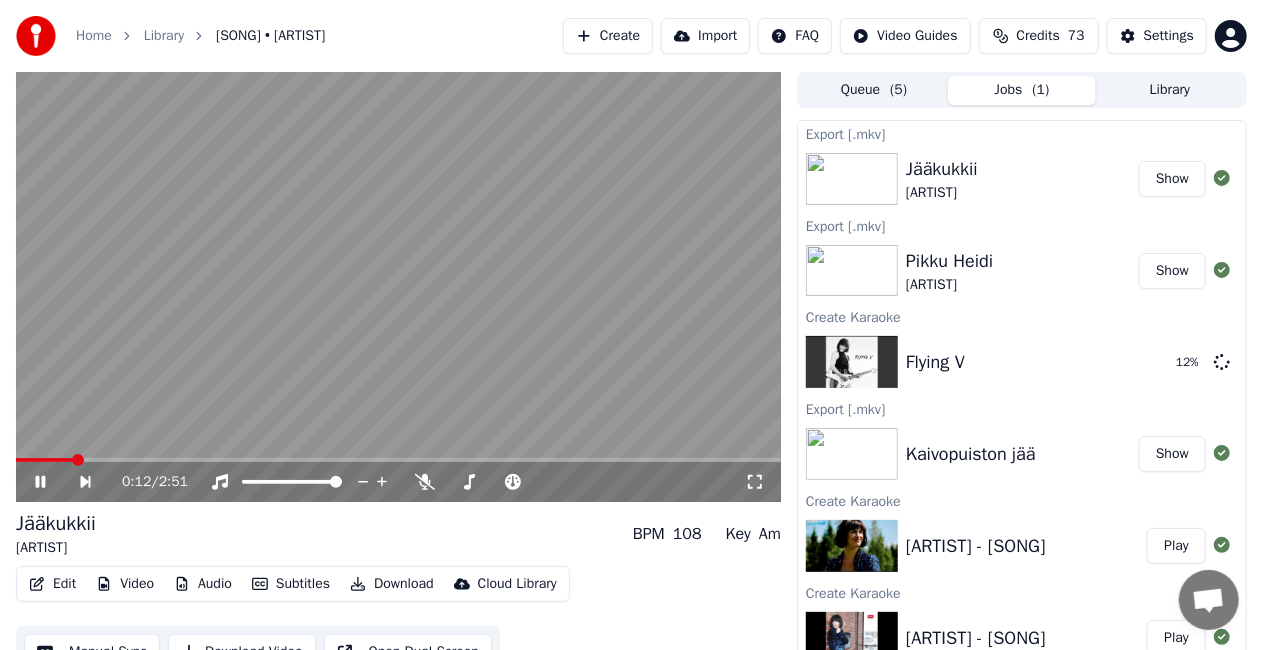 click at bounding box center [398, 287] 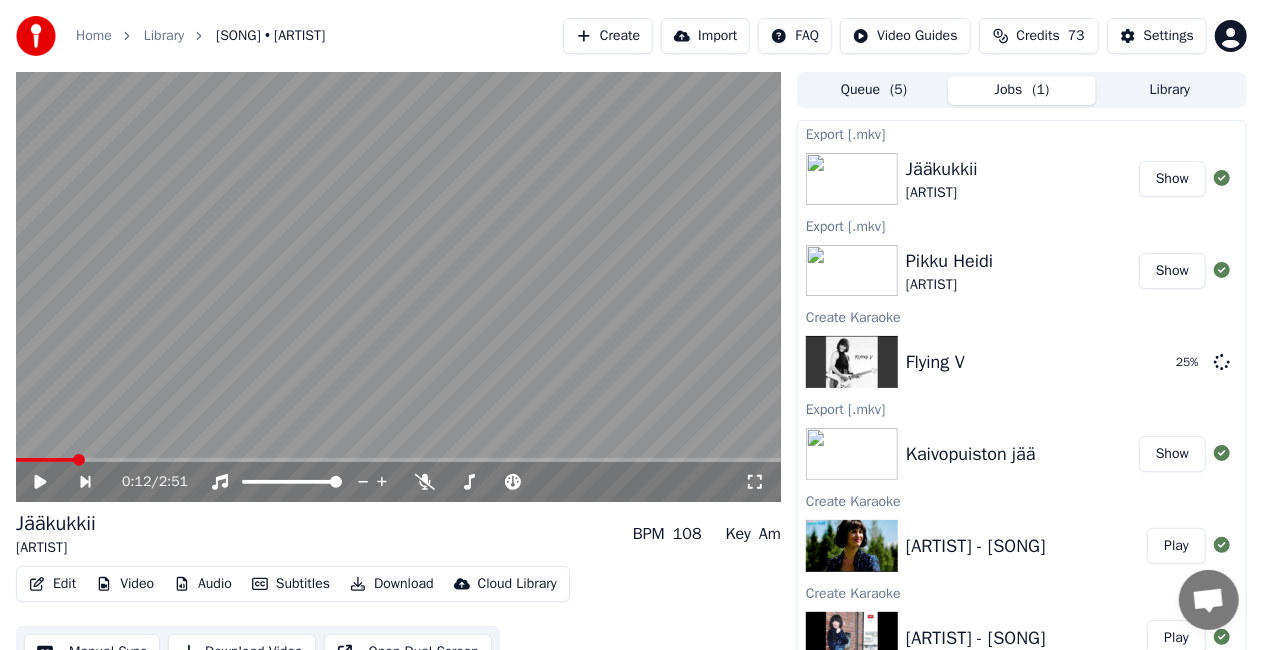 click on "Create" at bounding box center (608, 36) 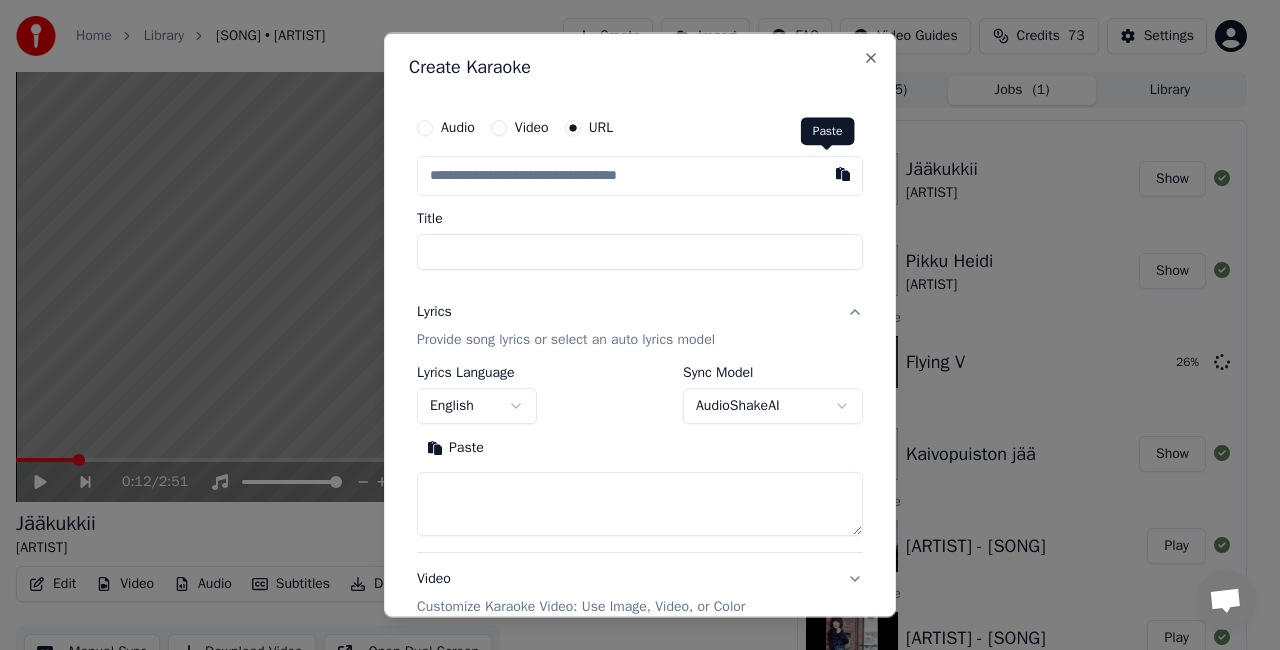 click at bounding box center (843, 174) 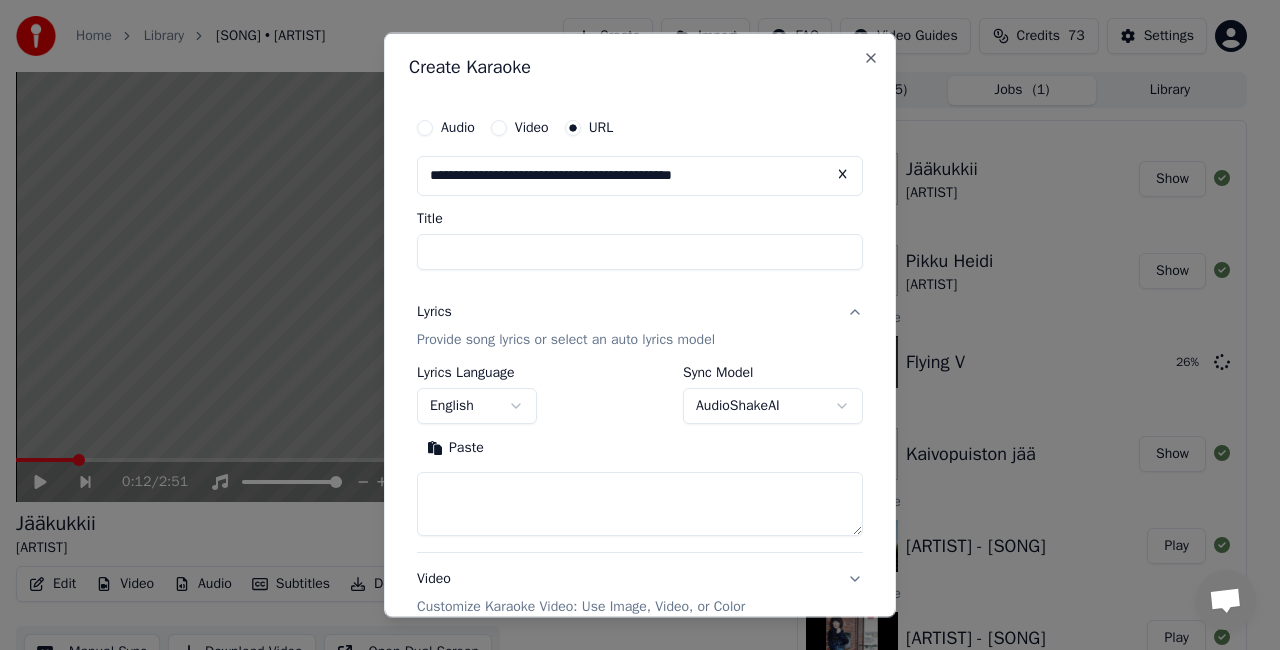 click on "Title" at bounding box center (640, 252) 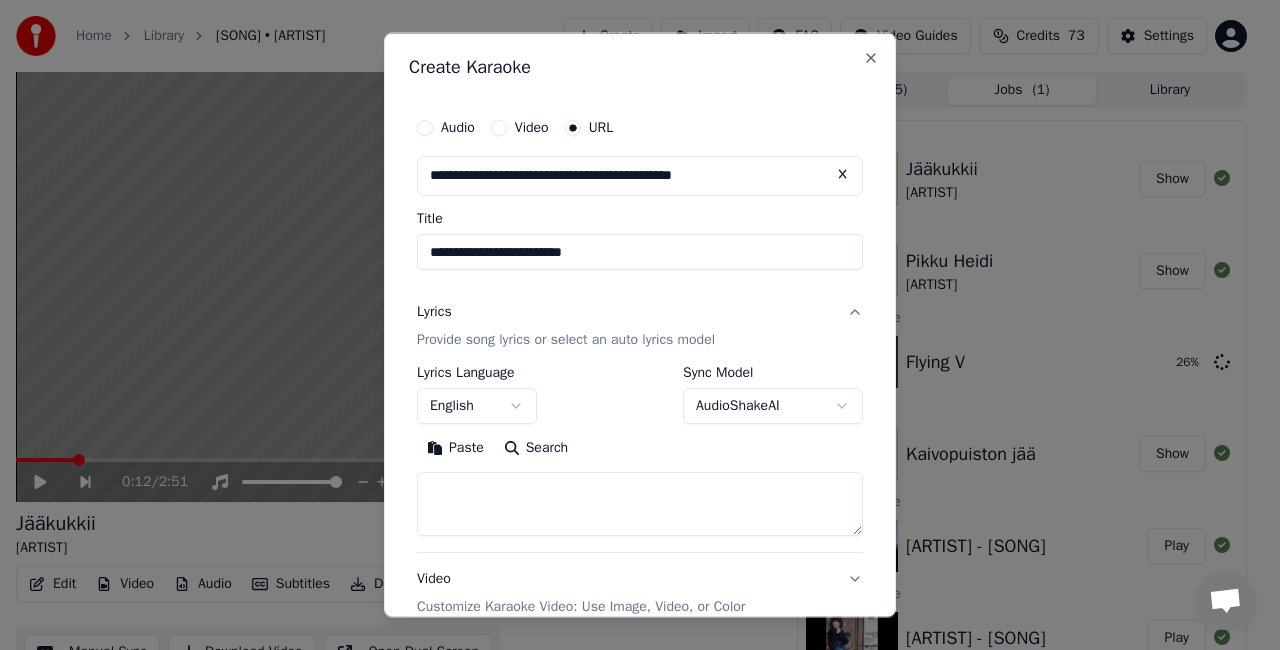 type on "**********" 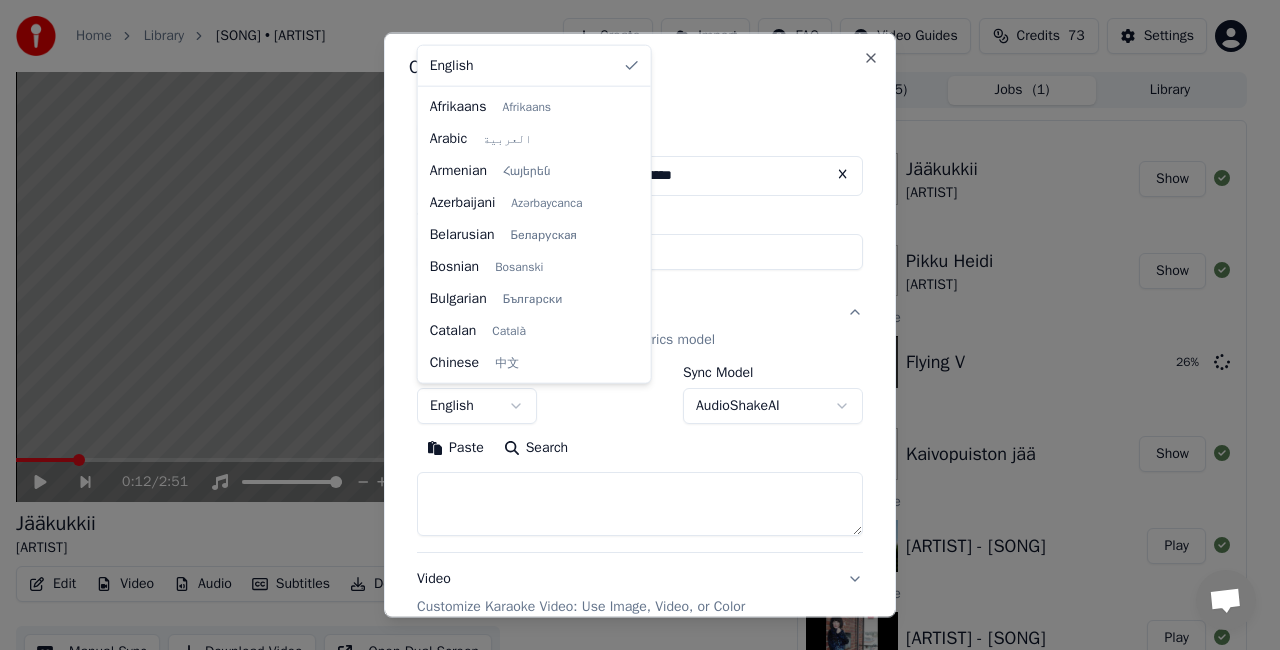 click on "**********" at bounding box center (631, 325) 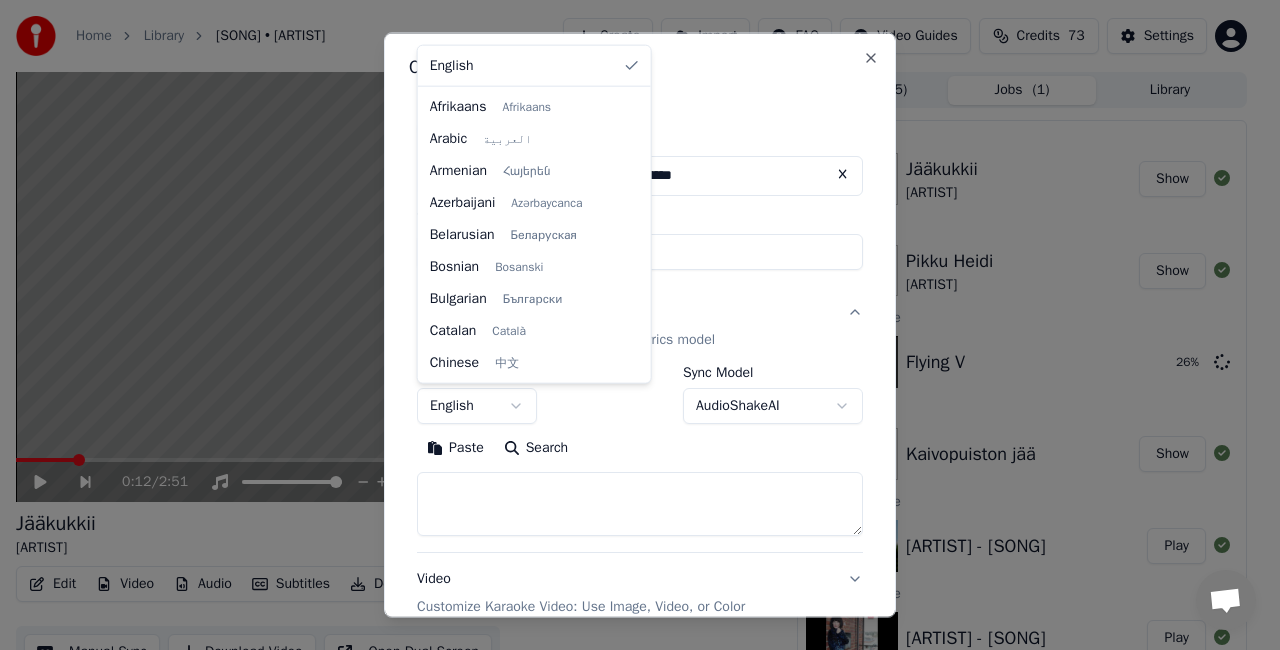 type 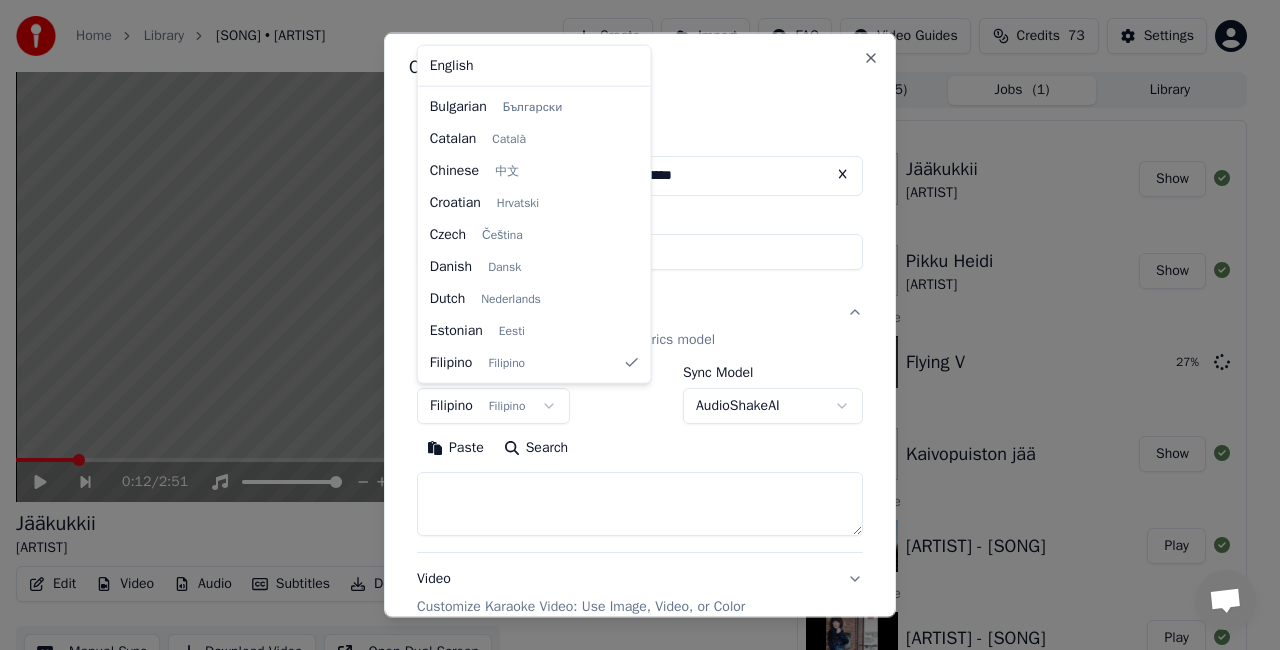 click on "**********" at bounding box center (631, 325) 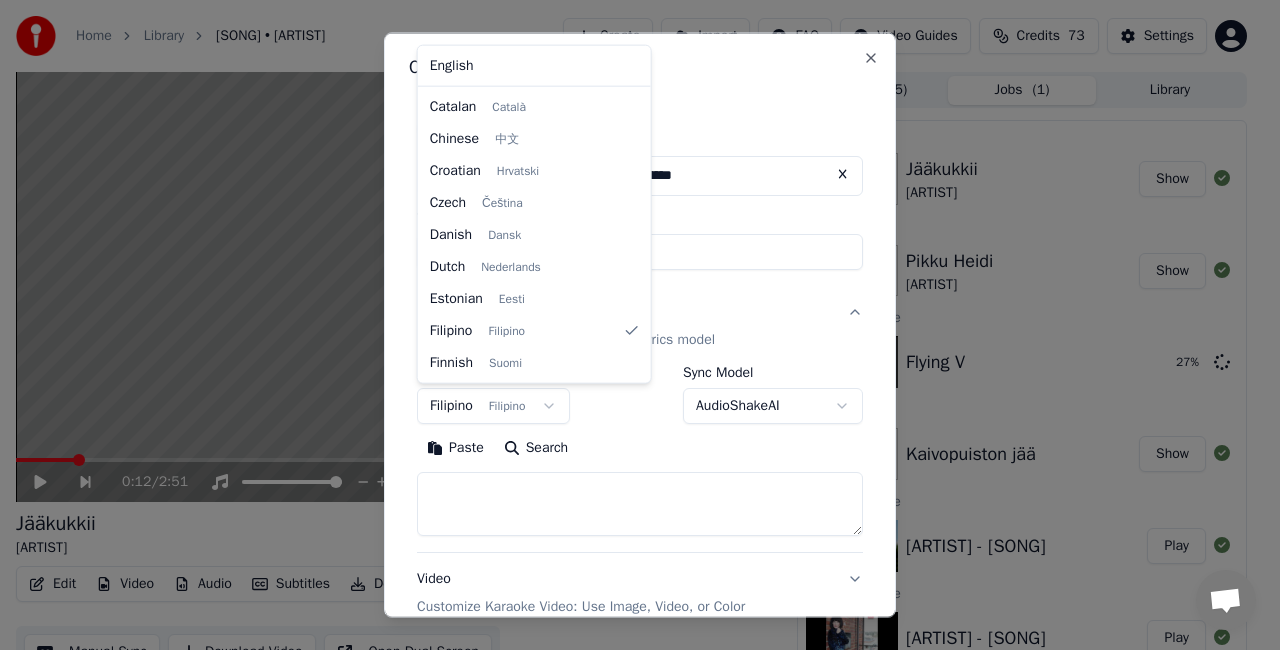 select on "**" 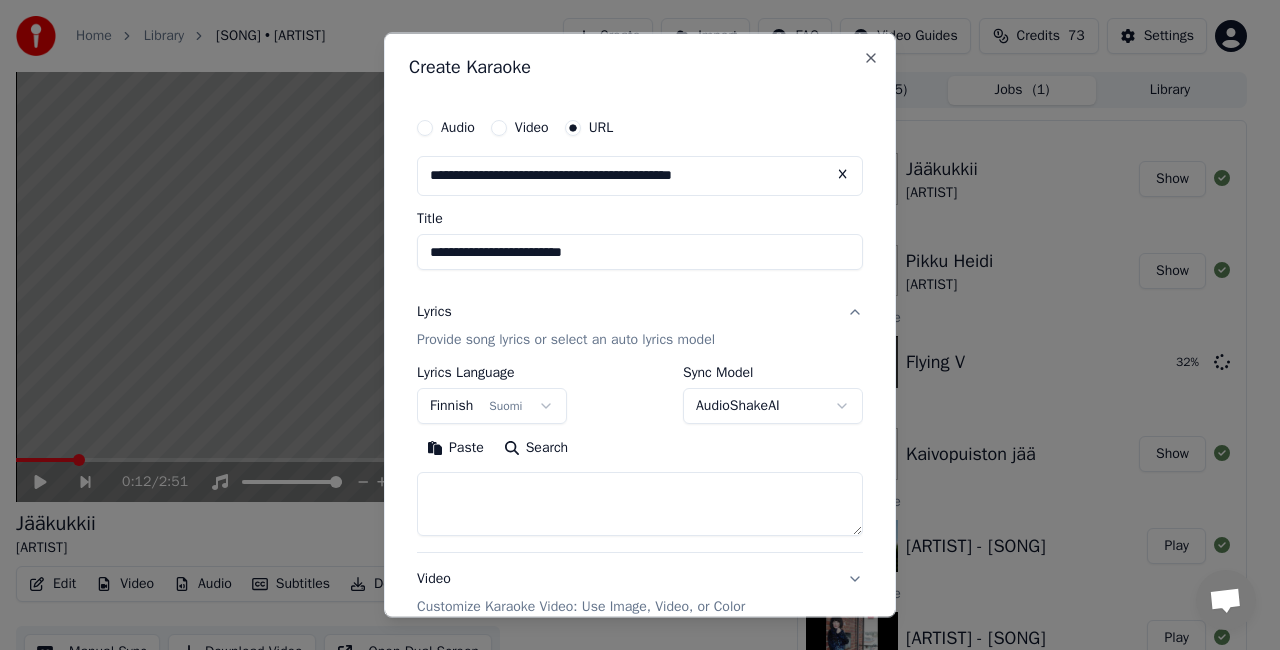 click on "Paste" at bounding box center (455, 447) 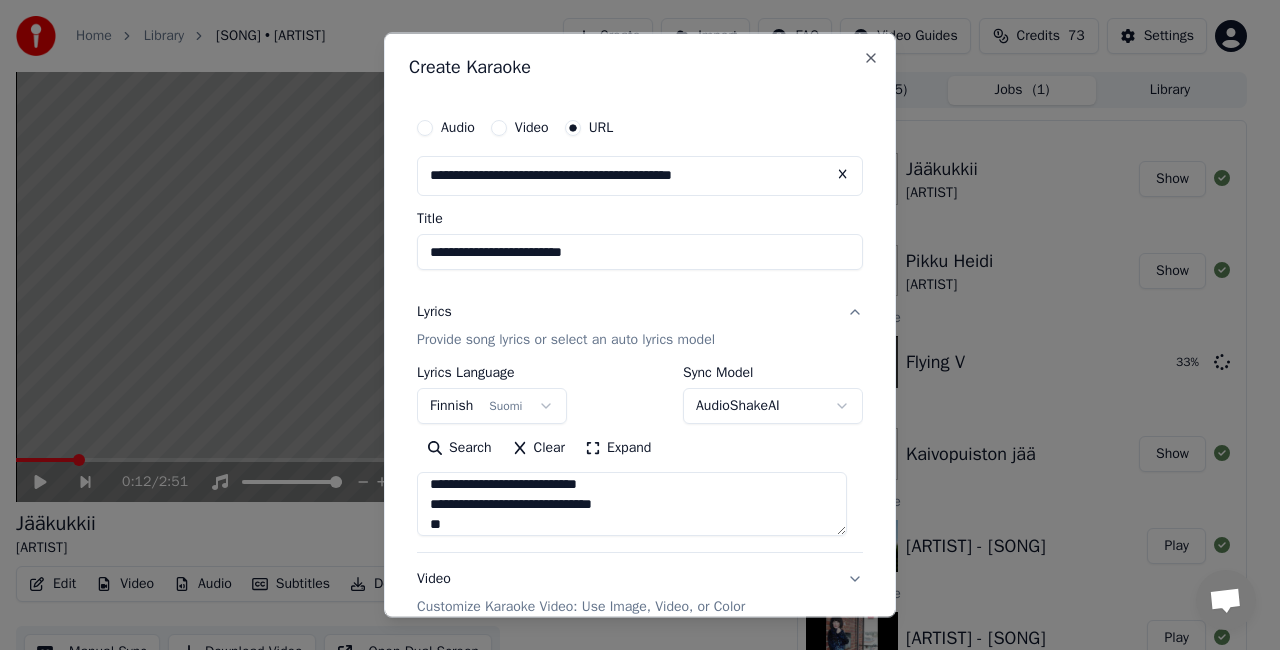 scroll, scrollTop: 1092, scrollLeft: 0, axis: vertical 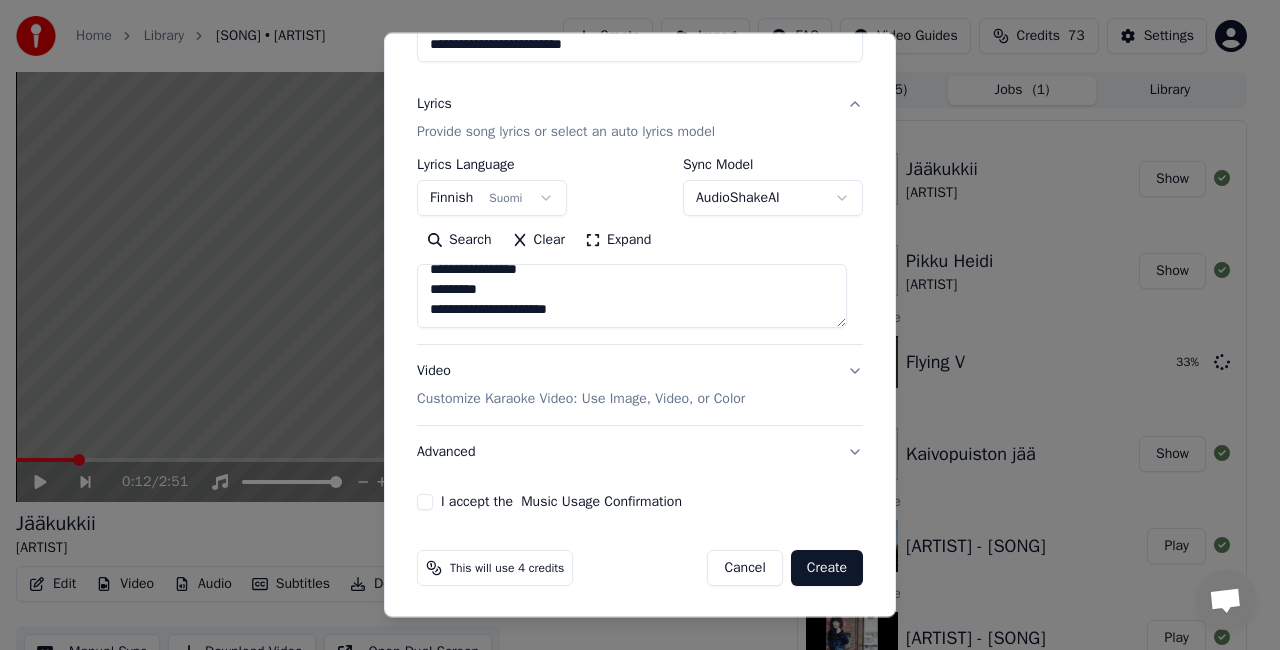 click on "I accept the   Music Usage Confirmation" at bounding box center [561, 502] 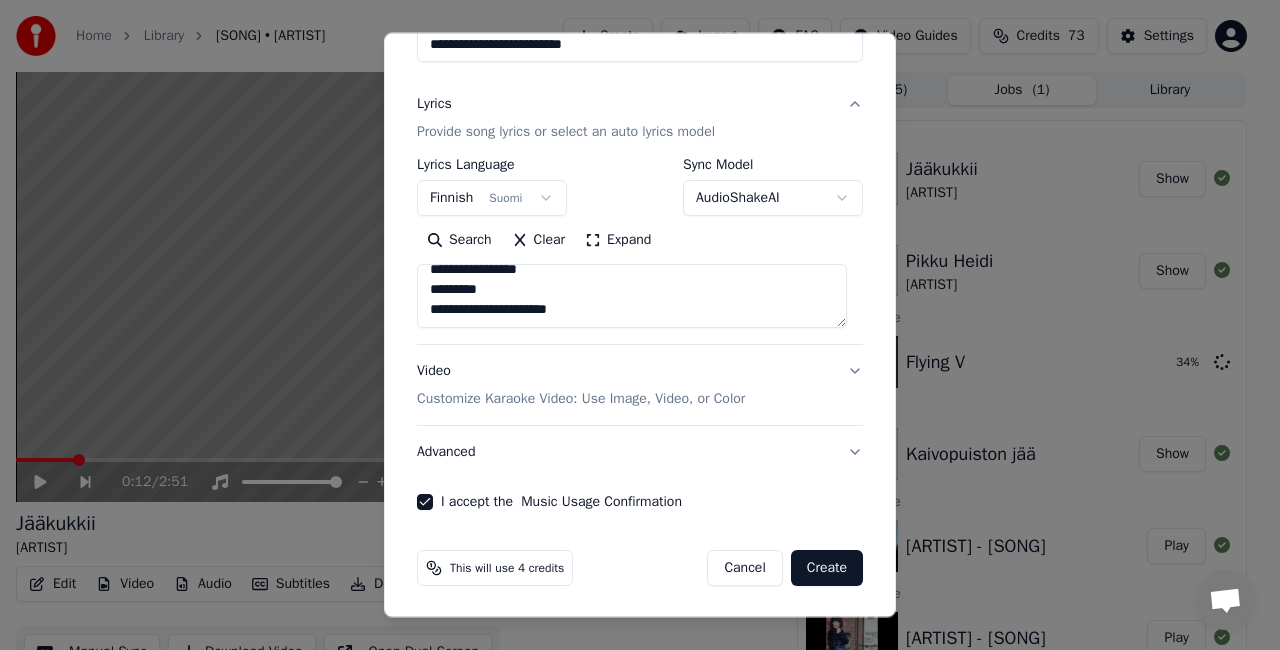 click on "Create" at bounding box center (827, 568) 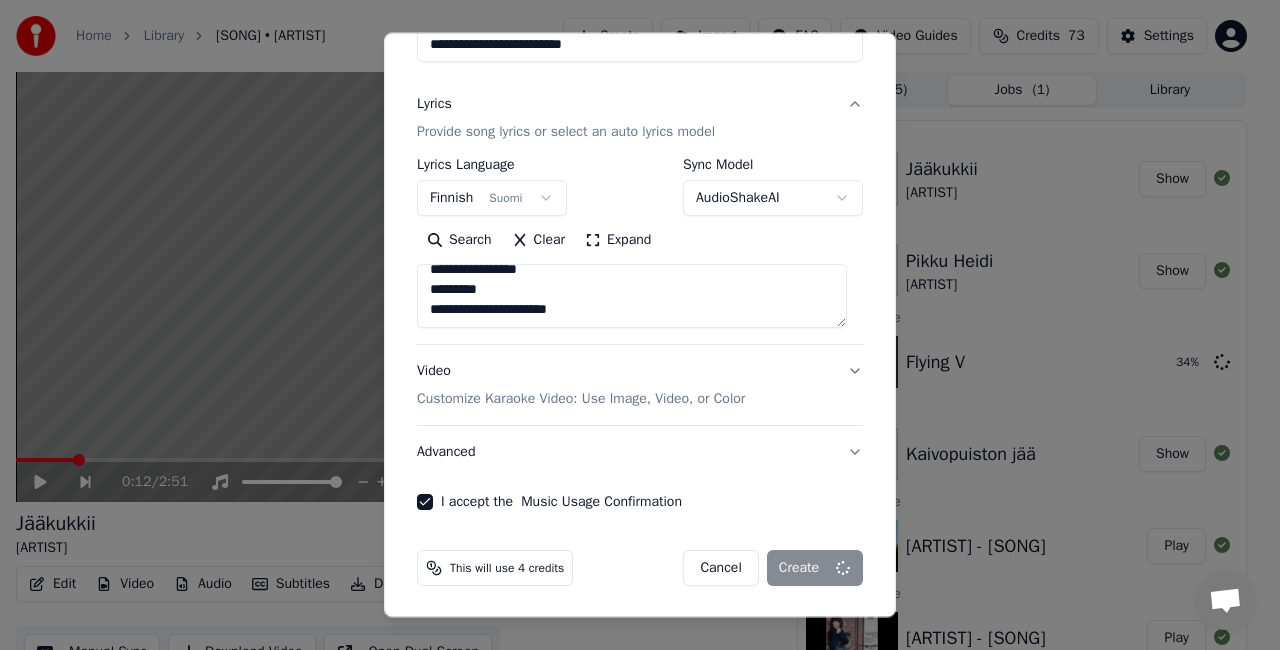 type on "**********" 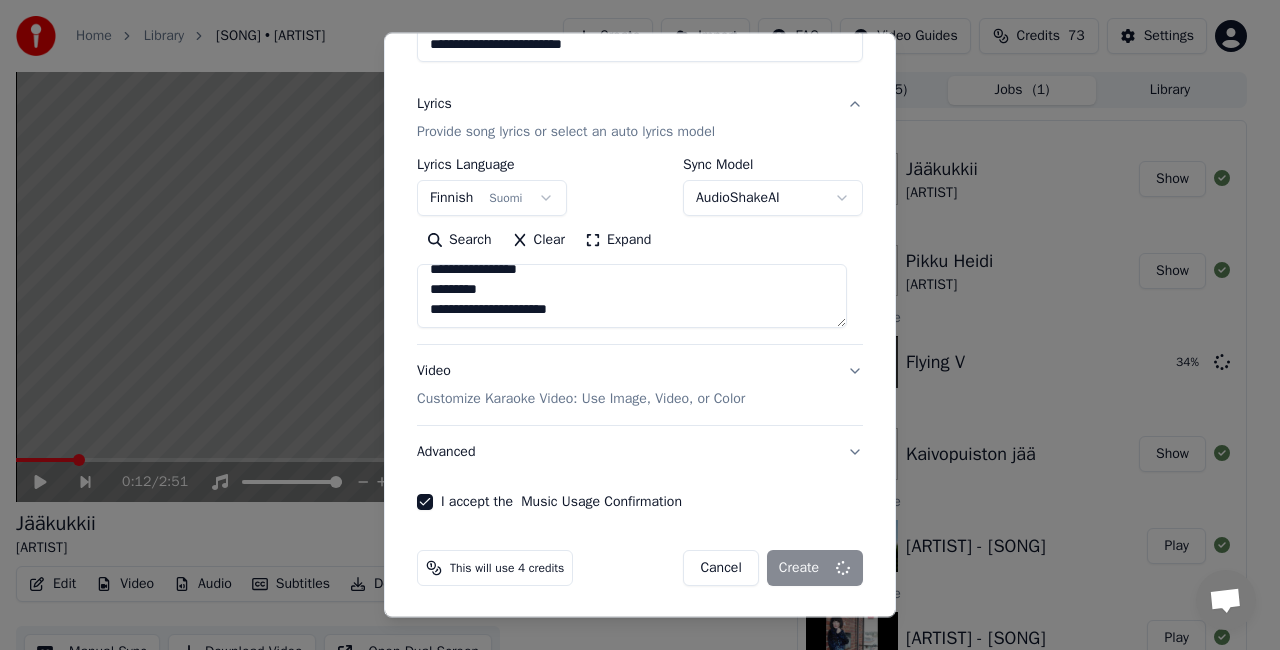 select 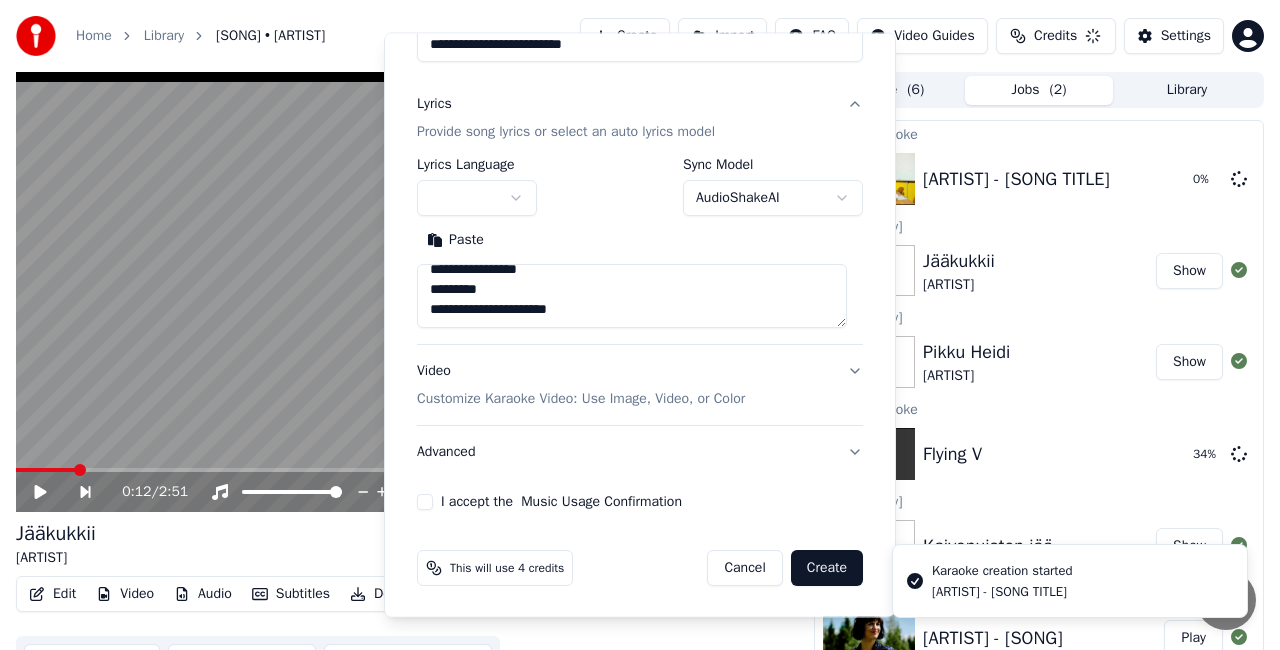 type 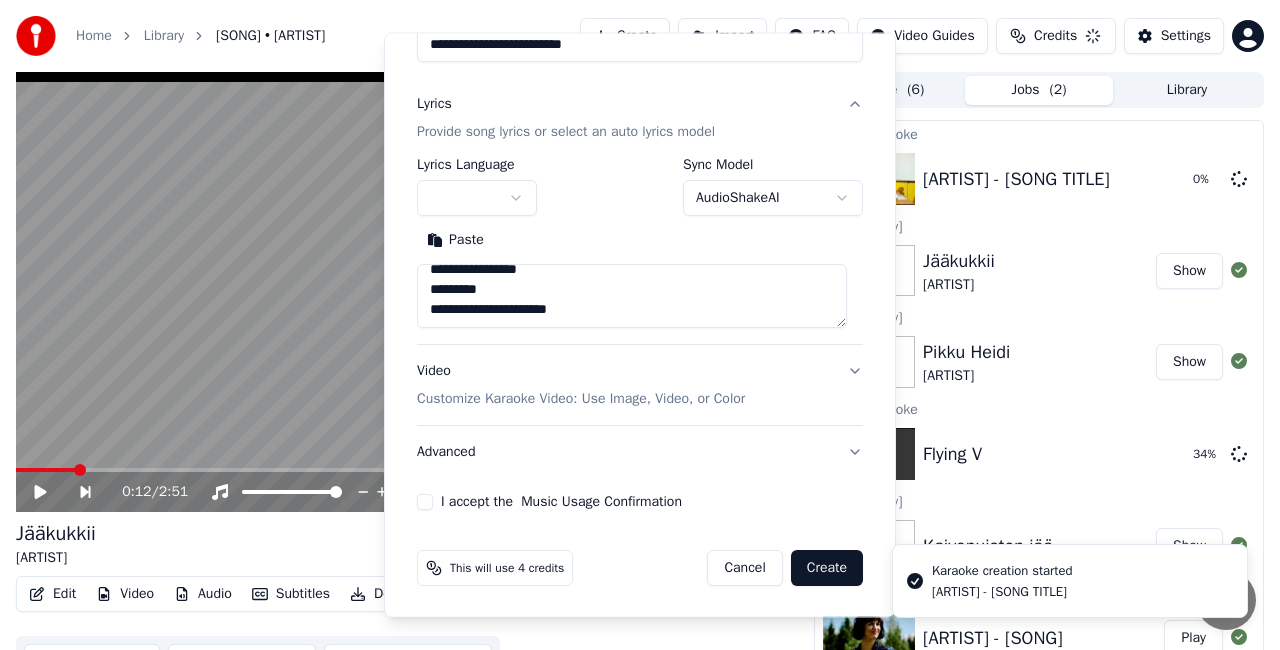 type 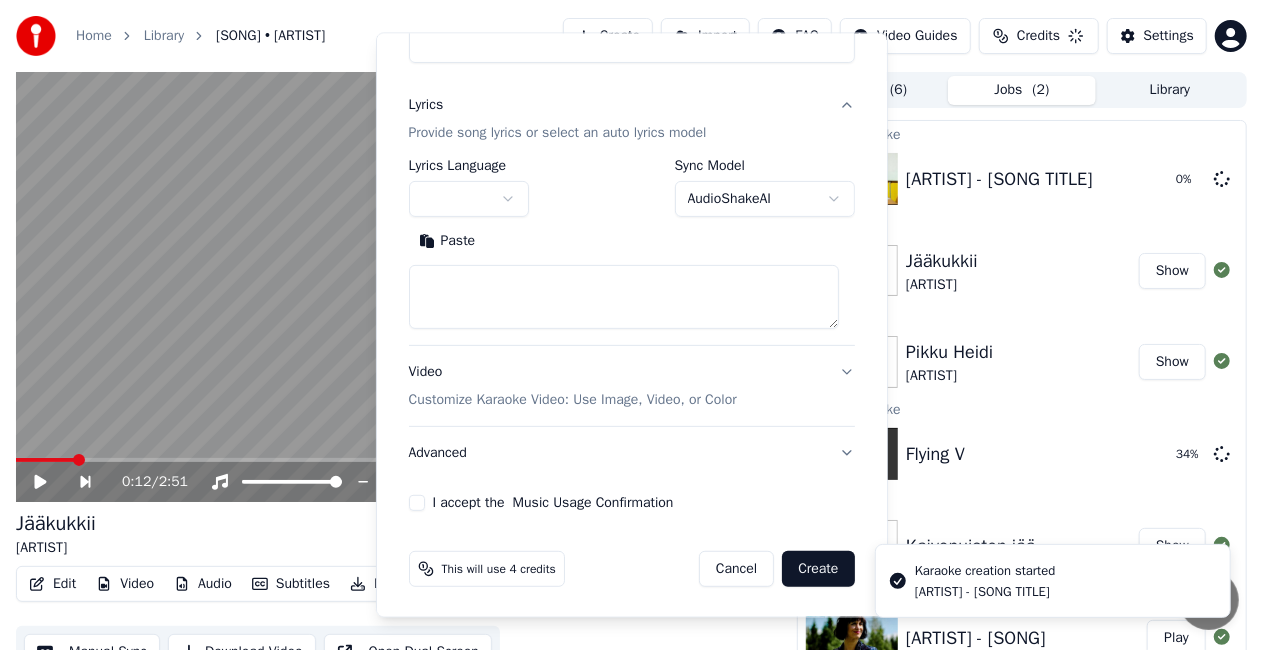scroll, scrollTop: 0, scrollLeft: 0, axis: both 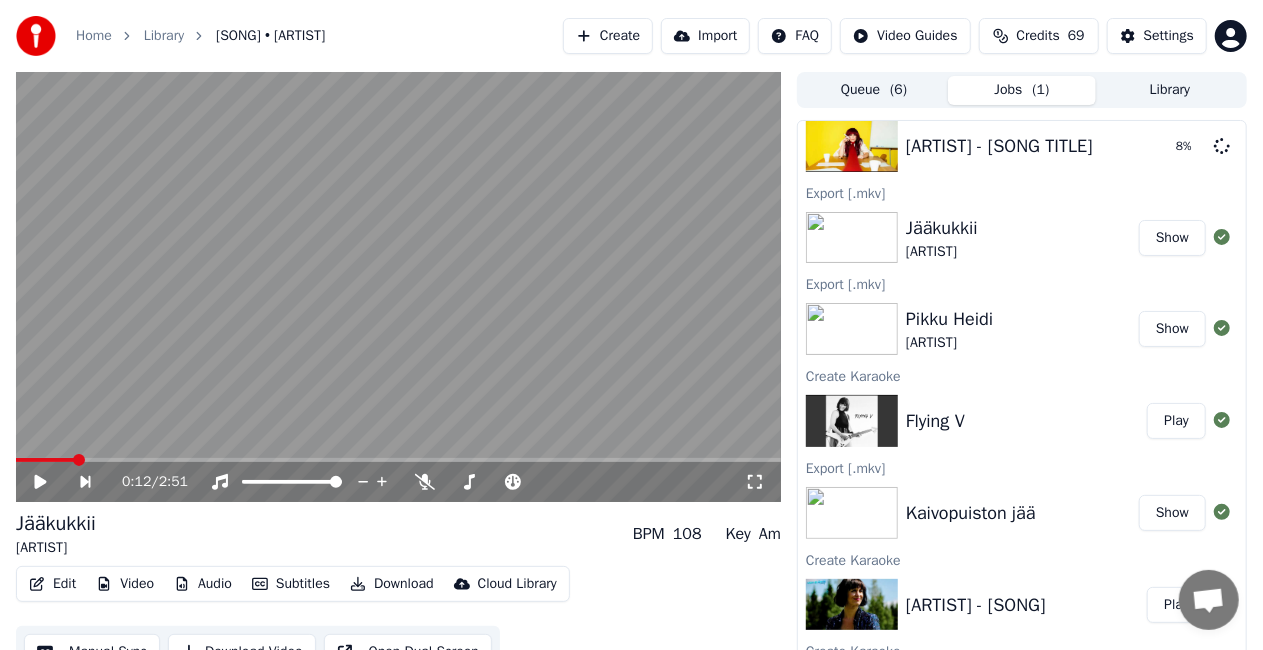 click on "Play" at bounding box center [1176, 421] 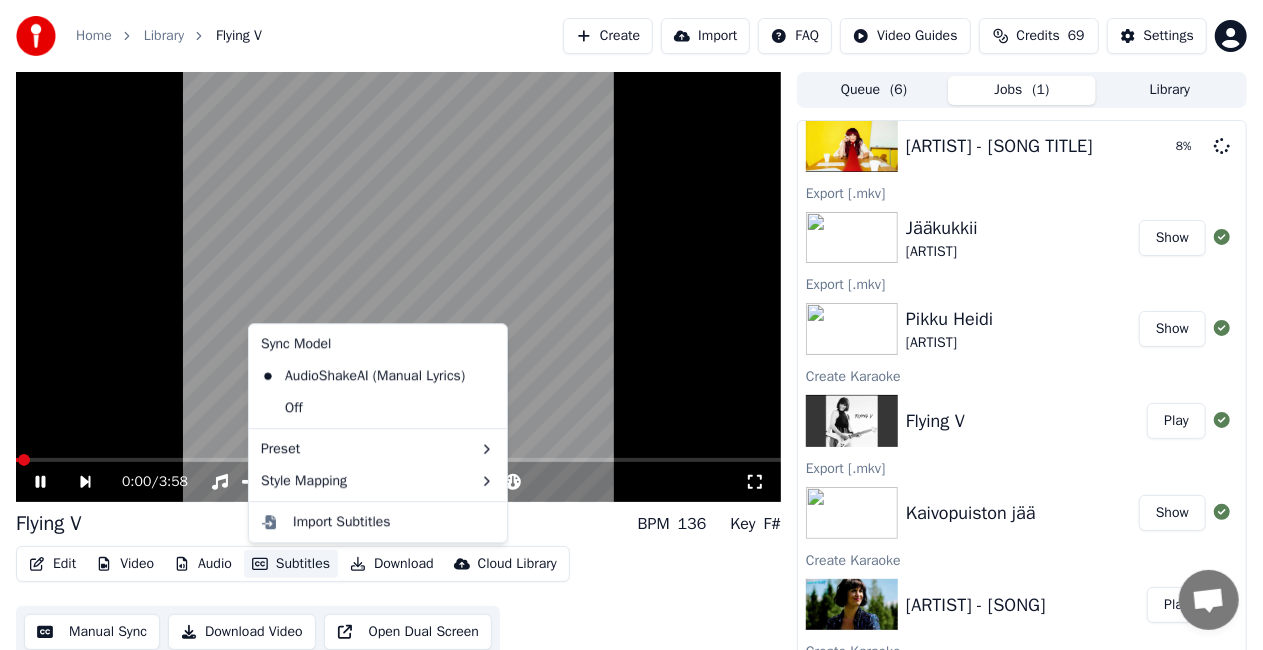 click on "Subtitles" at bounding box center (291, 564) 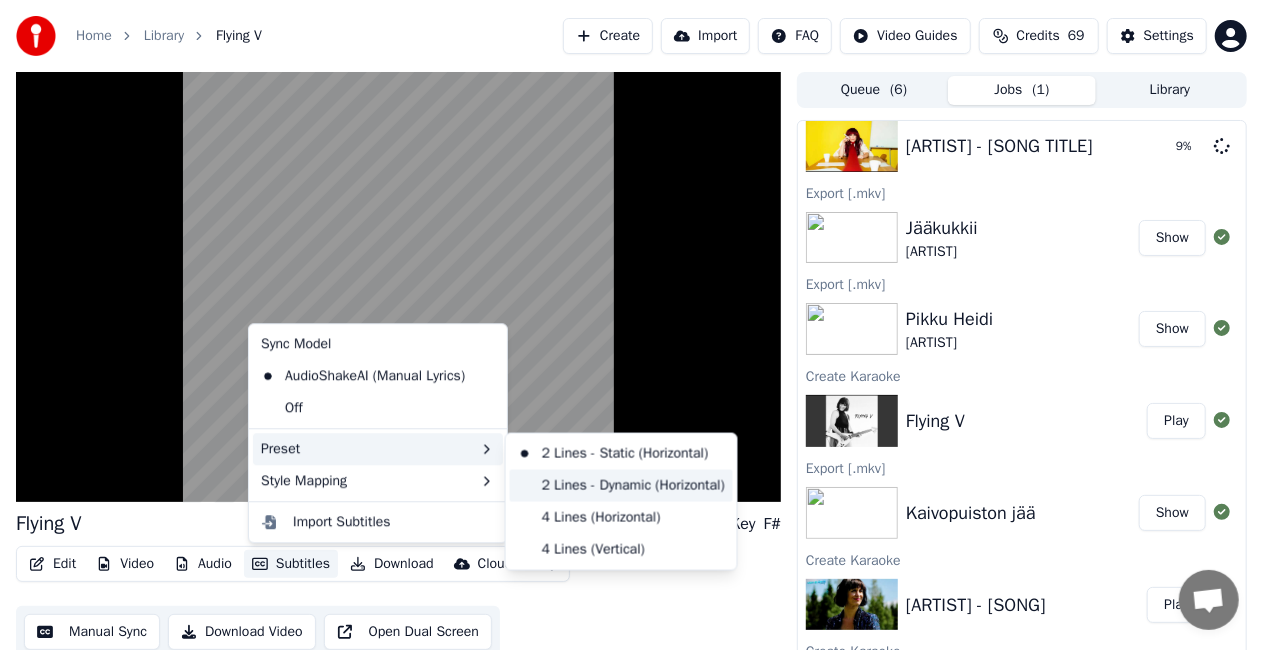 click on "2 Lines - Dynamic (Horizontal)" at bounding box center [621, 486] 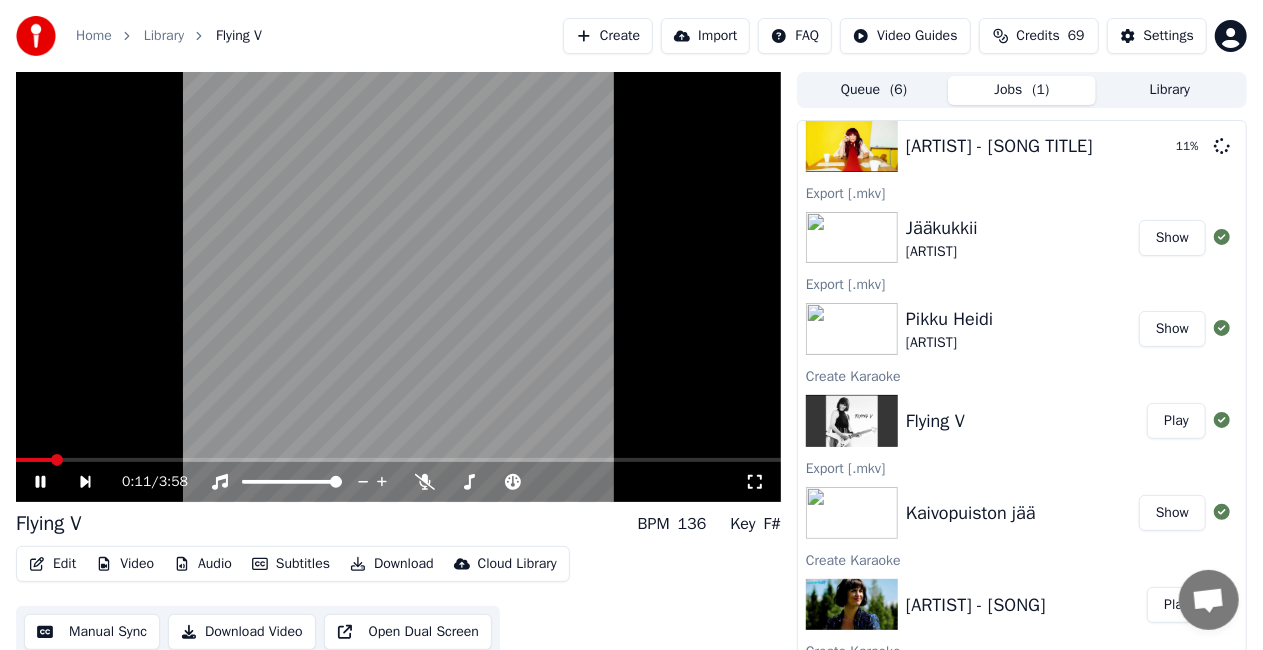 click on "Download" at bounding box center [392, 564] 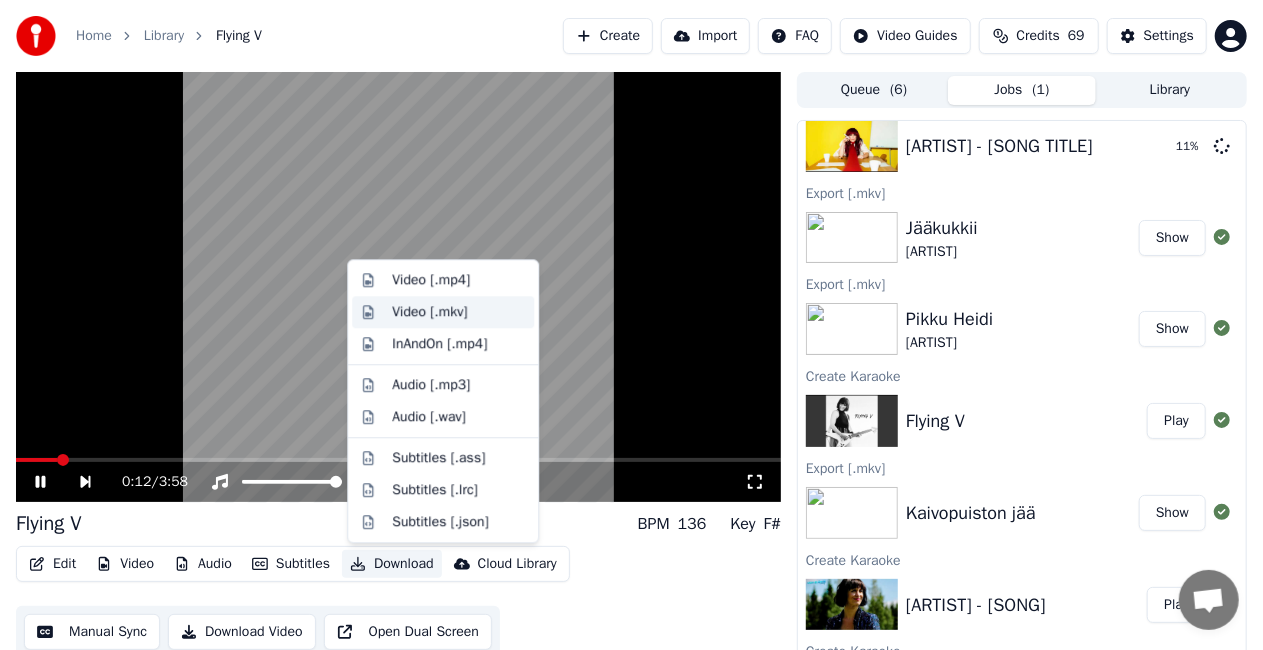 click on "Video [.mkv]" at bounding box center [459, 312] 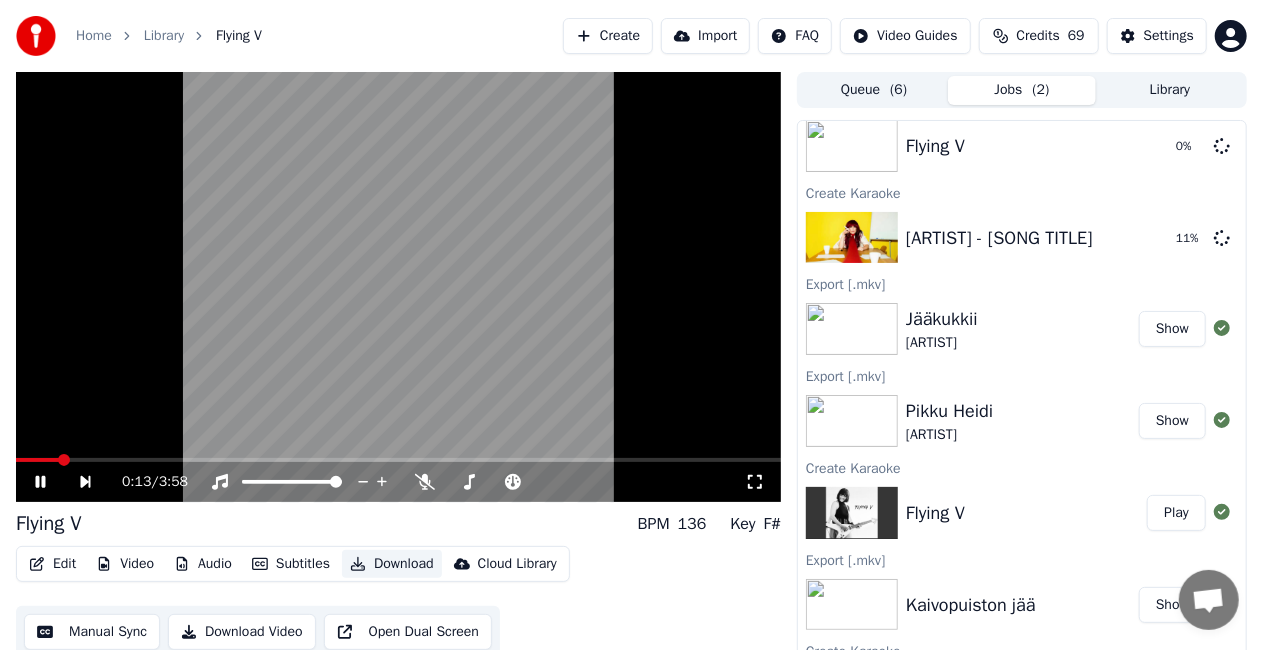 scroll, scrollTop: 125, scrollLeft: 0, axis: vertical 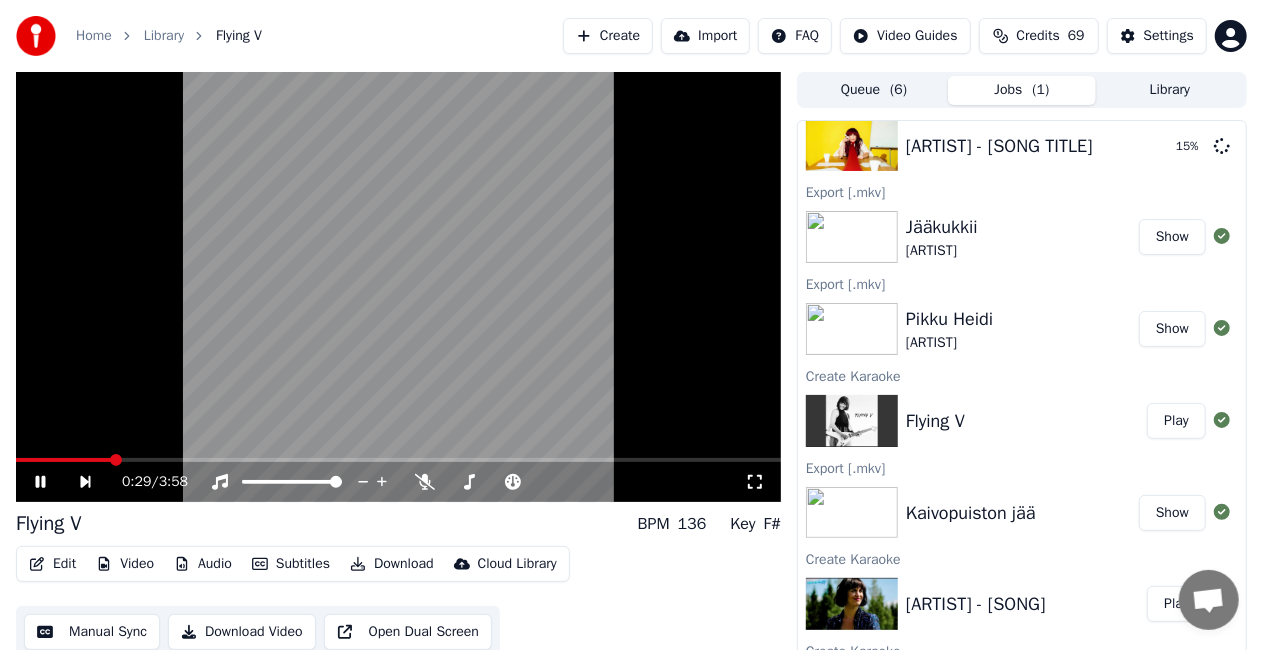 click at bounding box center (398, 287) 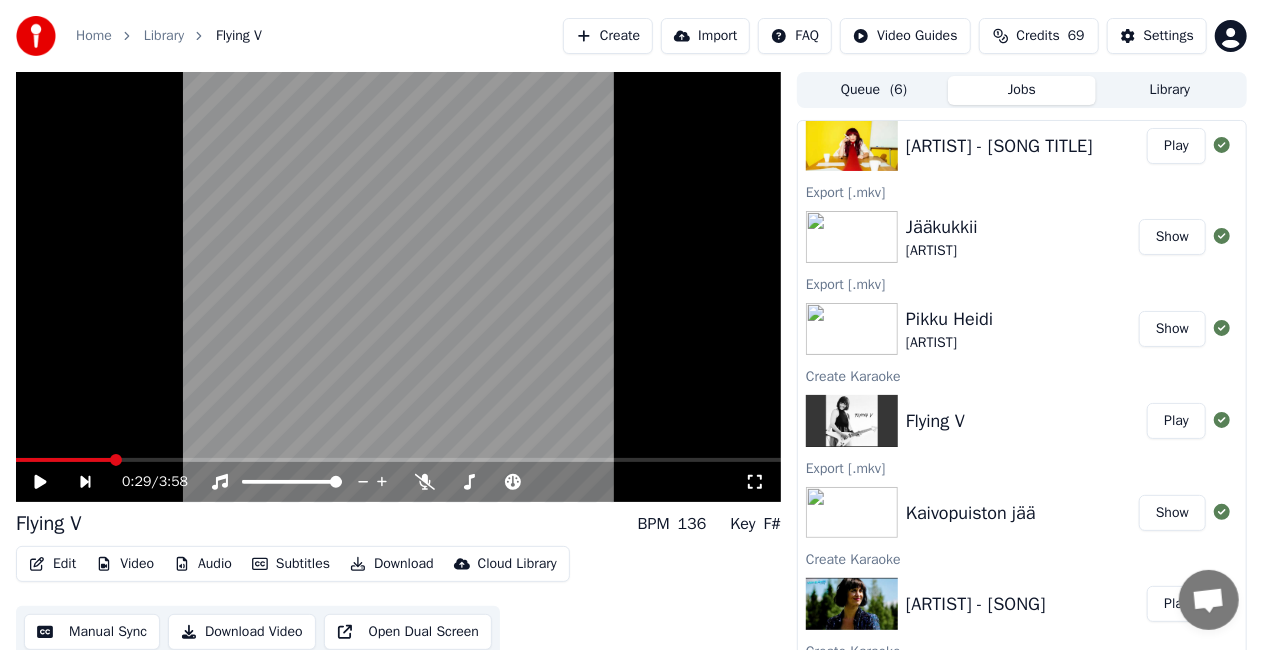 scroll, scrollTop: 0, scrollLeft: 0, axis: both 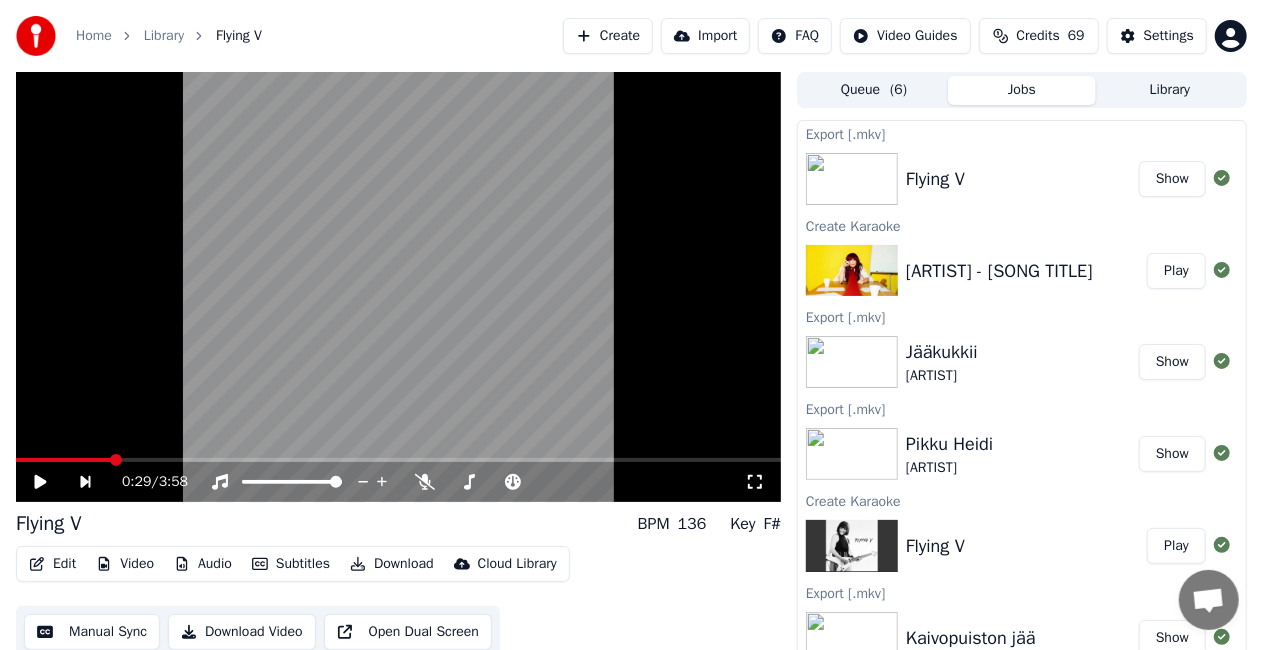 click on "Play" at bounding box center [1176, 271] 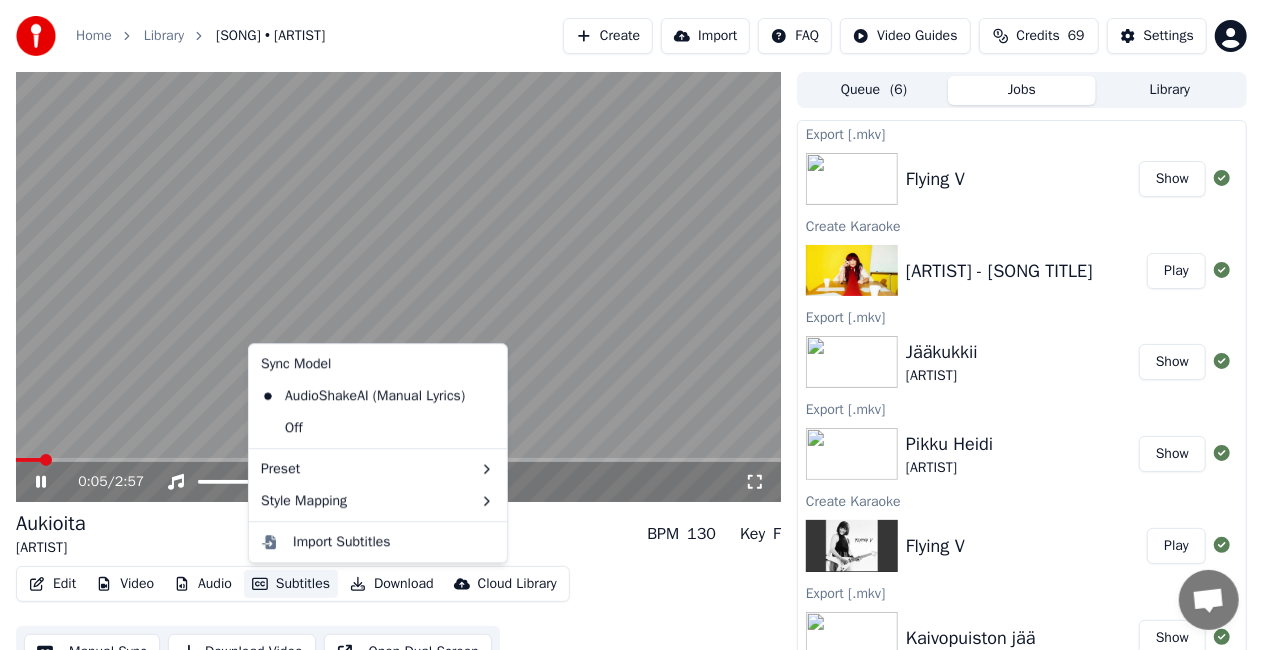 click on "Subtitles" at bounding box center (291, 584) 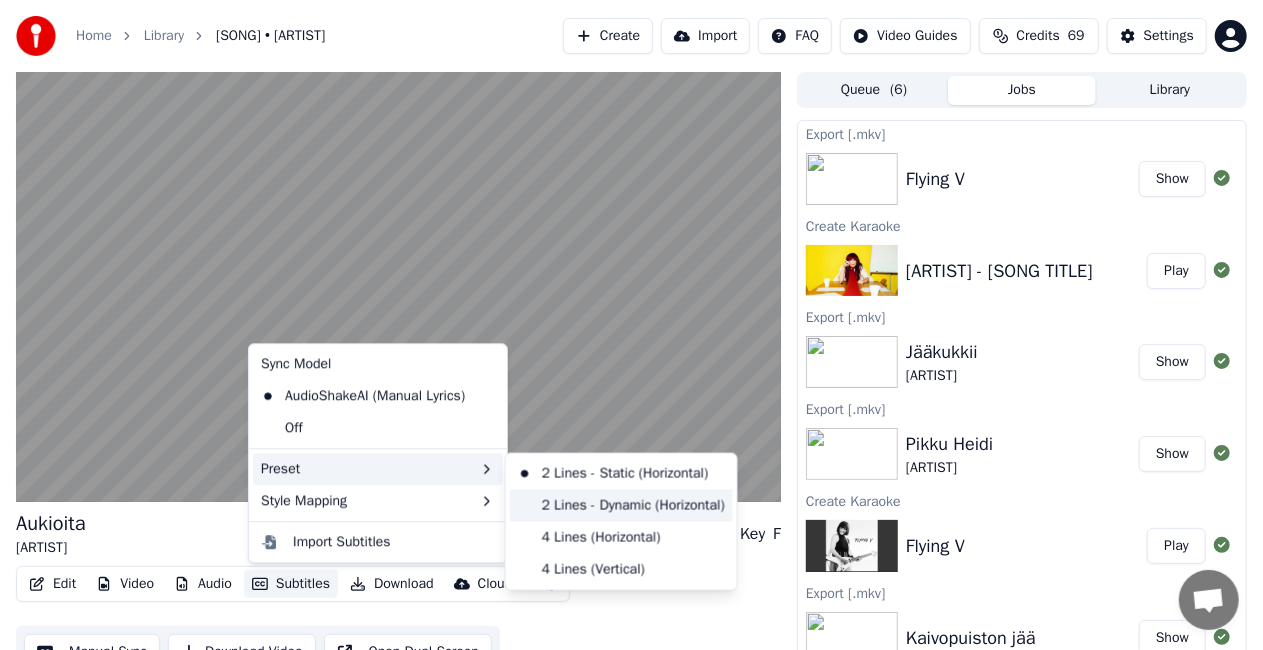 click on "2 Lines - Dynamic (Horizontal)" at bounding box center (621, 506) 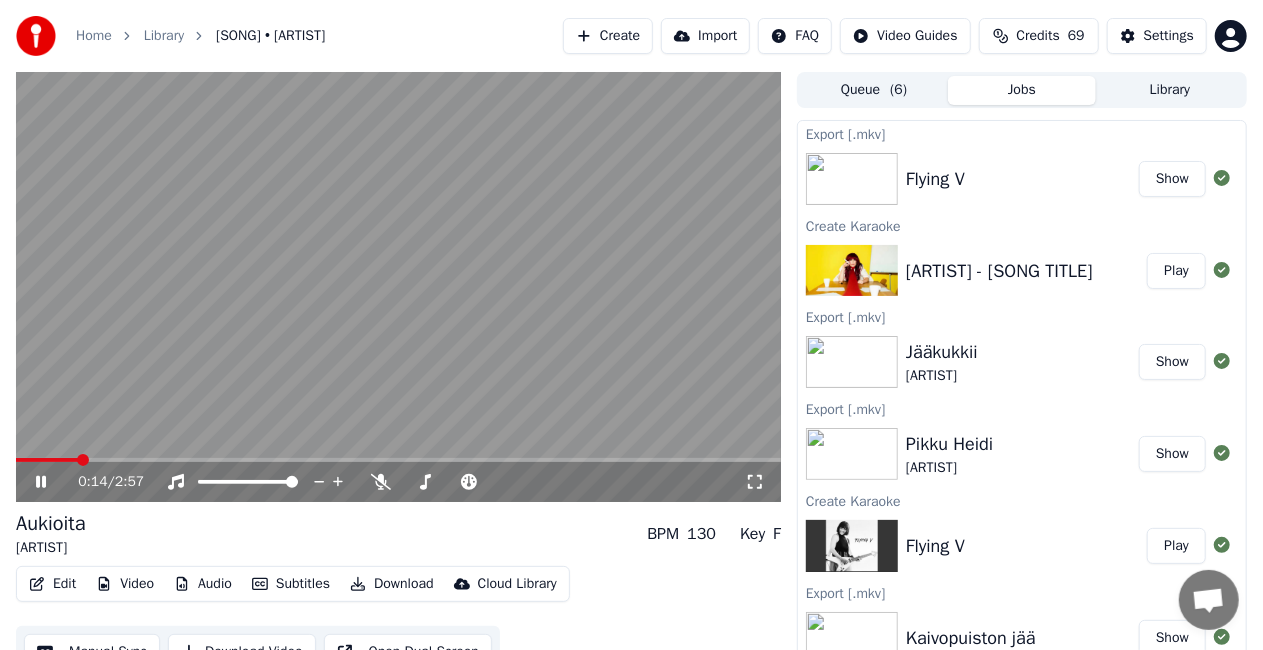 click at bounding box center [398, 287] 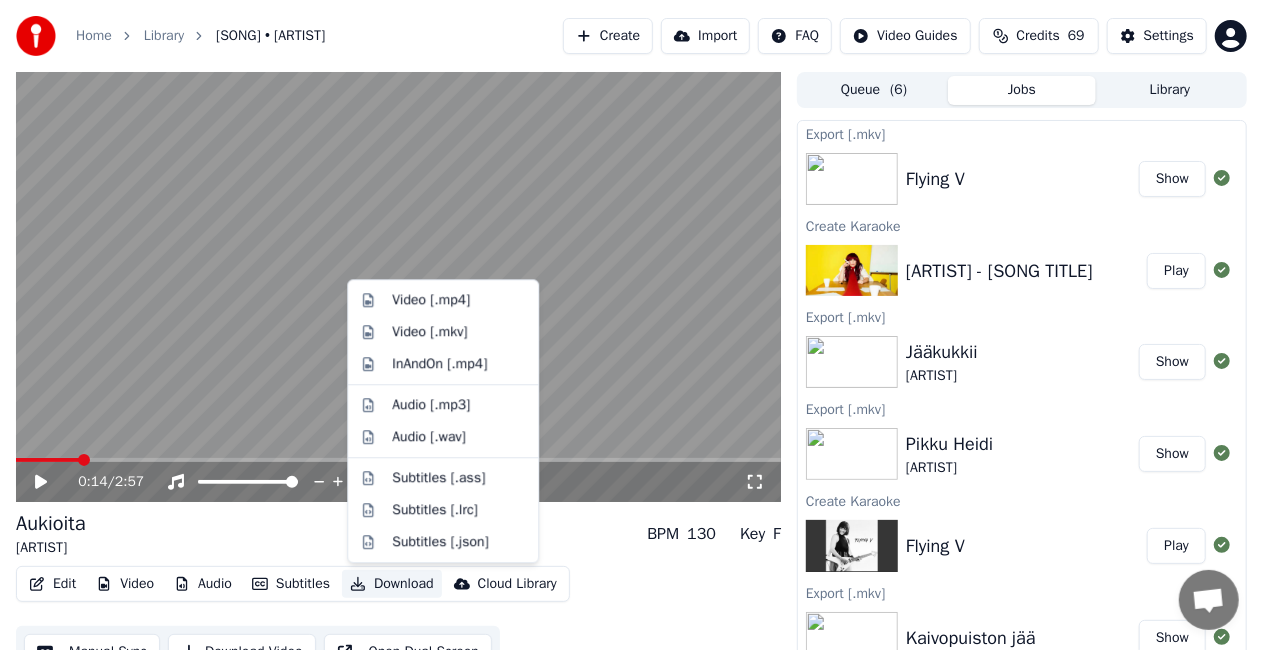 click on "Download" at bounding box center (392, 584) 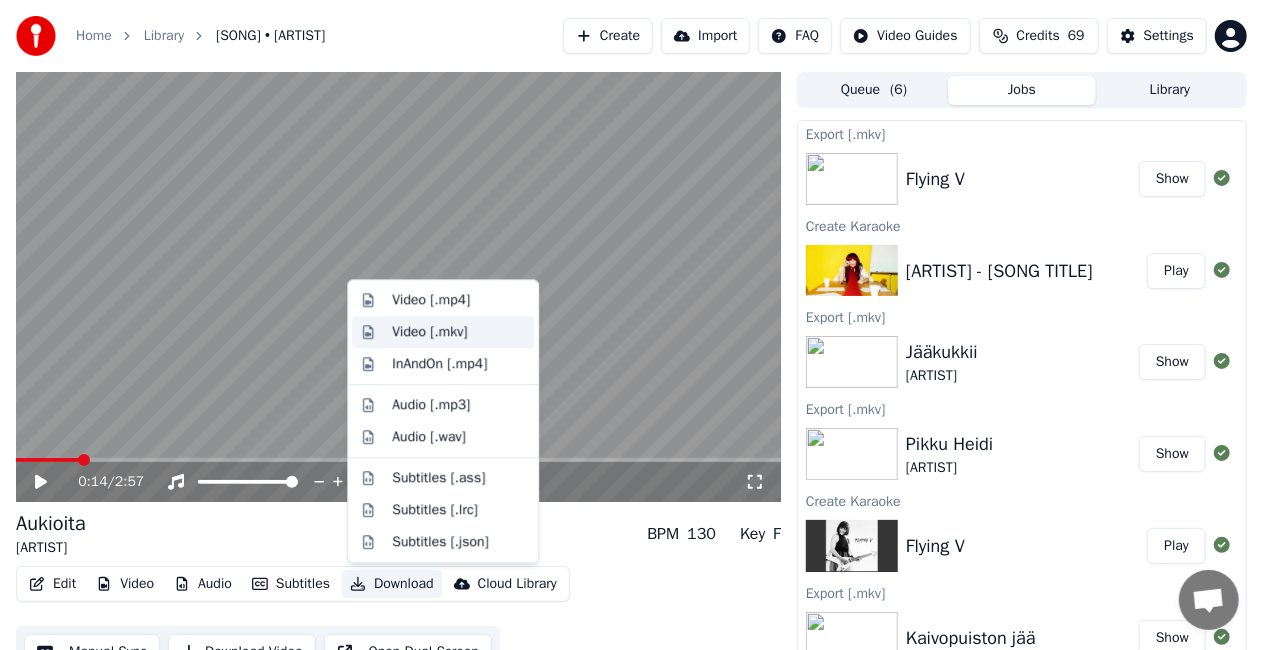 click on "Video [.mkv]" at bounding box center (429, 332) 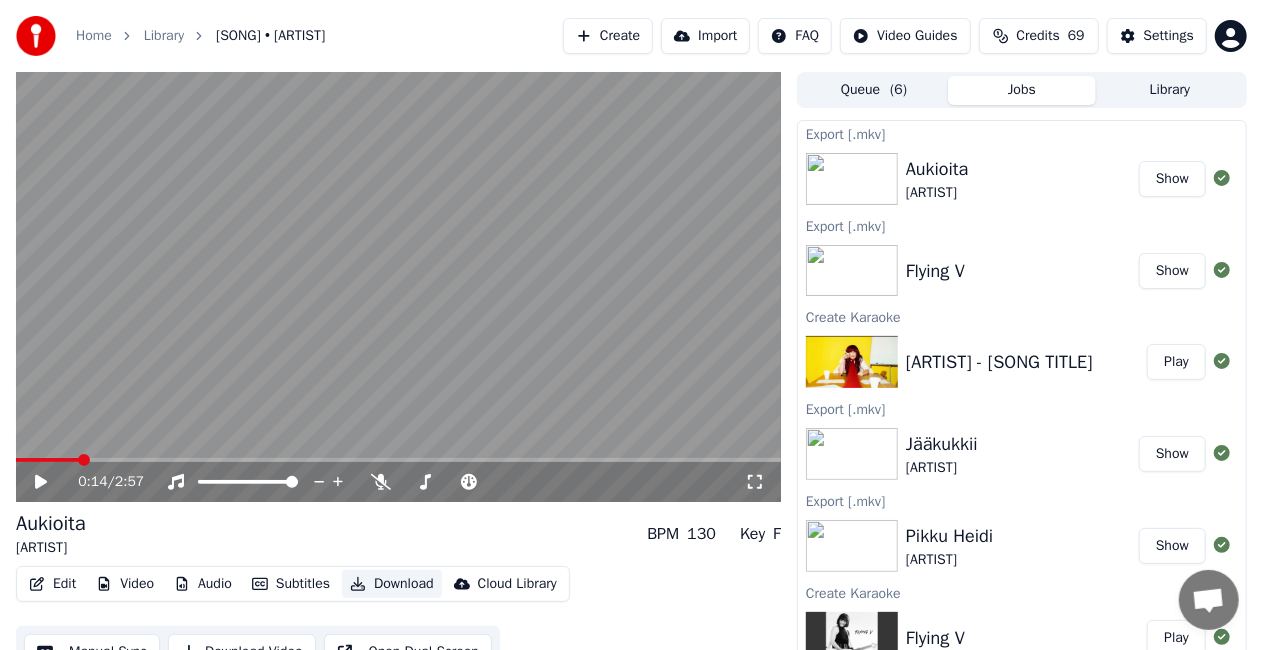 type 